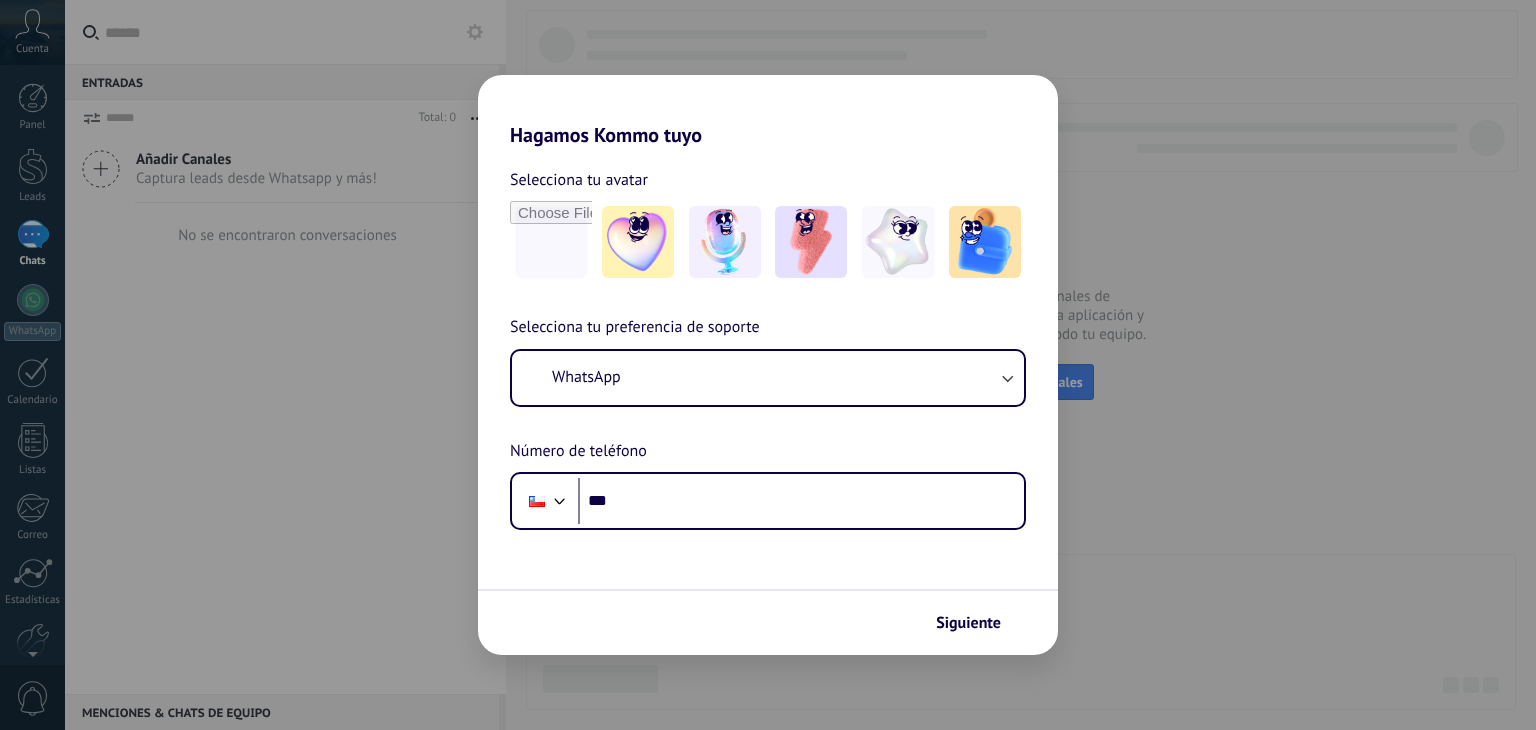 scroll, scrollTop: 0, scrollLeft: 0, axis: both 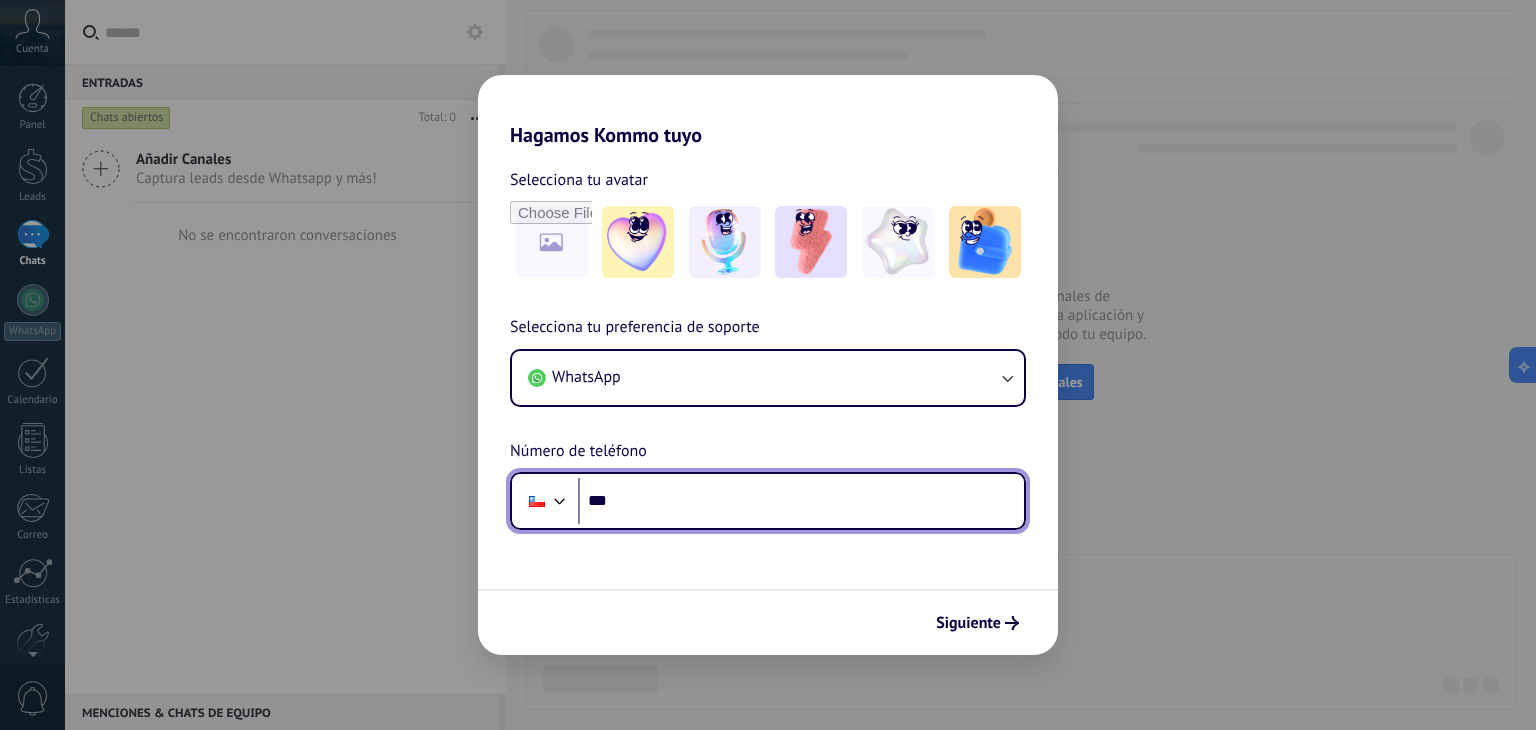 click on "***" at bounding box center (801, 501) 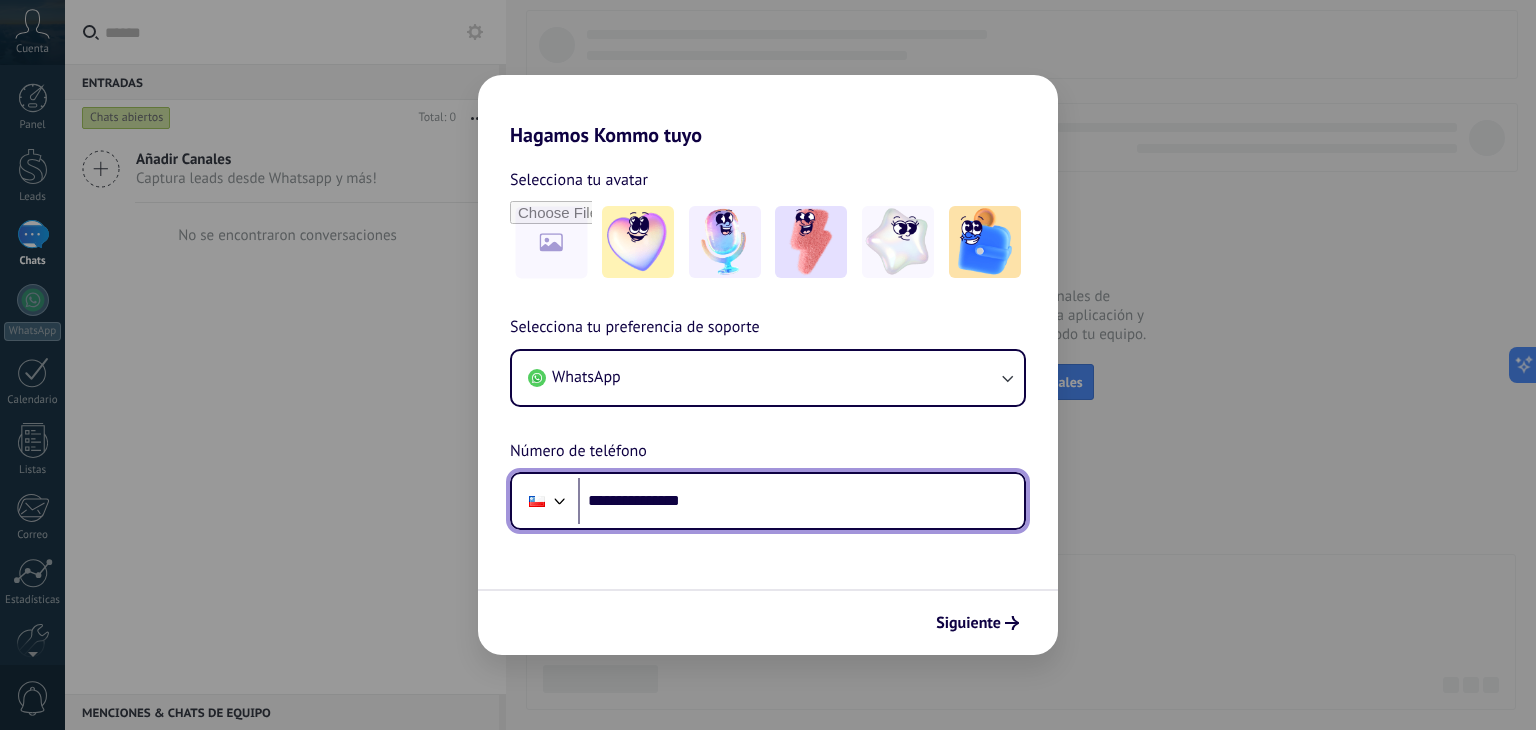 type on "**********" 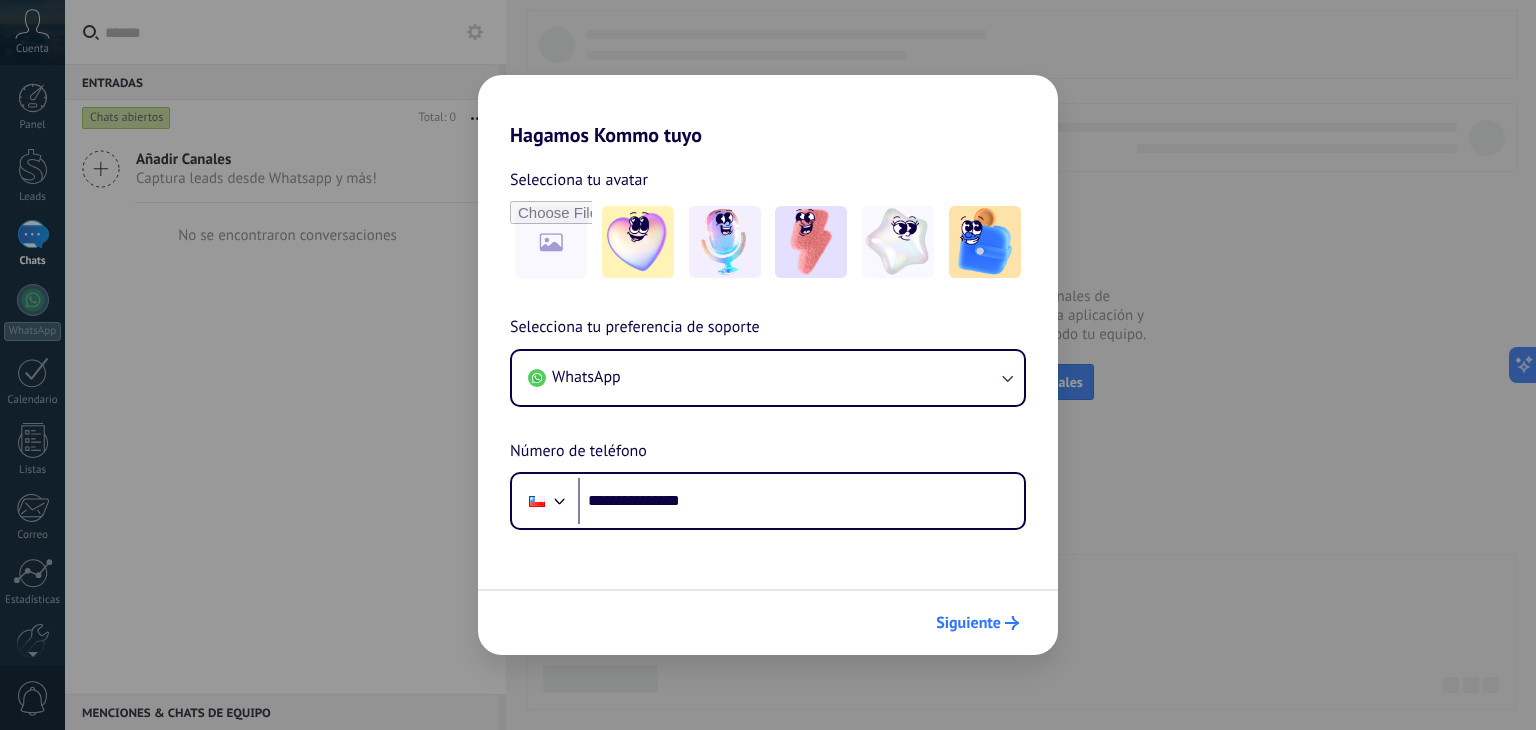 click 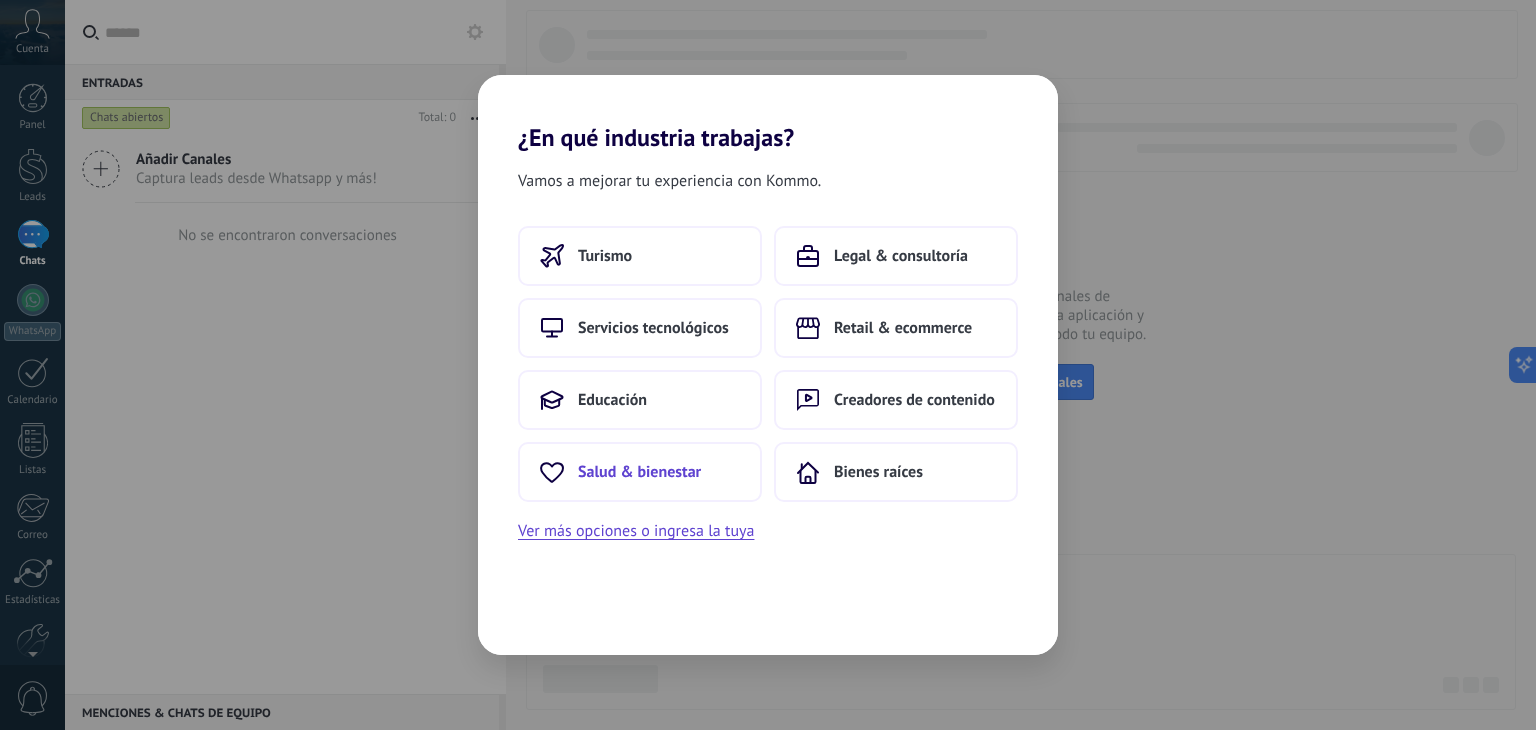 click on "Salud & bienestar" at bounding box center [639, 472] 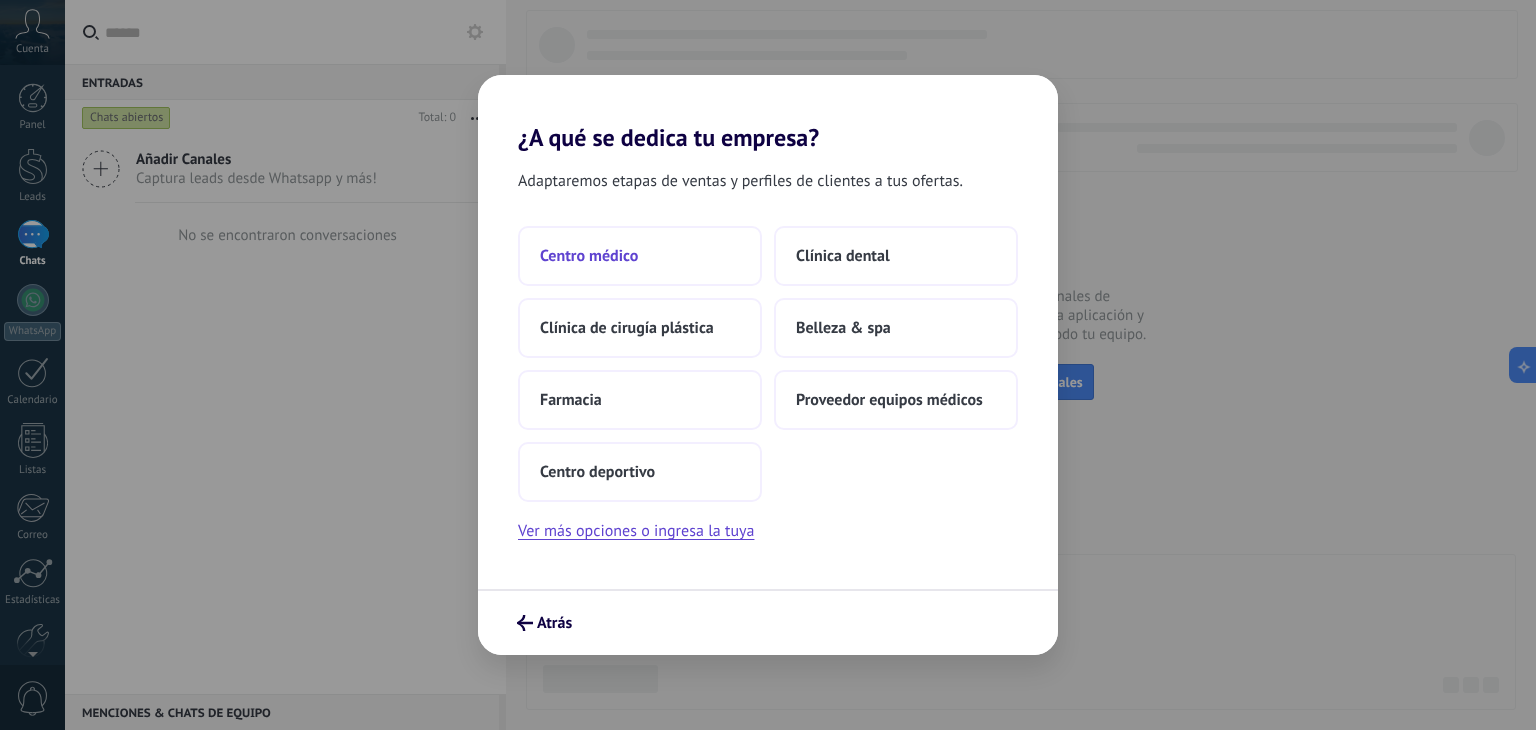 click on "Centro médico" at bounding box center (640, 256) 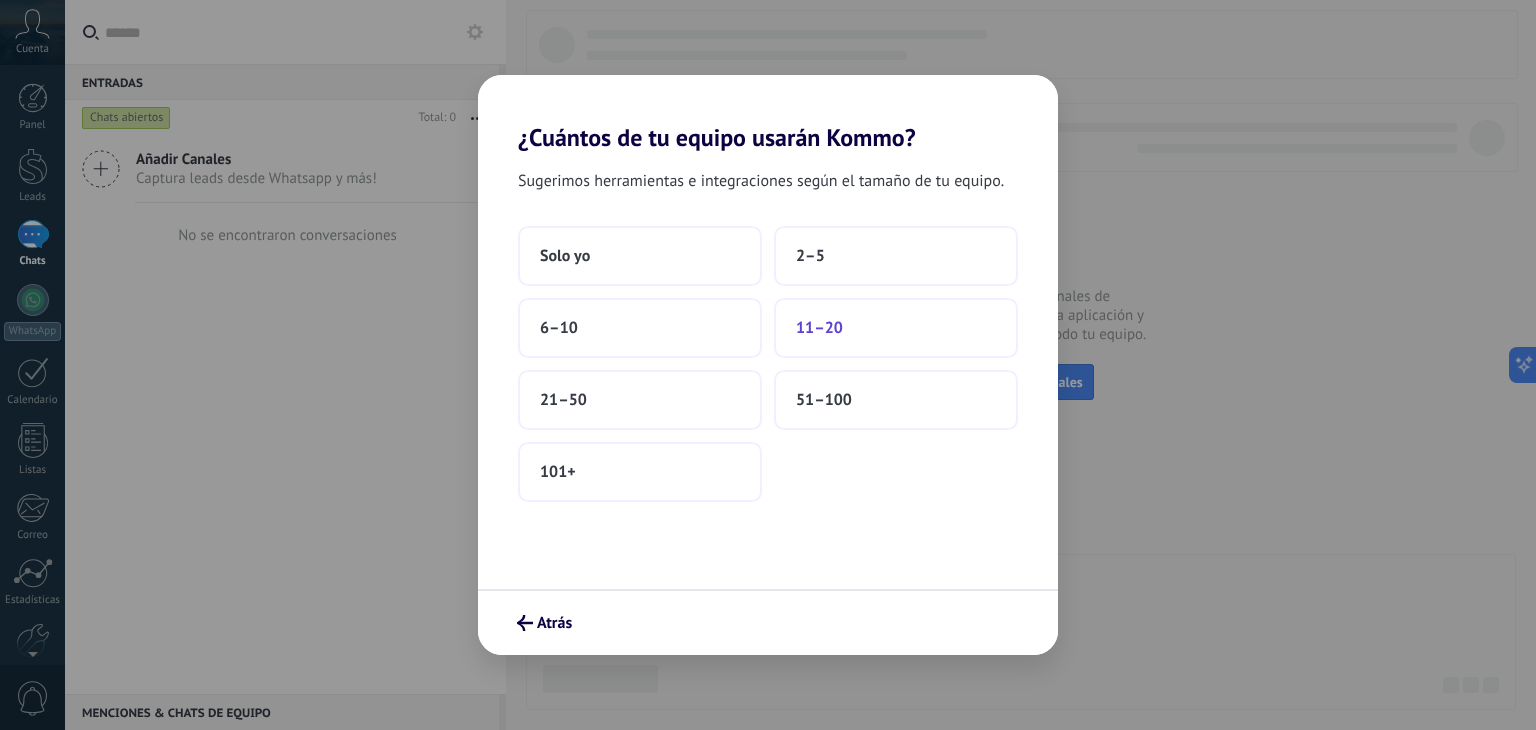 click on "11–20" at bounding box center [819, 328] 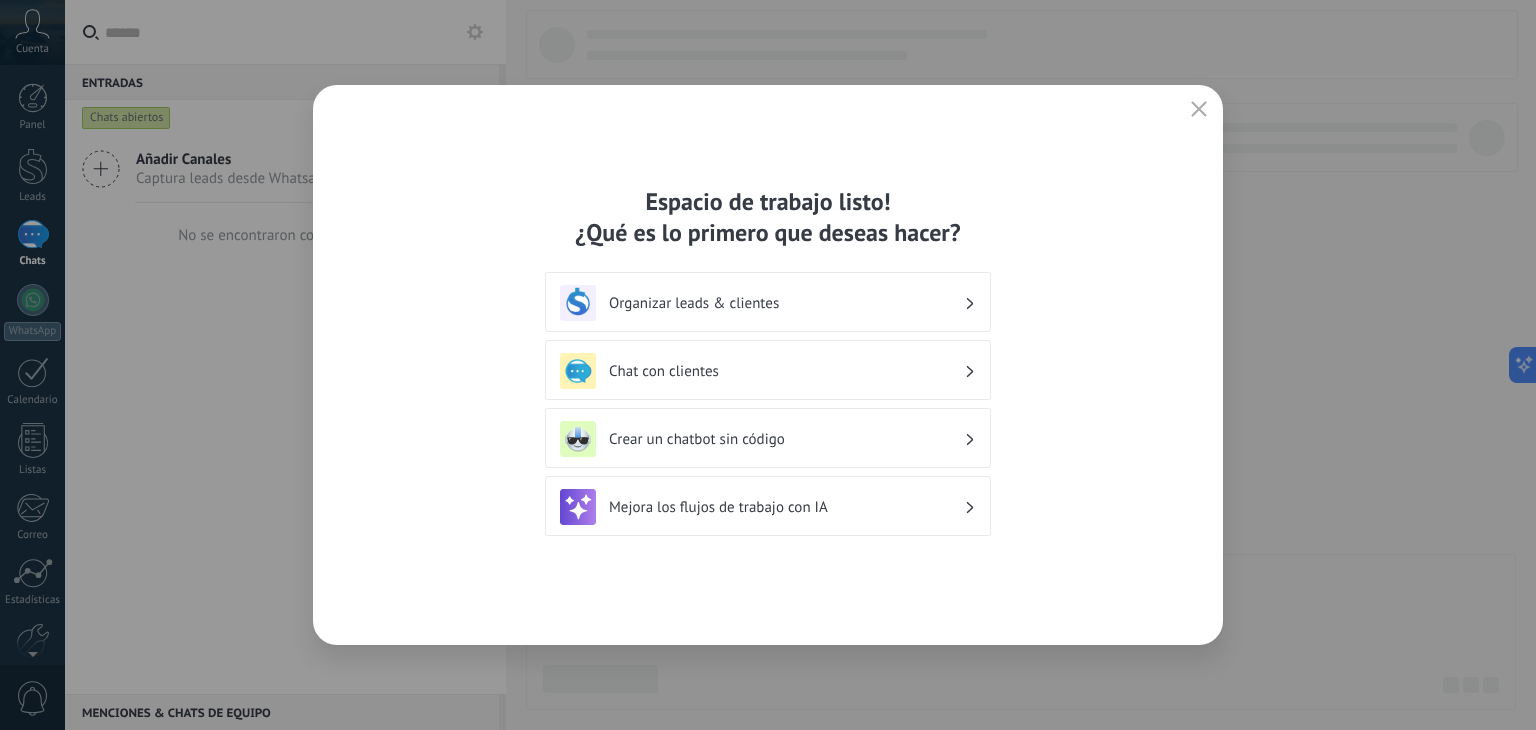 click on "Organizar leads & clientes" at bounding box center (786, 303) 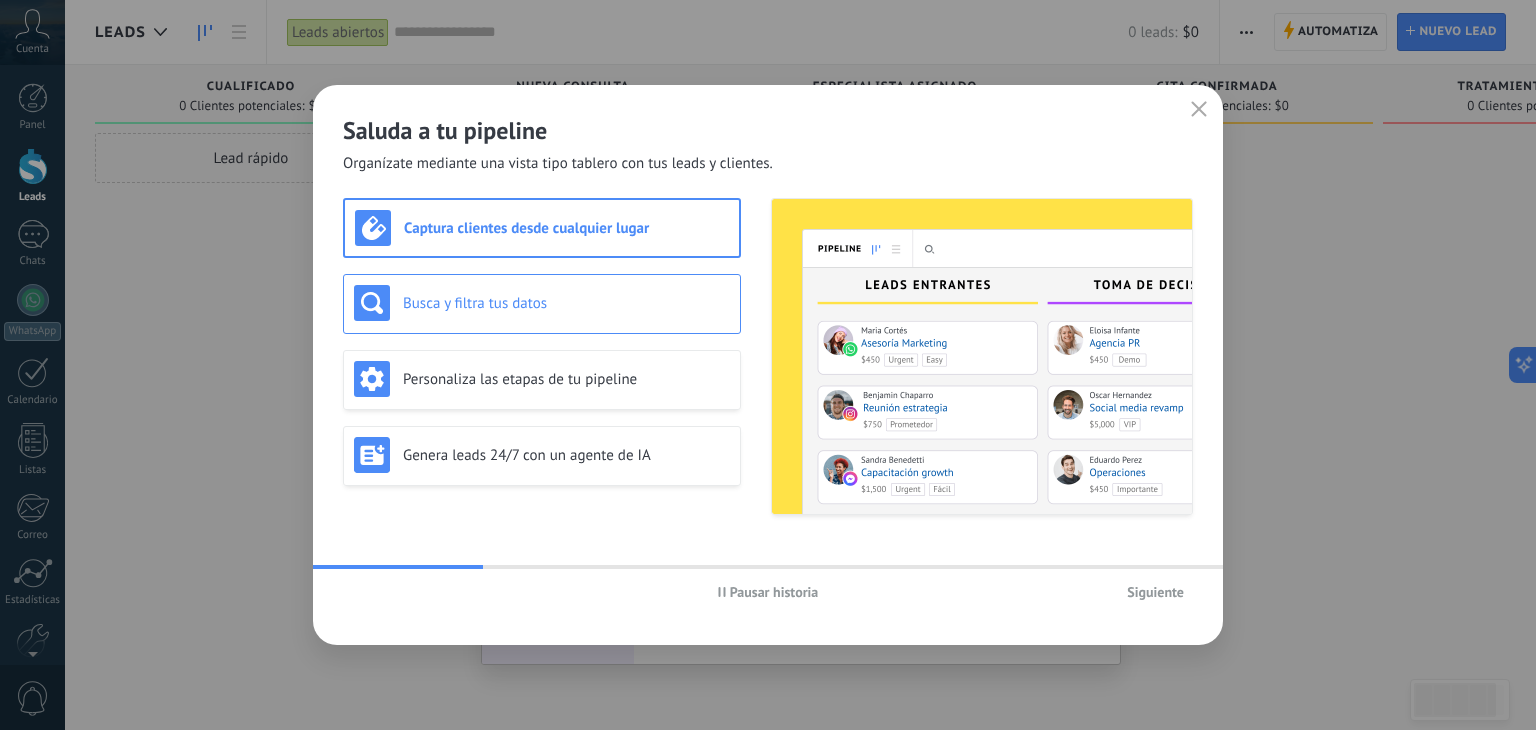 click on "Busca y filtra tus datos" at bounding box center [566, 303] 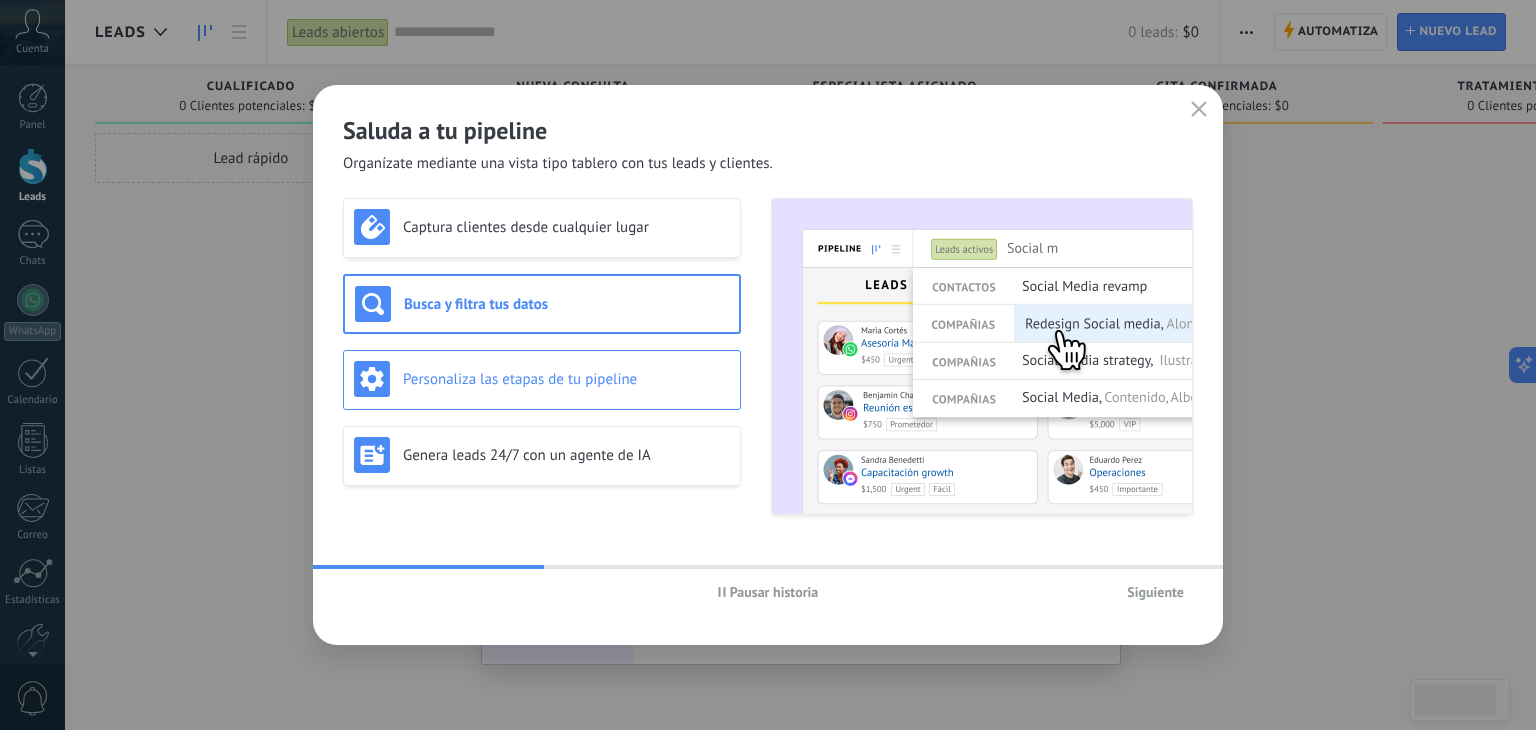 click on "Personaliza las etapas de tu pipeline" at bounding box center [566, 379] 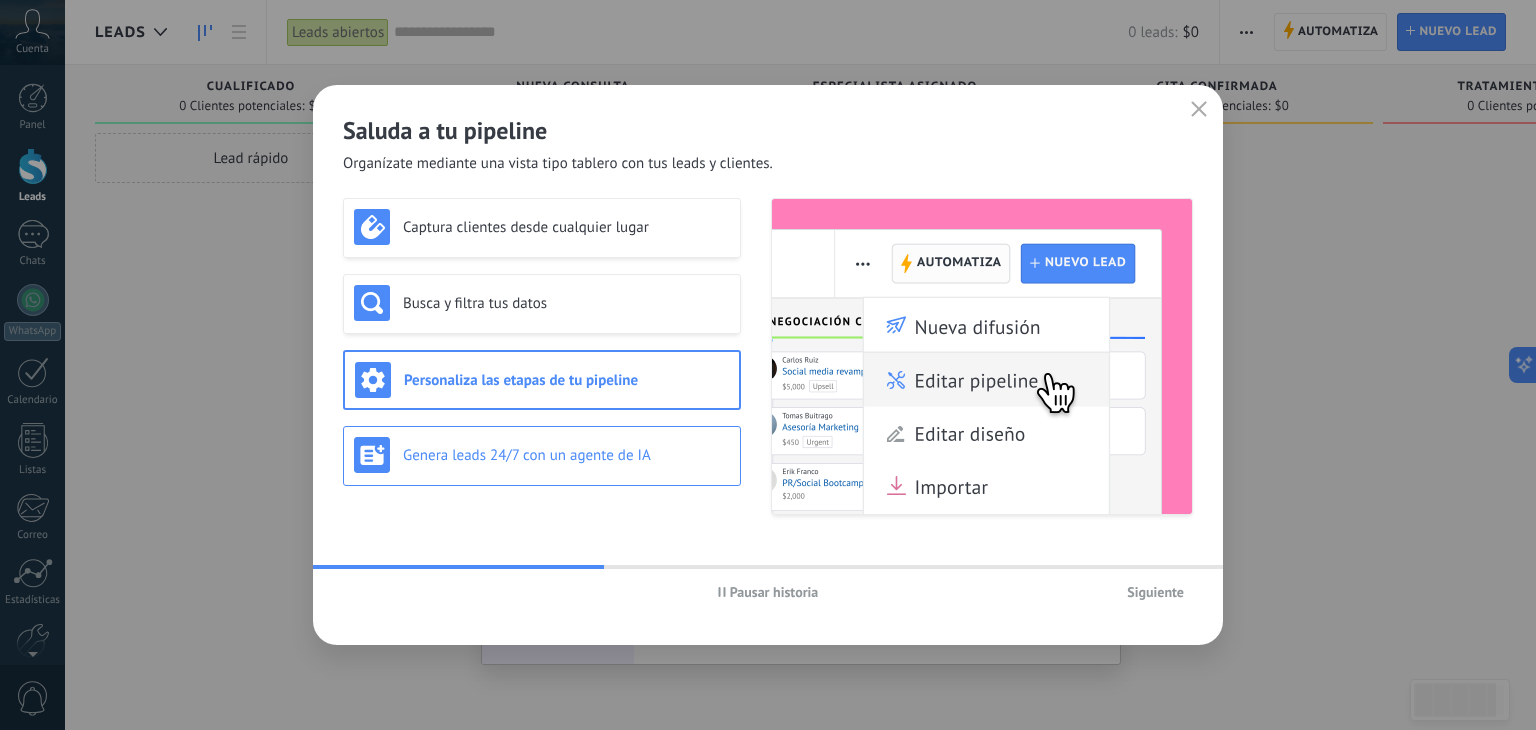 click on "Genera leads 24/7 con un agente de IA" at bounding box center [542, 455] 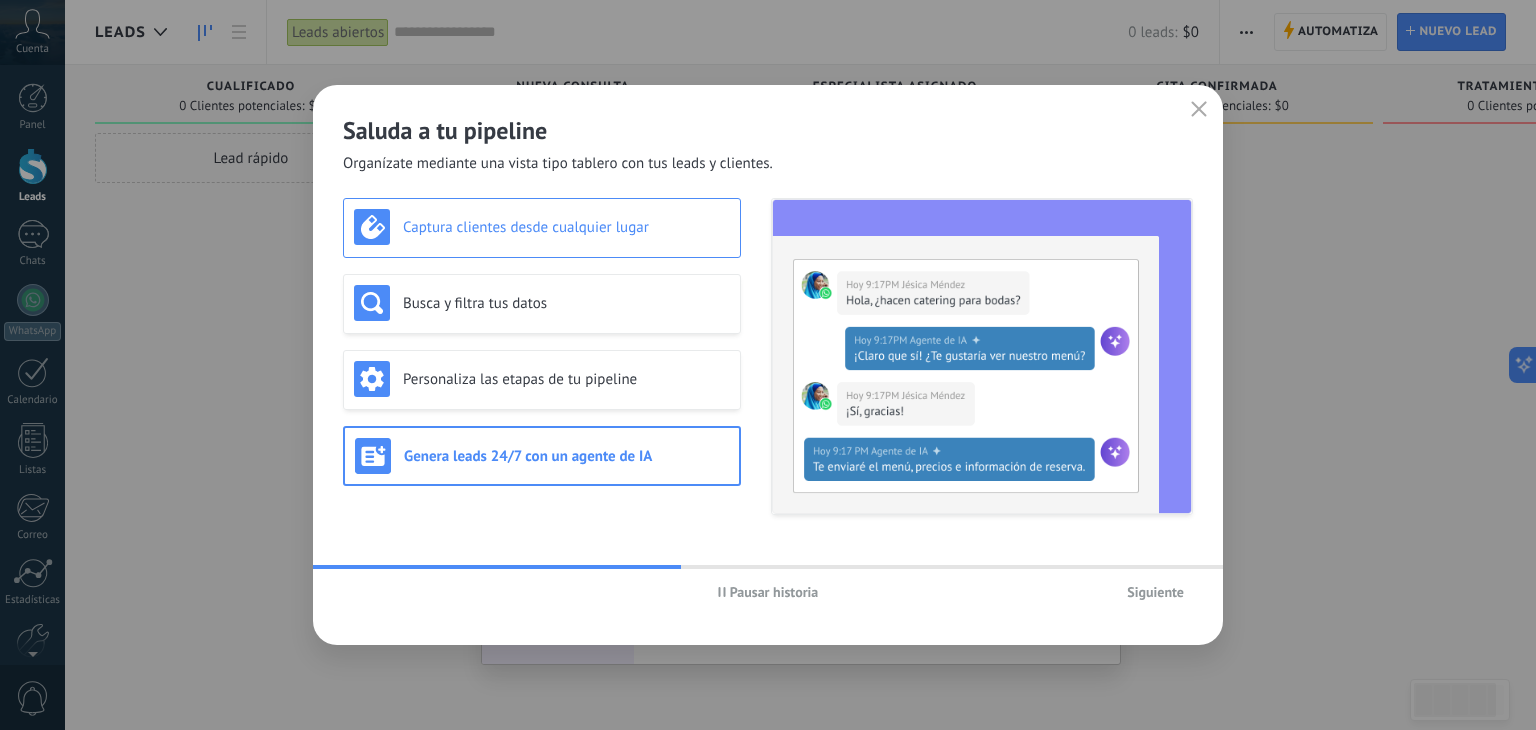 click on "Captura clientes desde cualquier lugar" at bounding box center [566, 227] 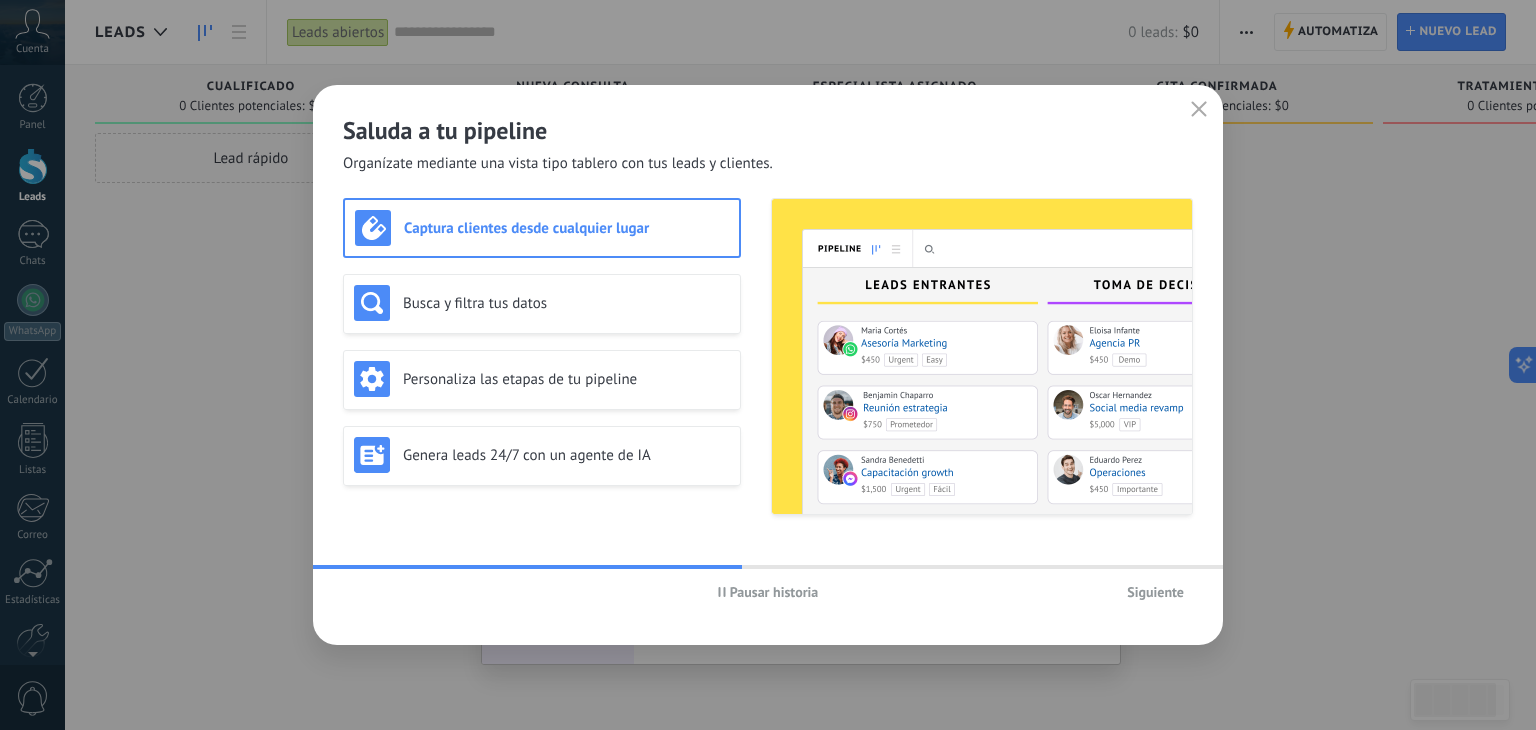 click on "Siguiente" at bounding box center (1155, 592) 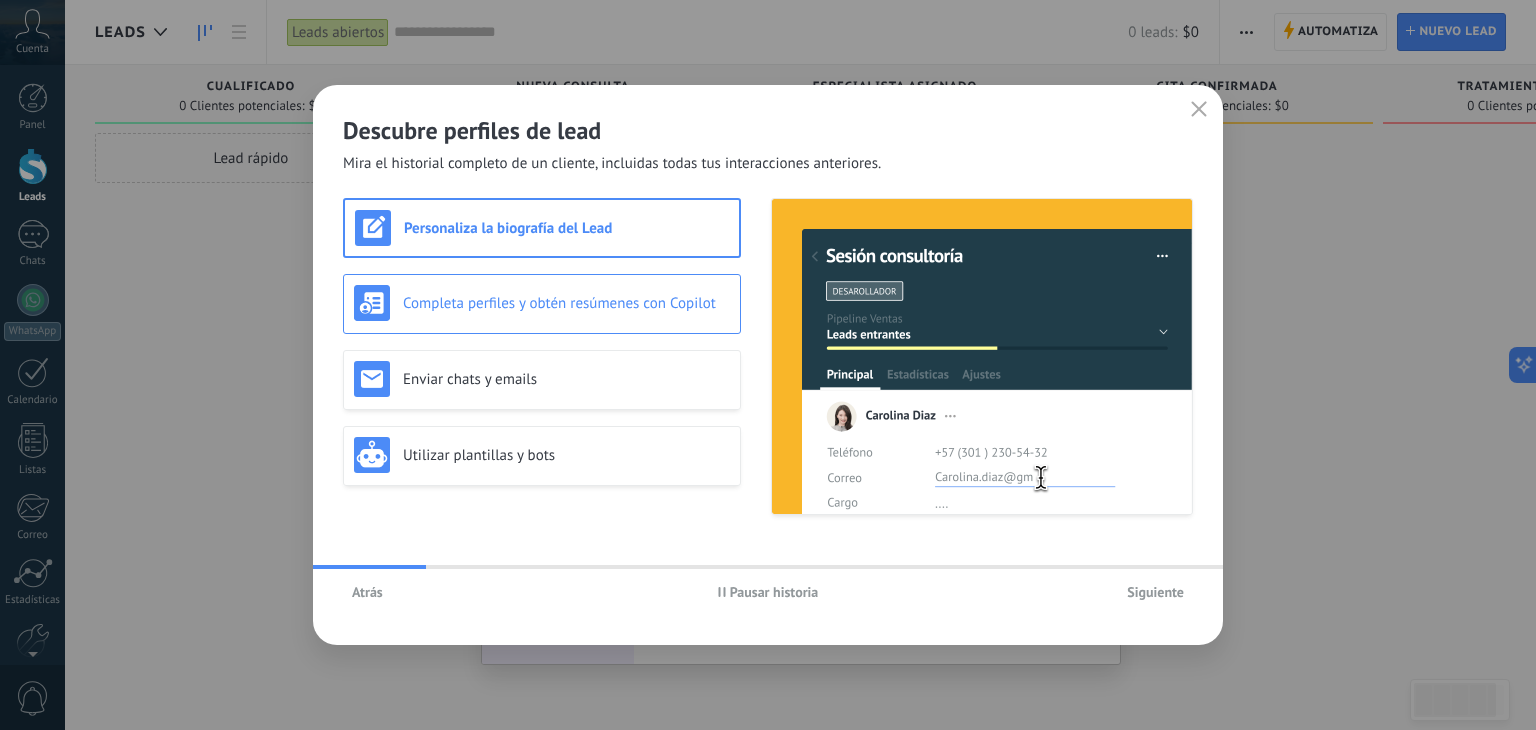 click on "Completa perfiles y obtén resúmenes con Copilot" at bounding box center [566, 303] 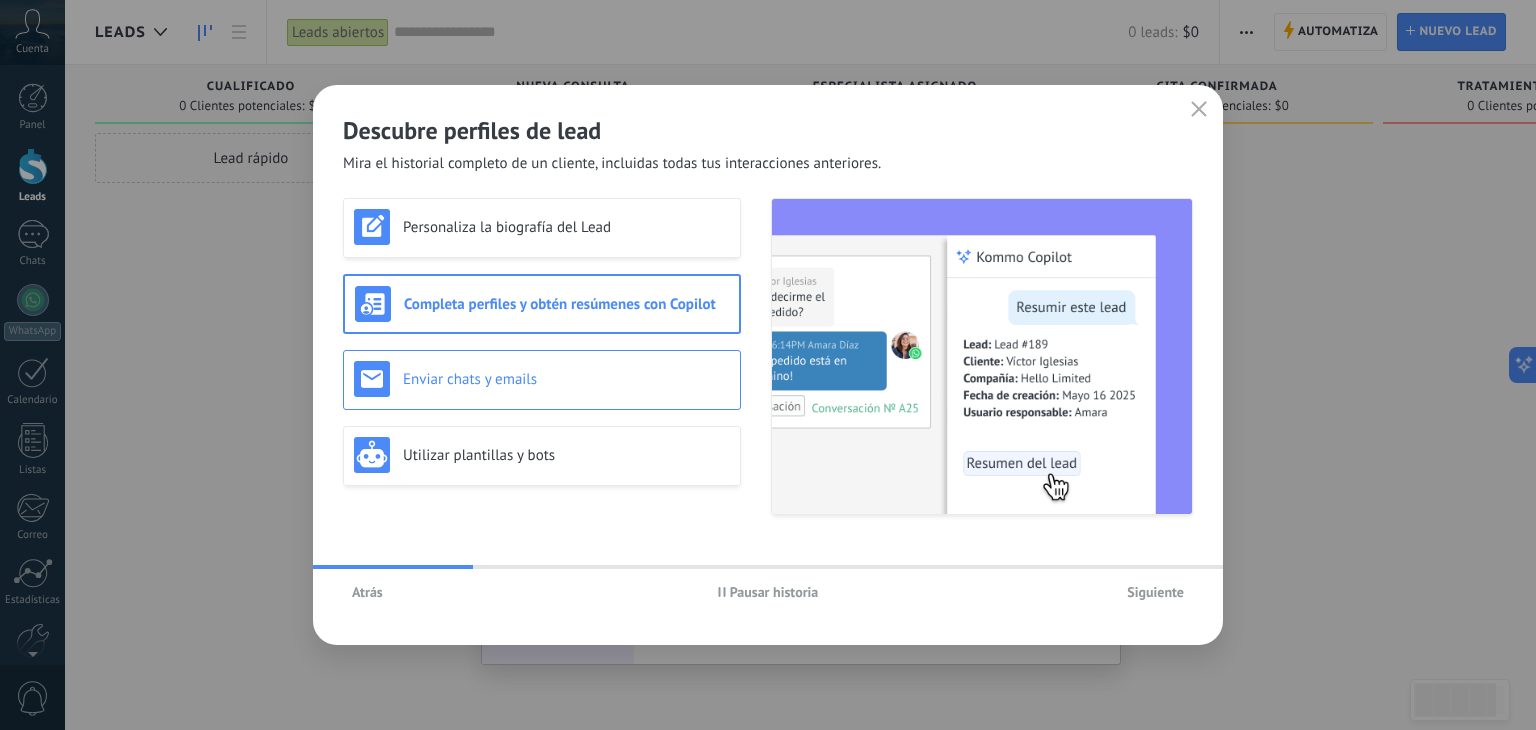 click on "Enviar chats y emails" at bounding box center [566, 379] 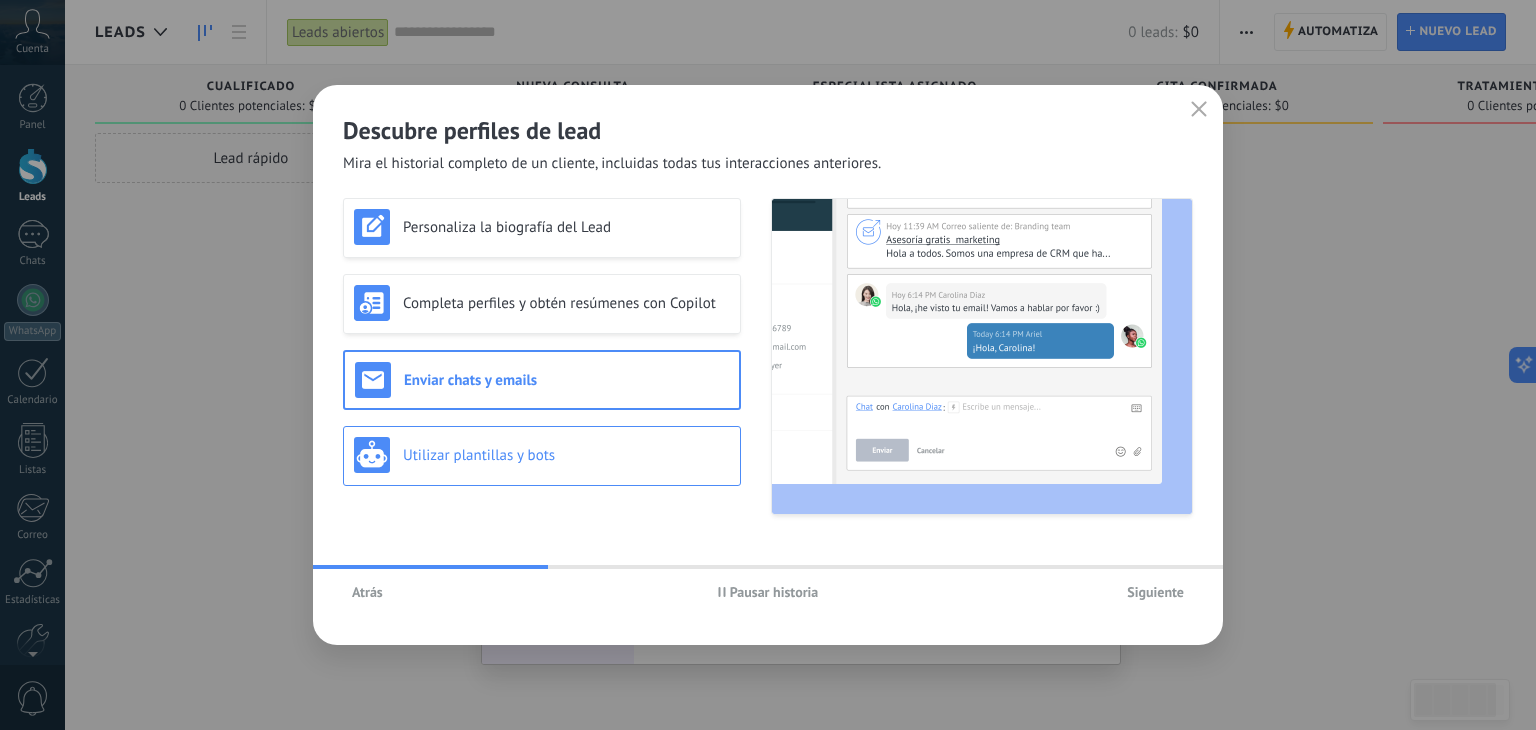 click on "Utilizar plantillas y bots" at bounding box center (542, 455) 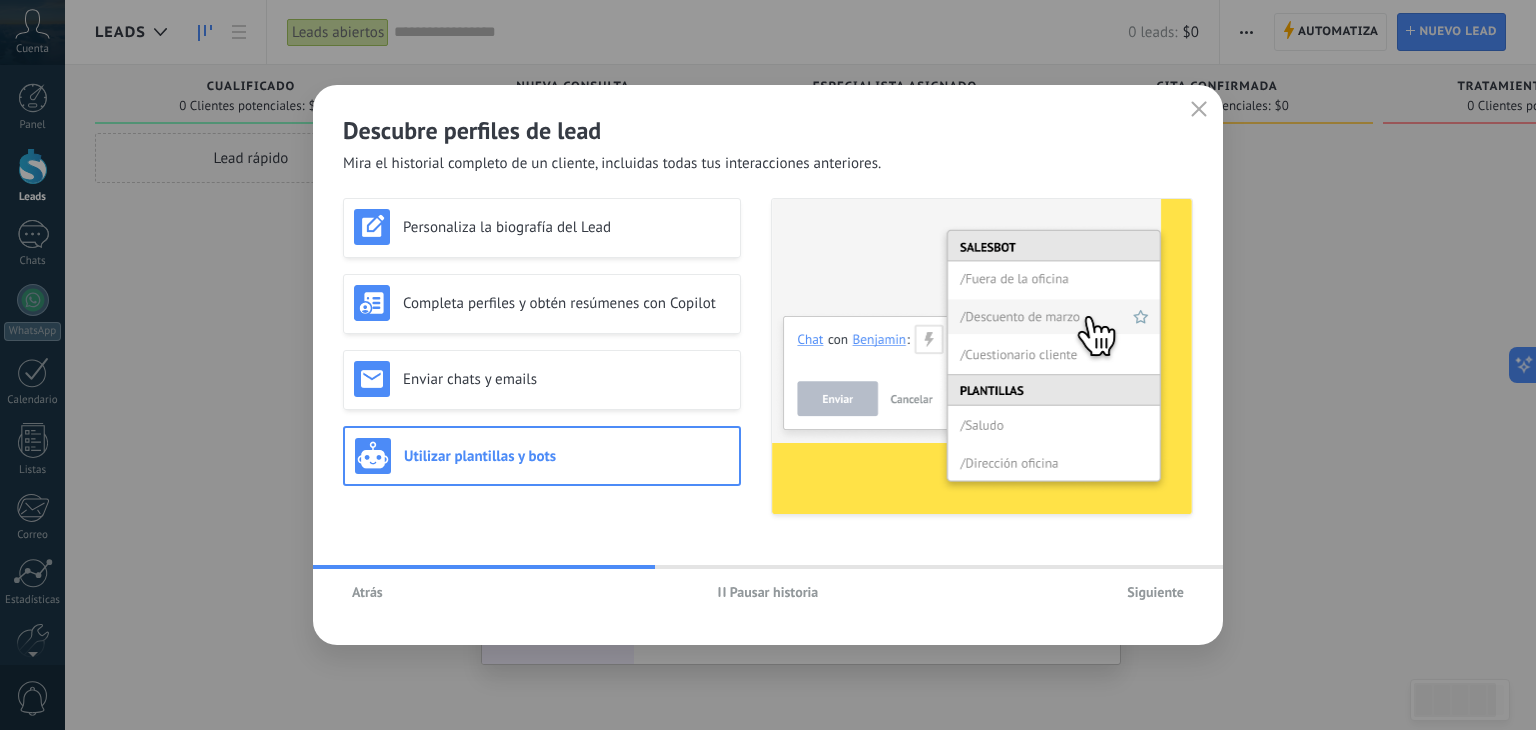 click on "Siguiente" at bounding box center (1155, 592) 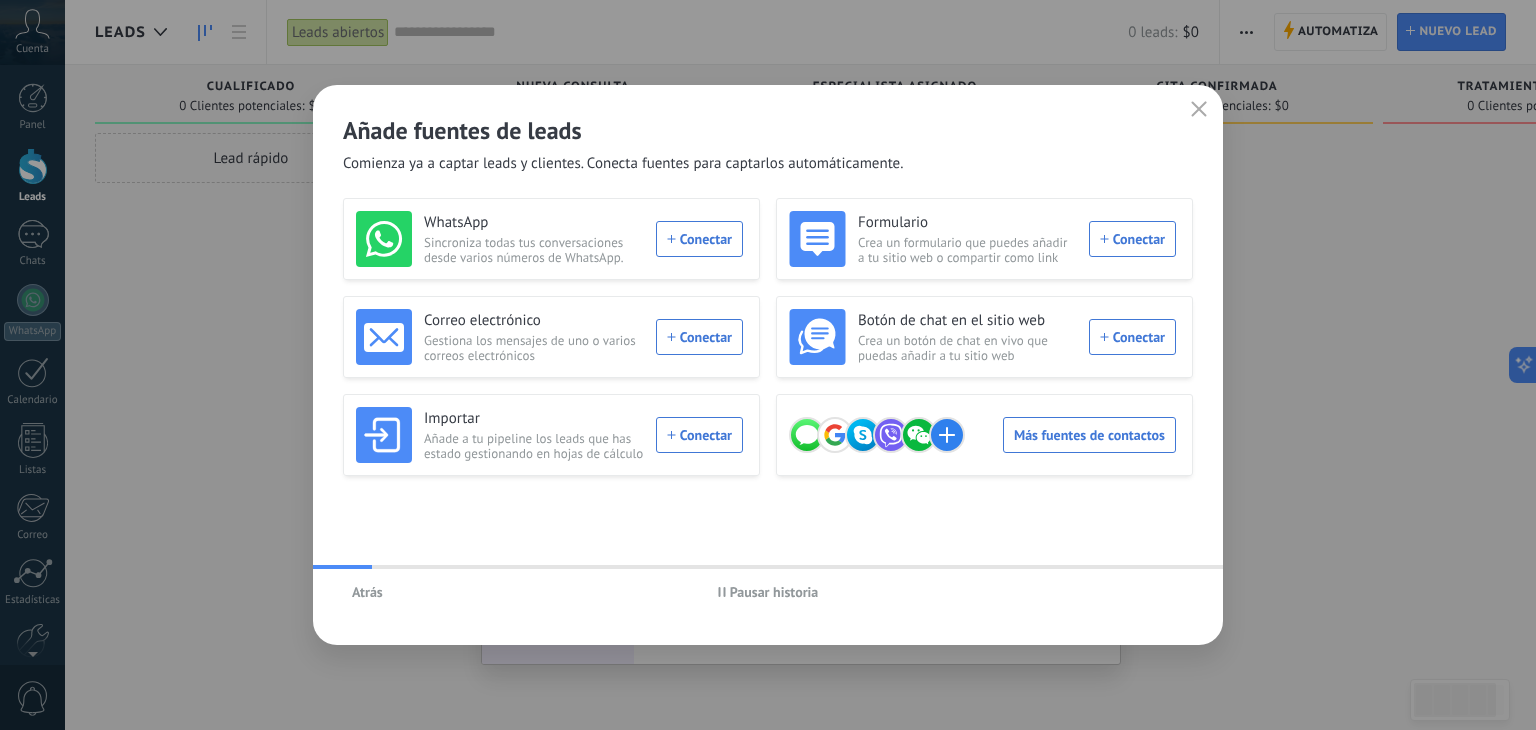 click 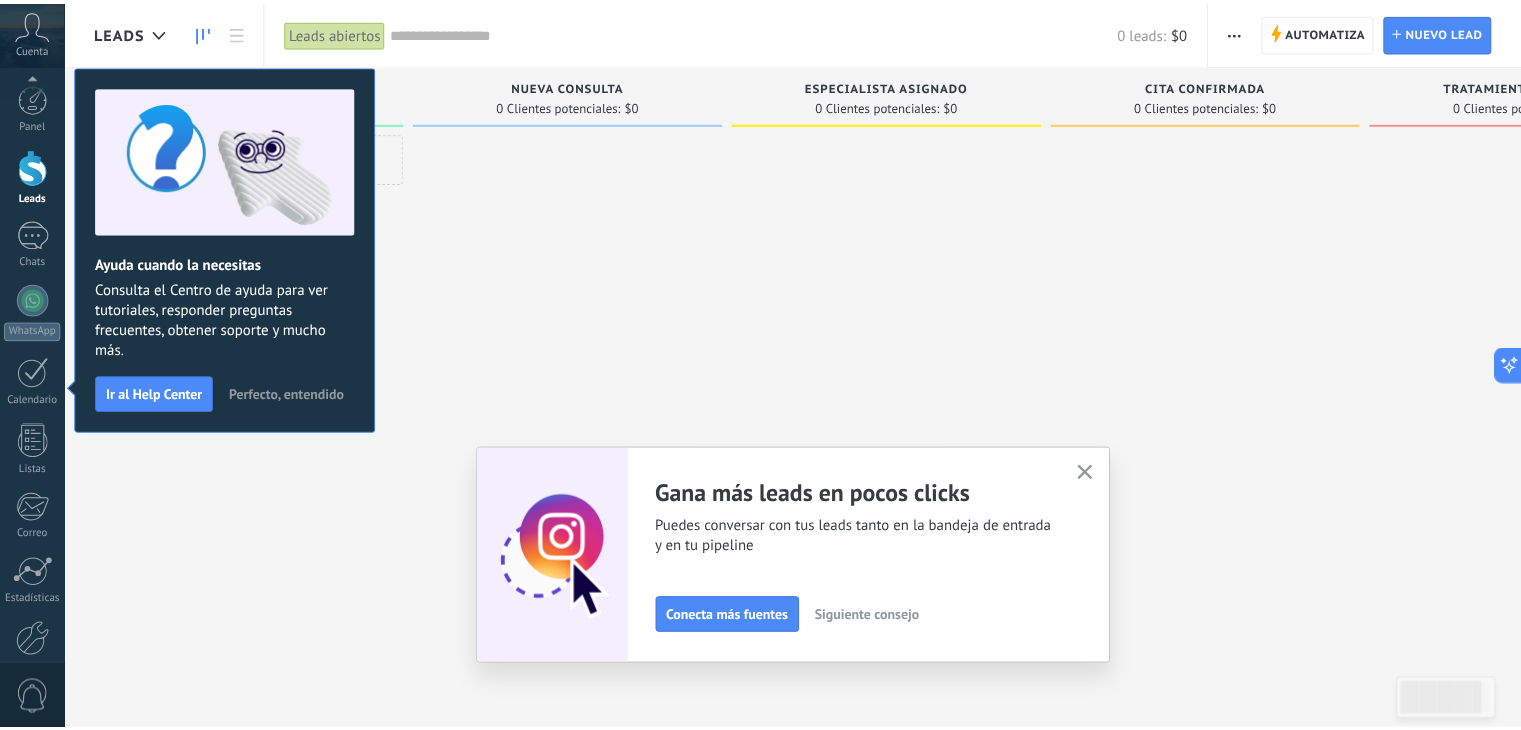 scroll, scrollTop: 101, scrollLeft: 0, axis: vertical 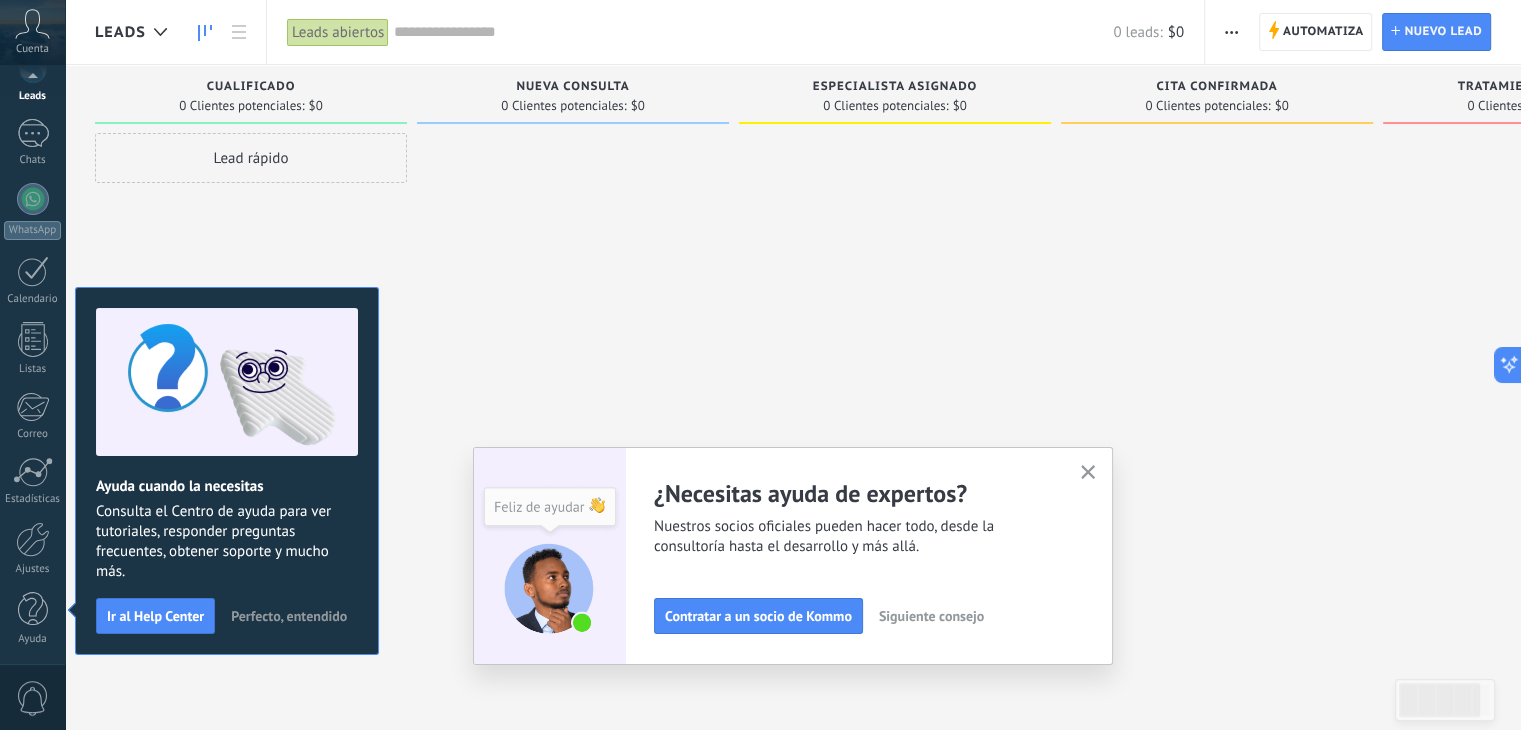 click on "Contratar a un socio de Kommo" at bounding box center (758, 616) 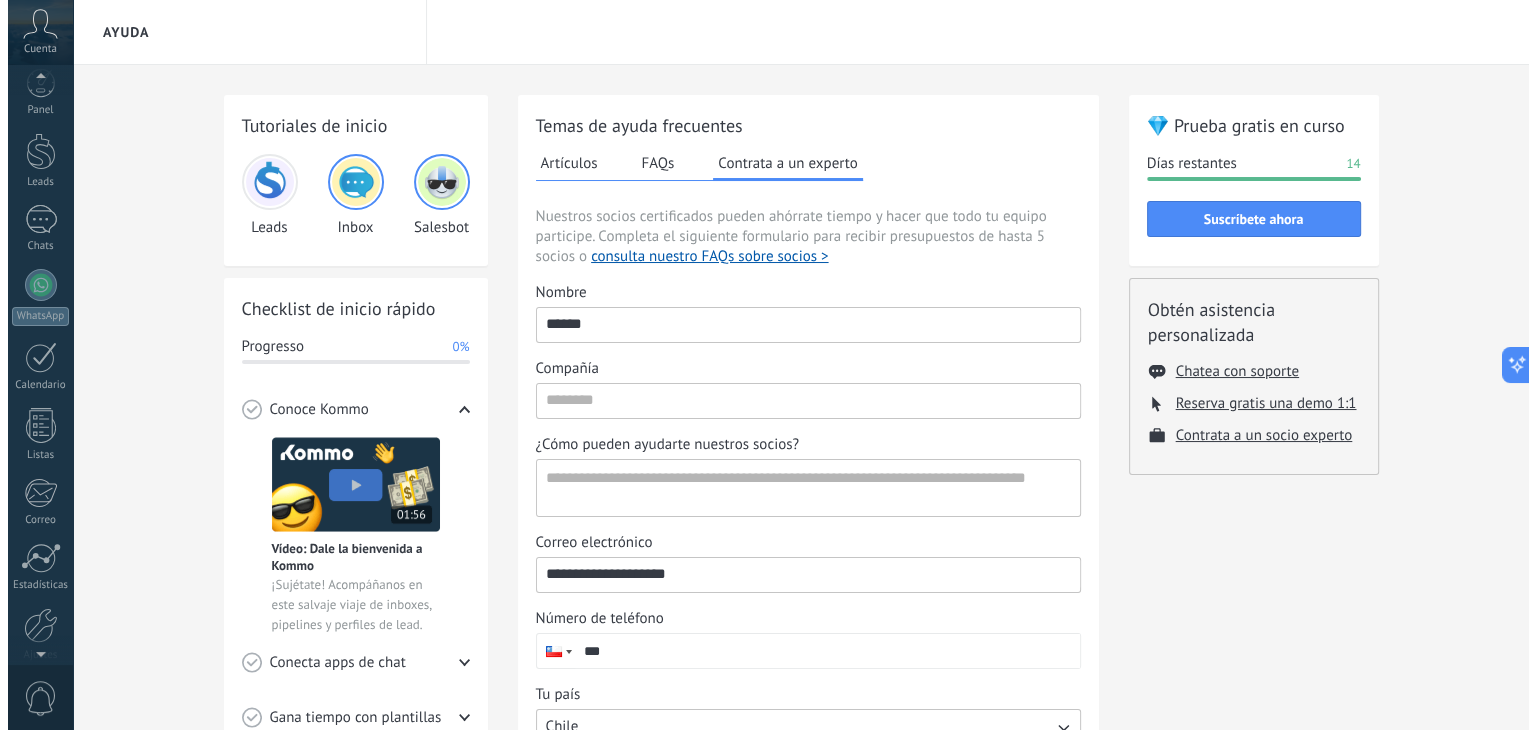 scroll, scrollTop: 0, scrollLeft: 0, axis: both 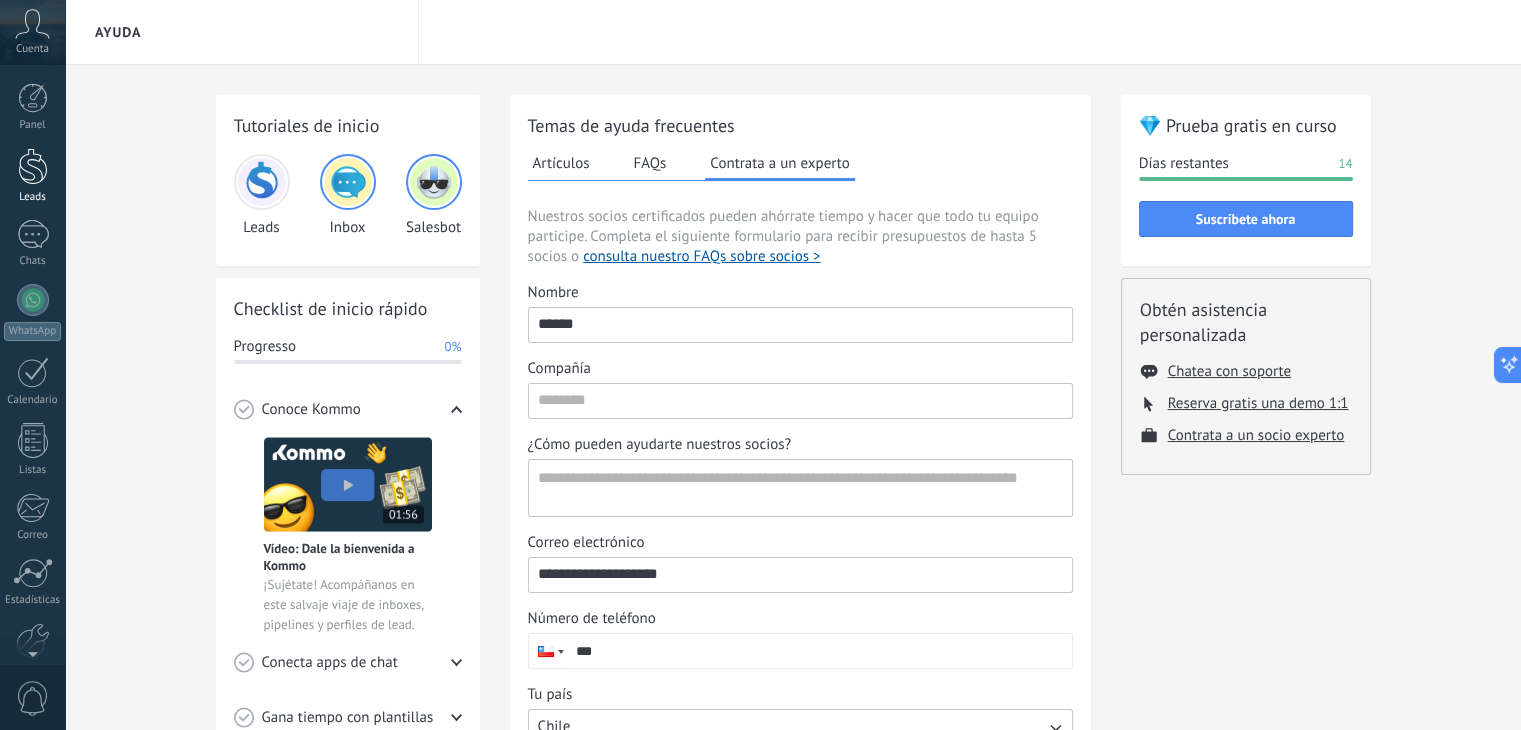 click at bounding box center [33, 166] 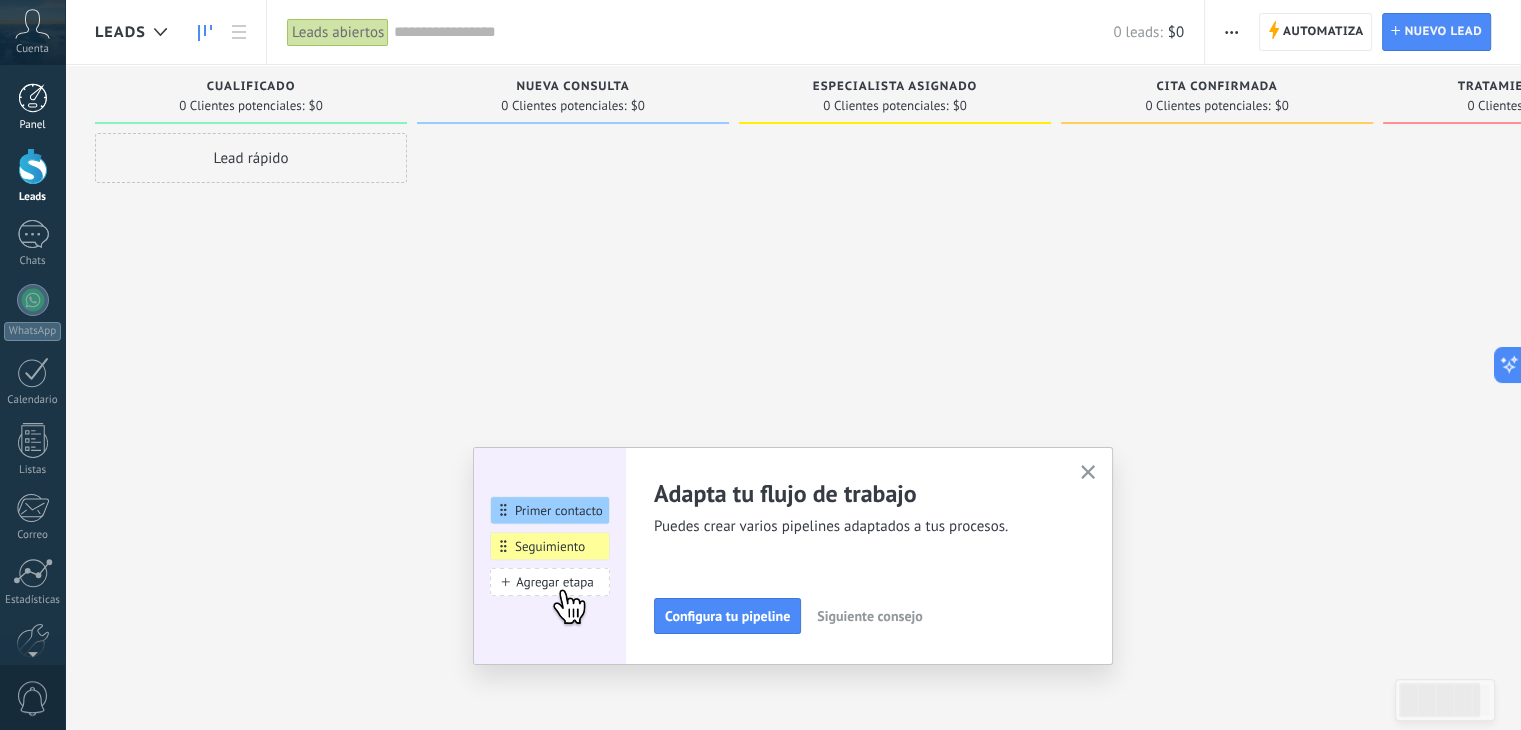 click on "Panel" at bounding box center (33, 125) 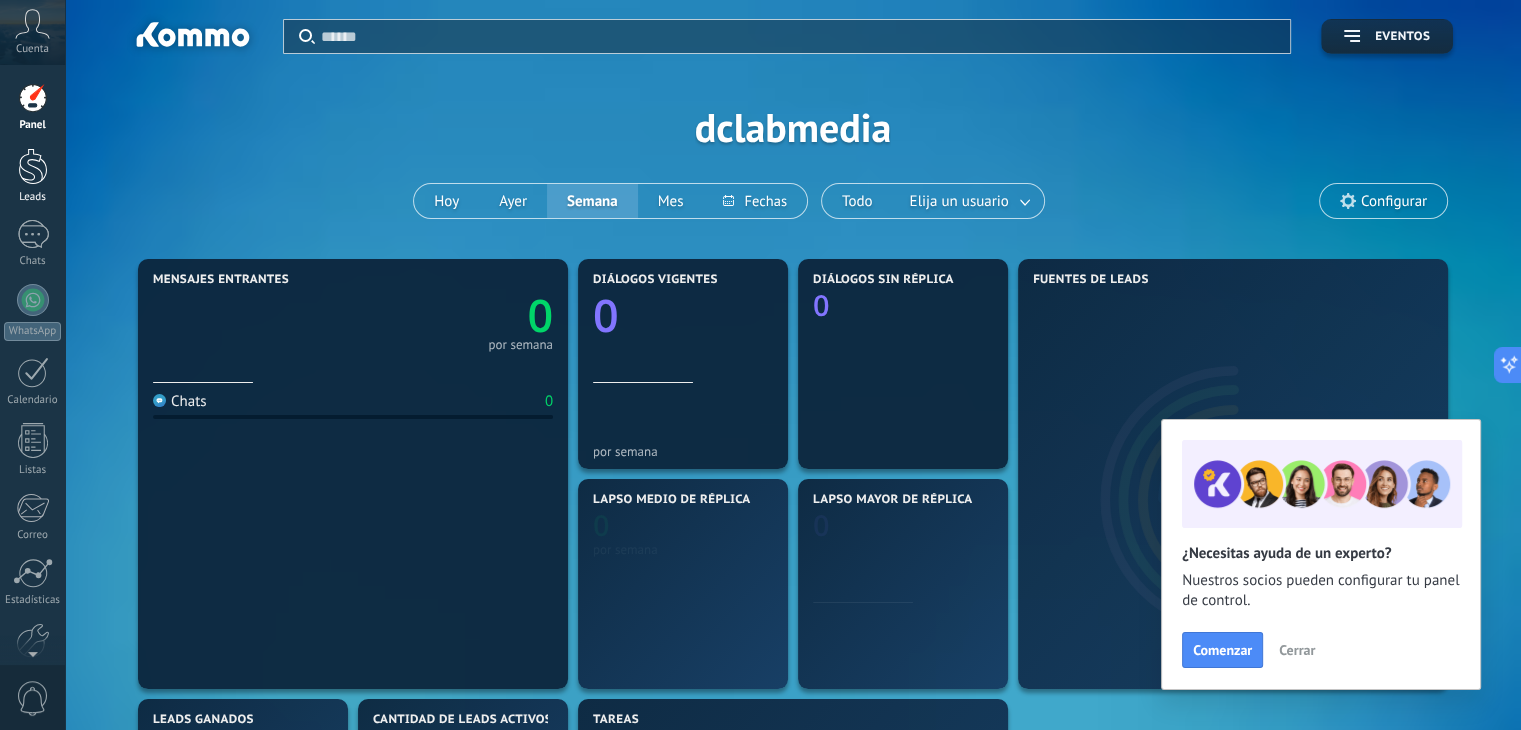 click at bounding box center (33, 166) 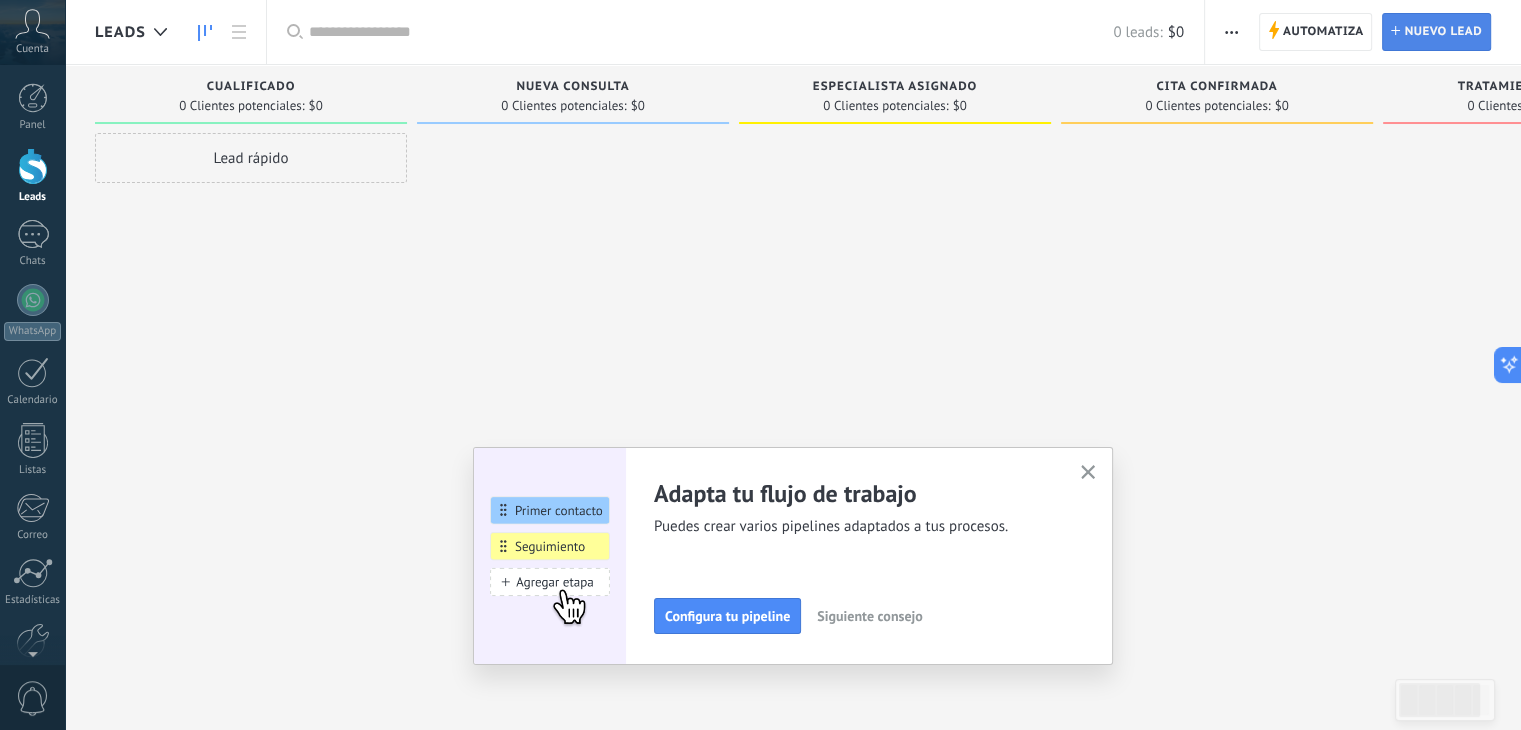 click on "Nuevo lead" at bounding box center (1443, 32) 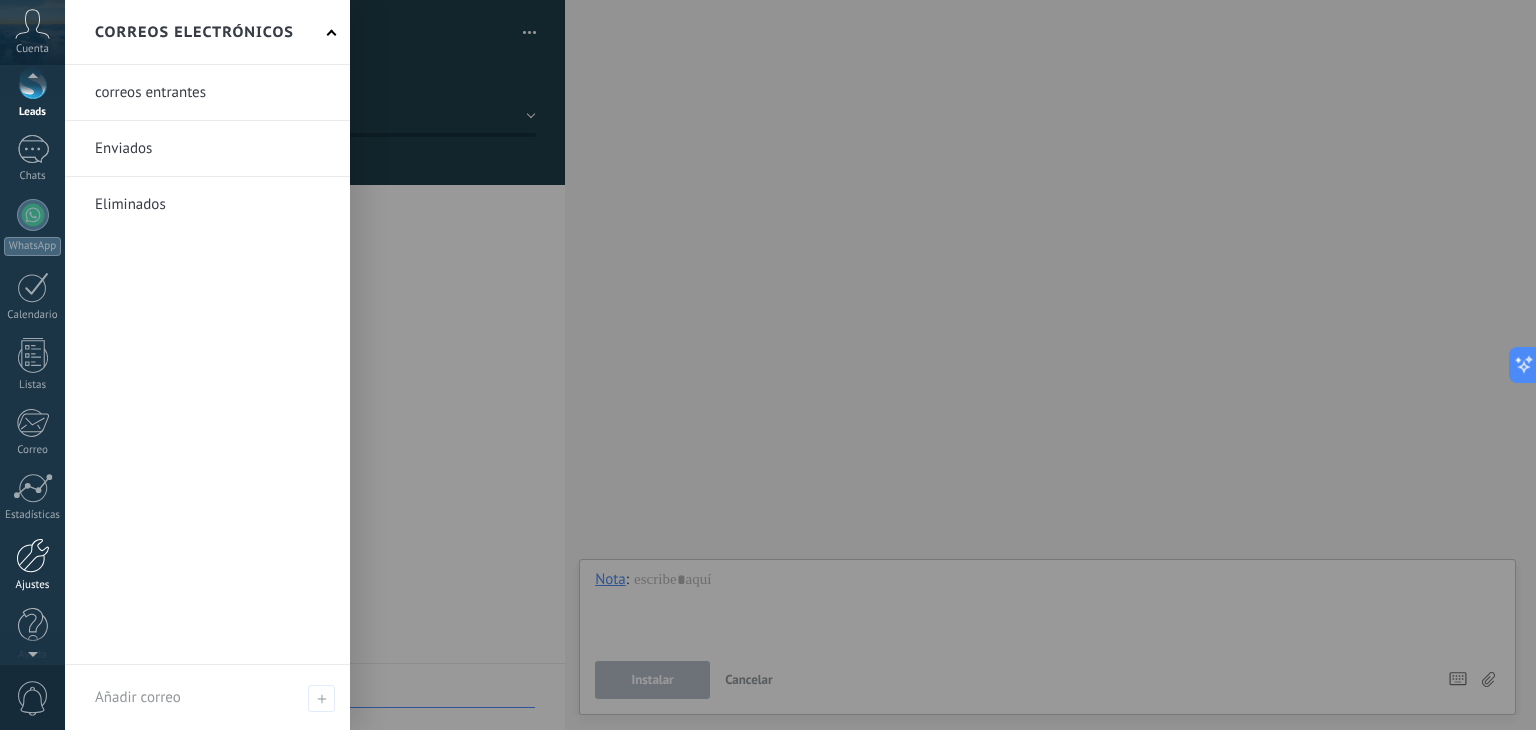 scroll, scrollTop: 101, scrollLeft: 0, axis: vertical 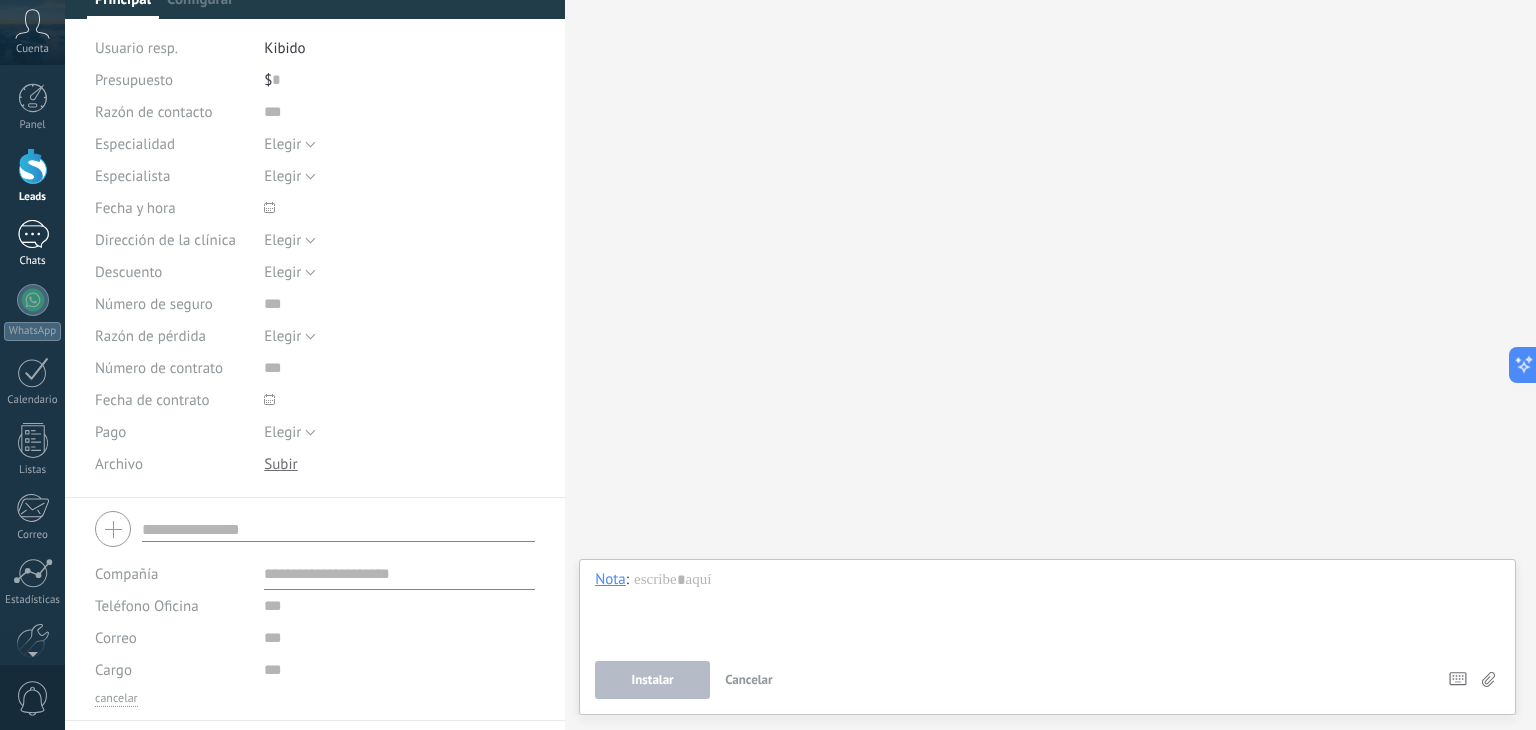 click at bounding box center [33, 234] 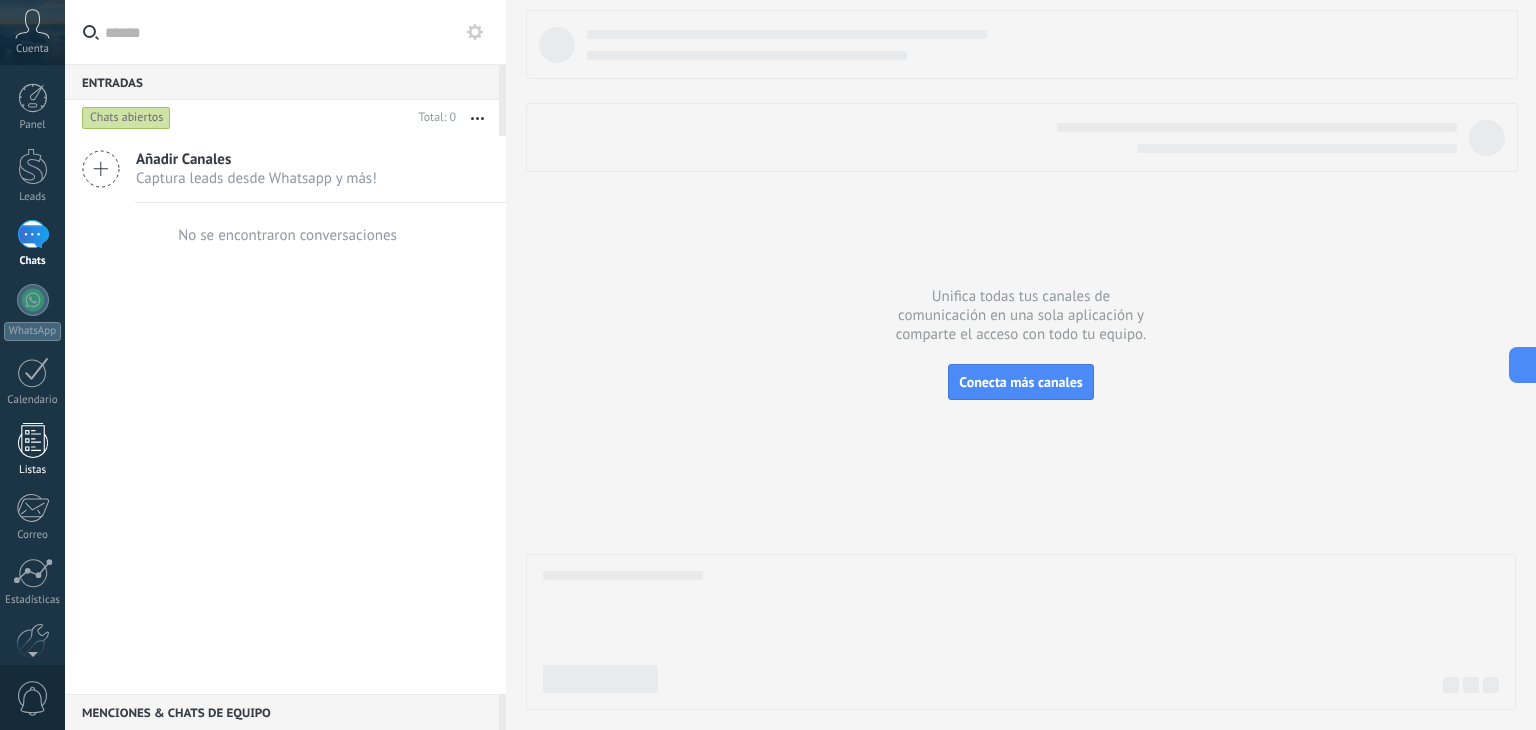 click at bounding box center [33, 440] 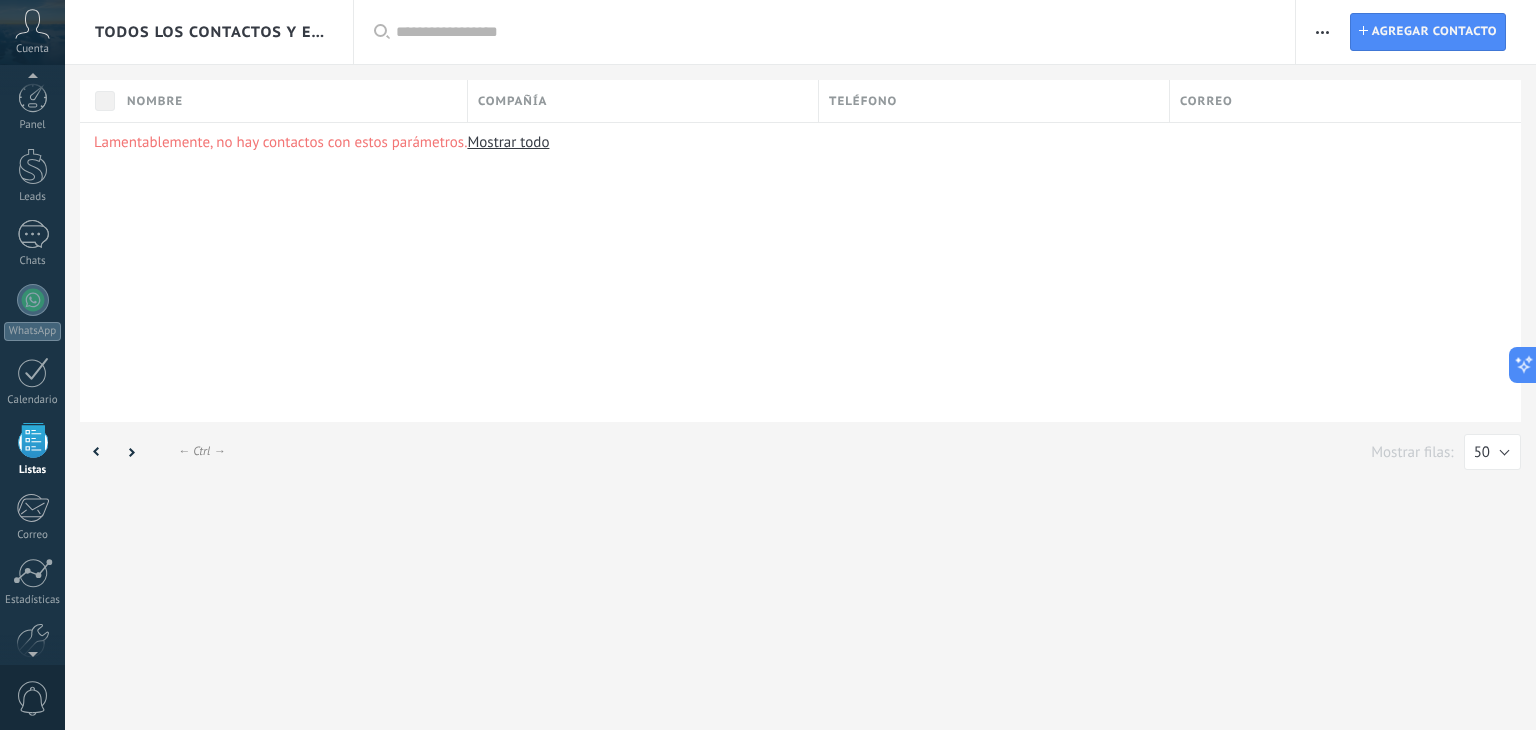 scroll, scrollTop: 51, scrollLeft: 0, axis: vertical 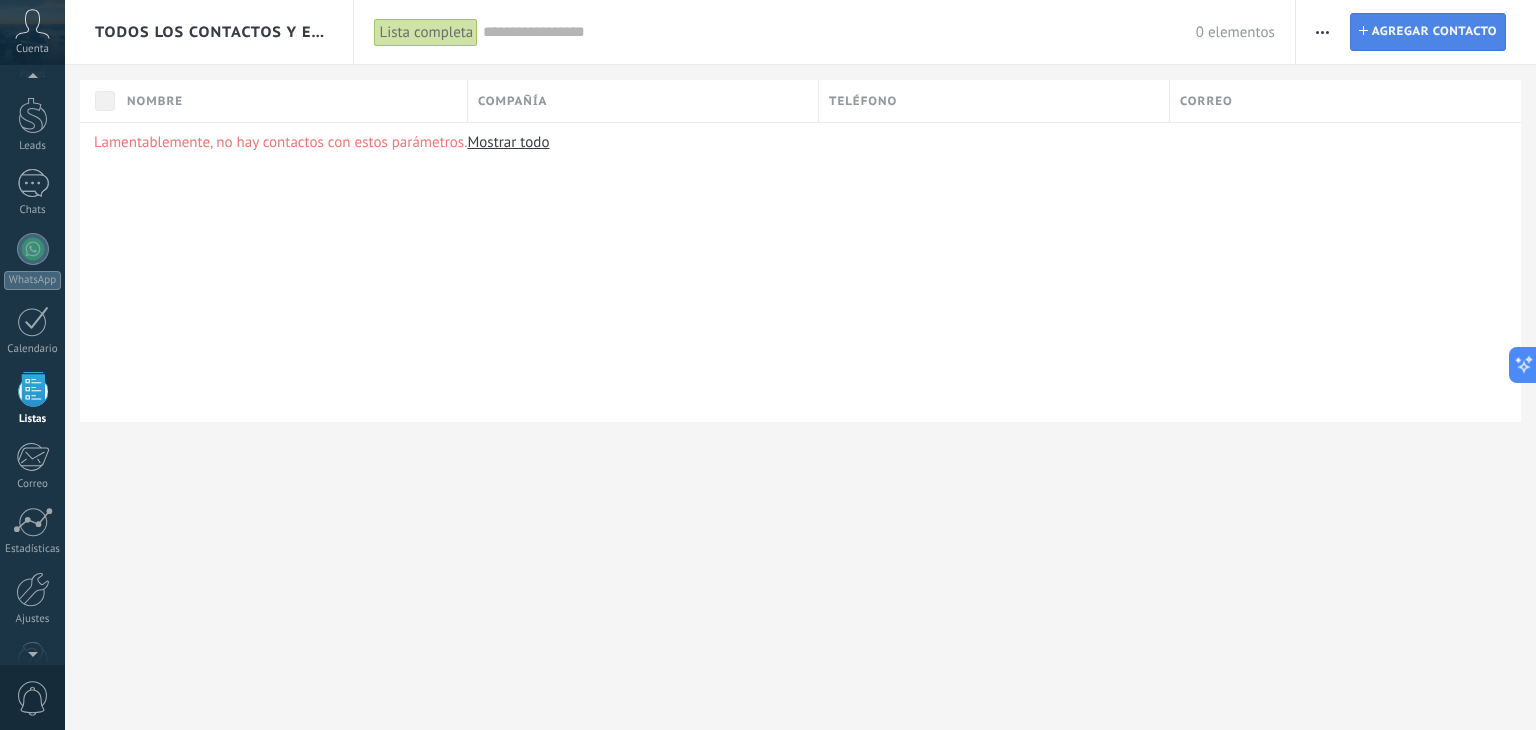 click on "Agregar contacto" at bounding box center (1434, 32) 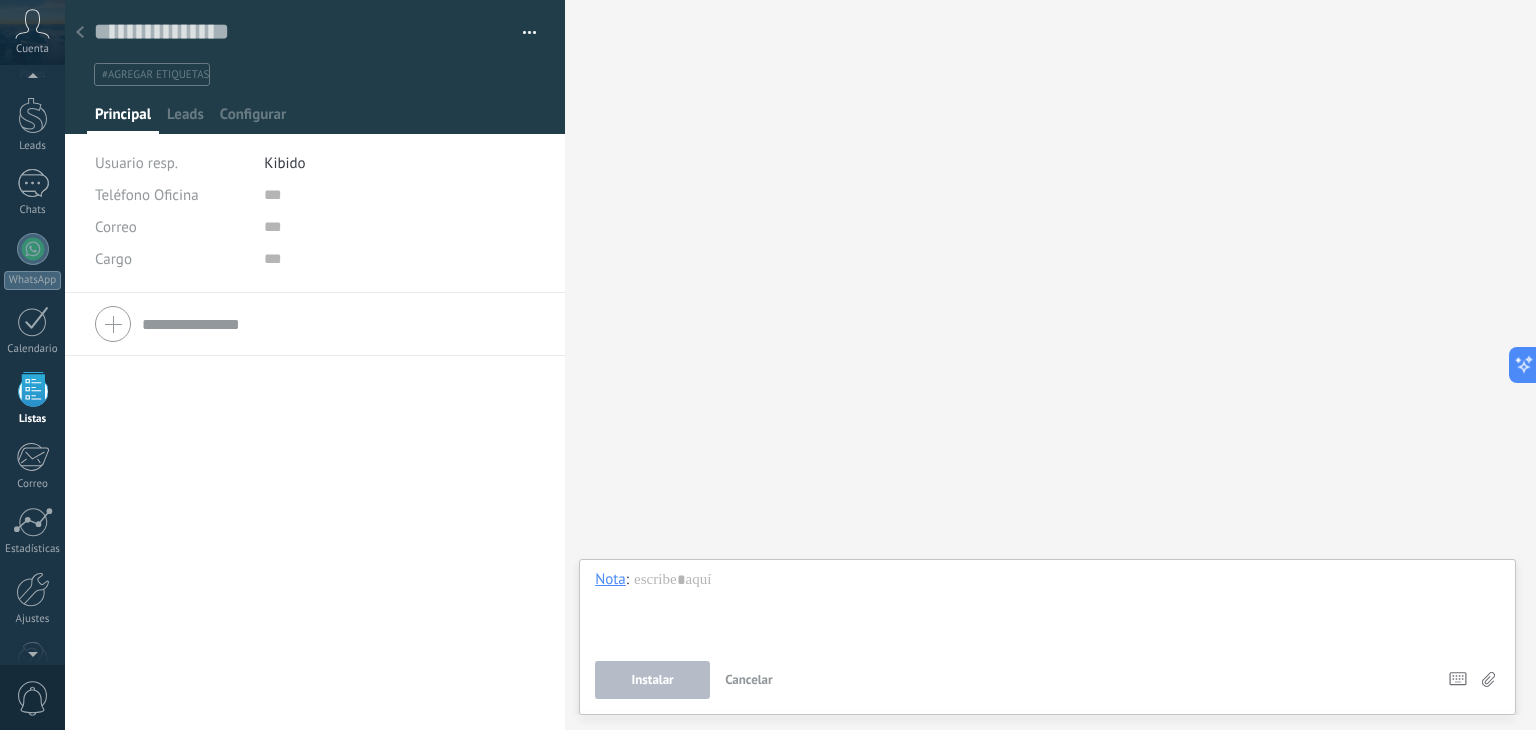 click on "Buscar Carga más Participantes:" at bounding box center [1050, 365] 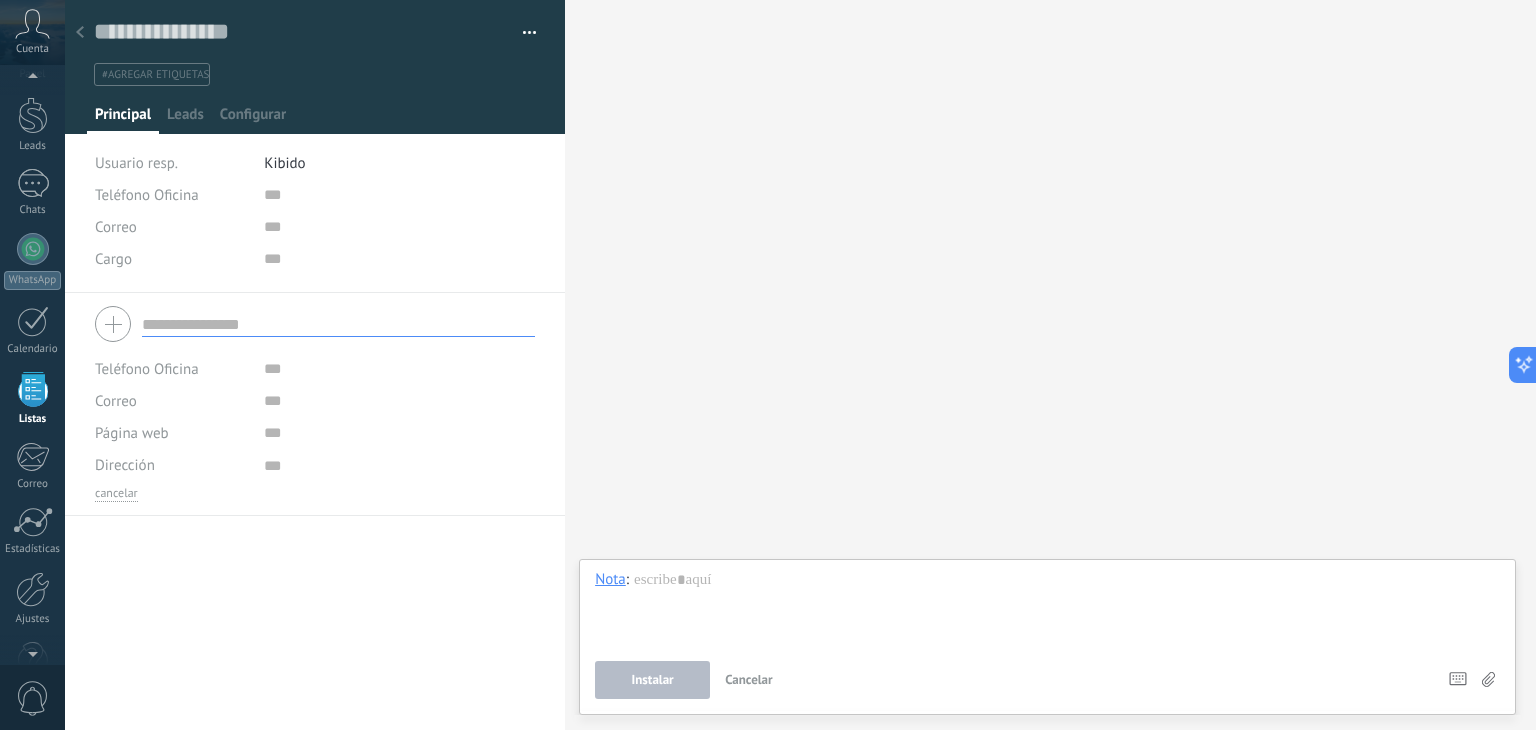 click at bounding box center (338, 324) 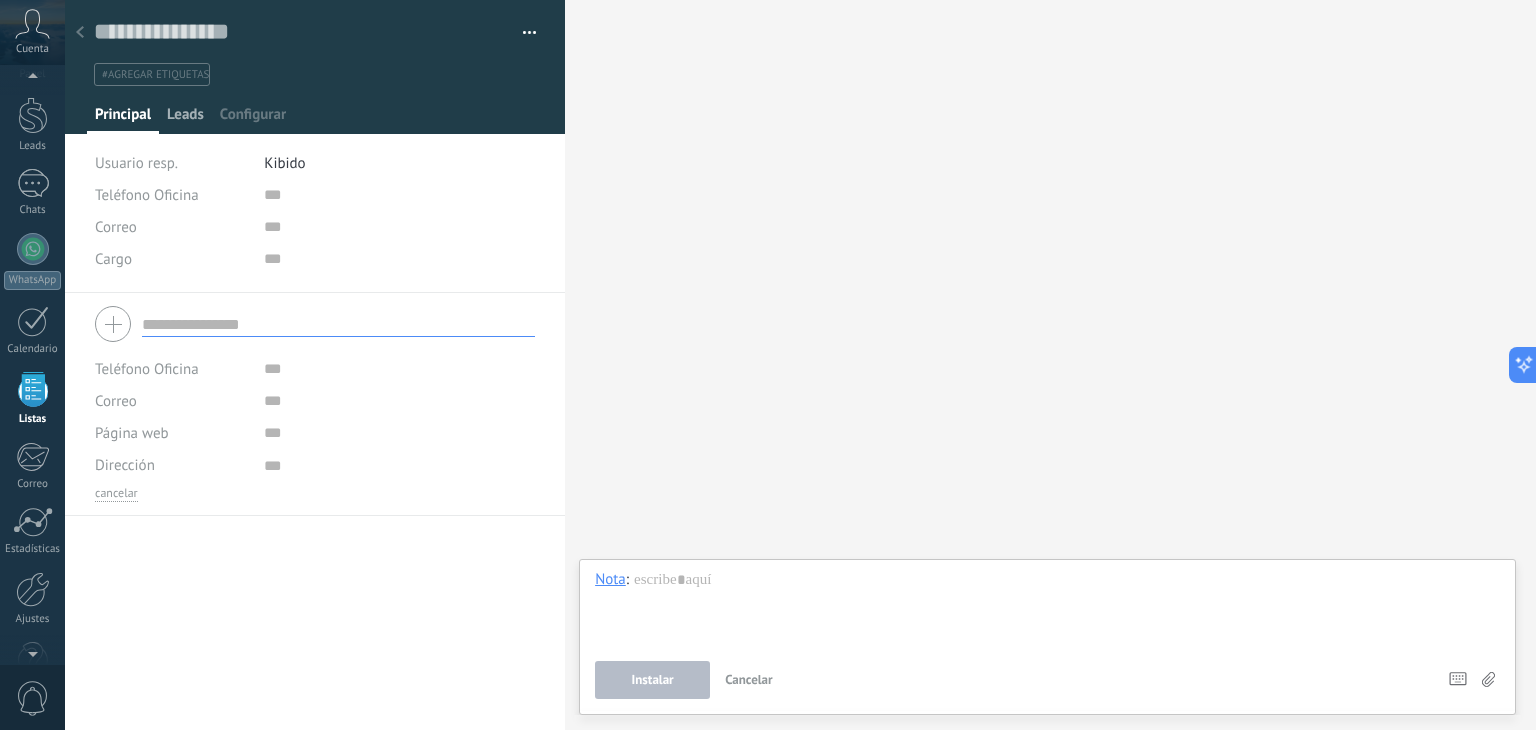 click on "Leads" at bounding box center (185, 119) 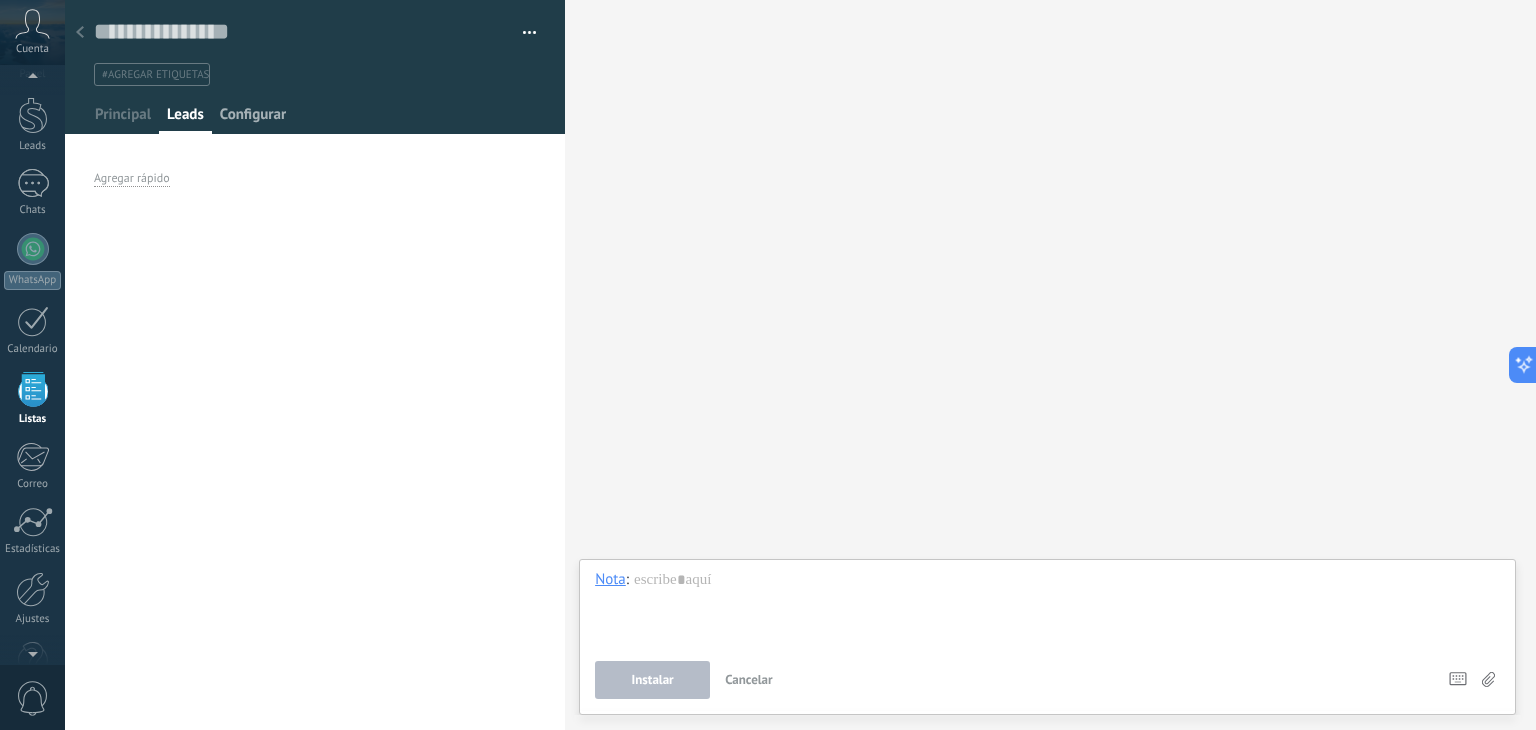 click on "Configurar" at bounding box center (253, 119) 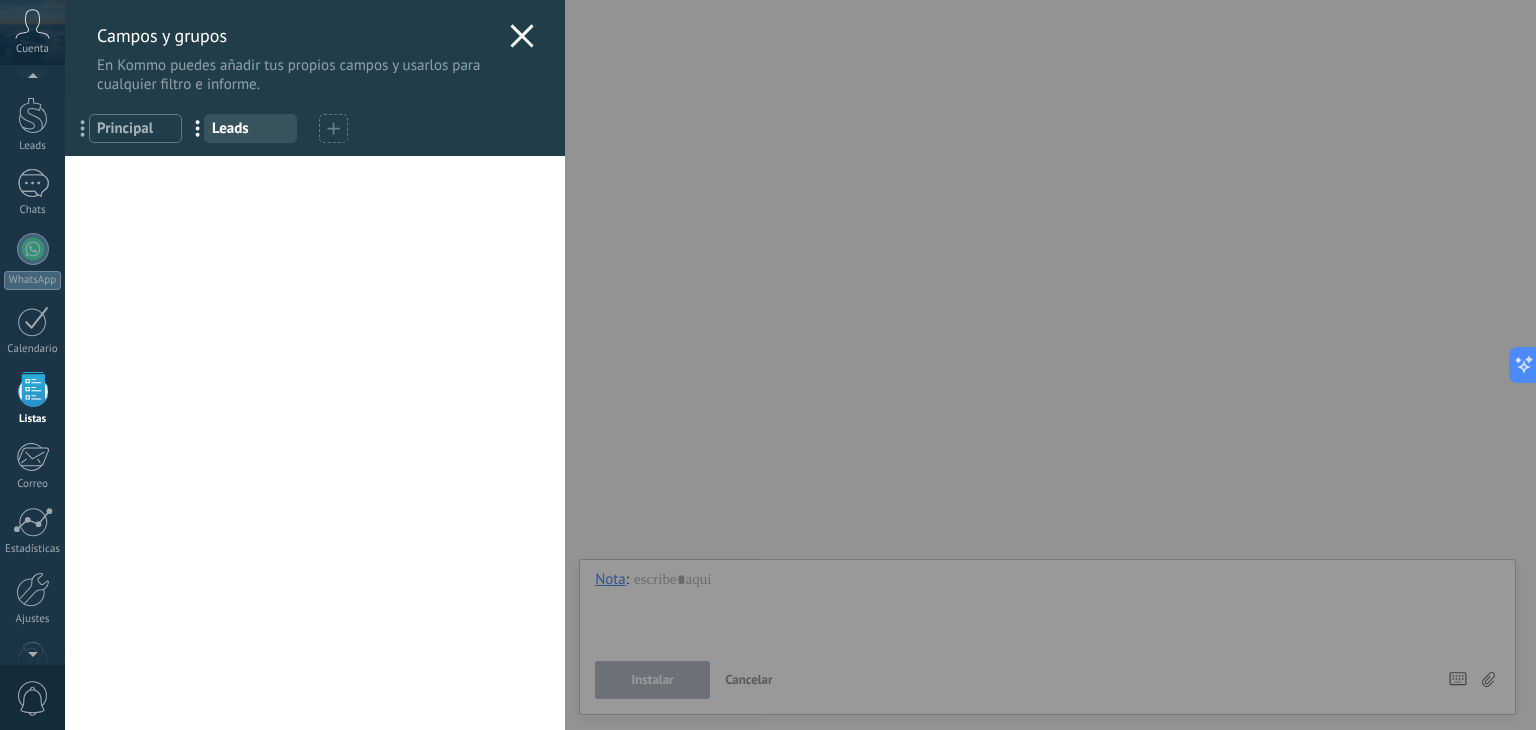 click 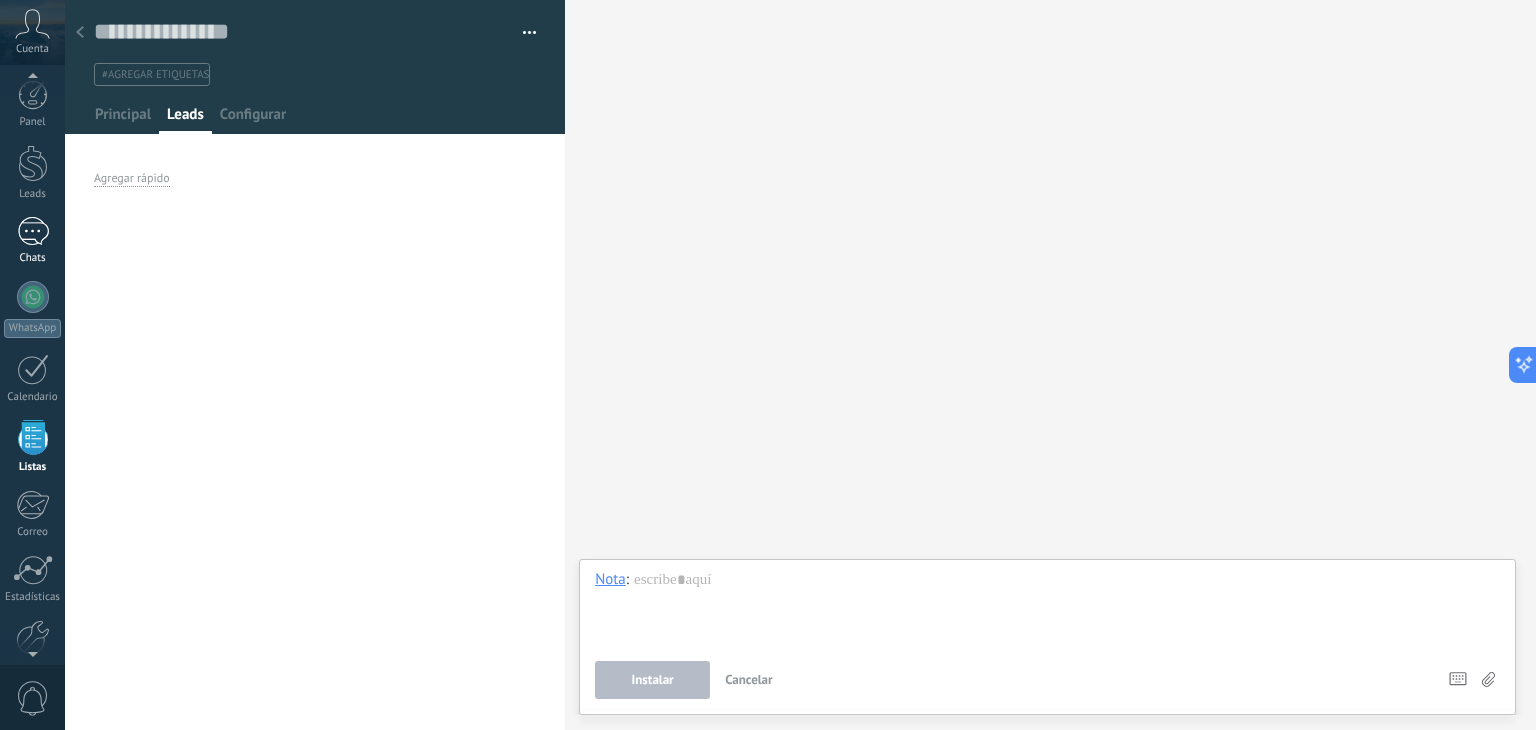 scroll, scrollTop: 0, scrollLeft: 0, axis: both 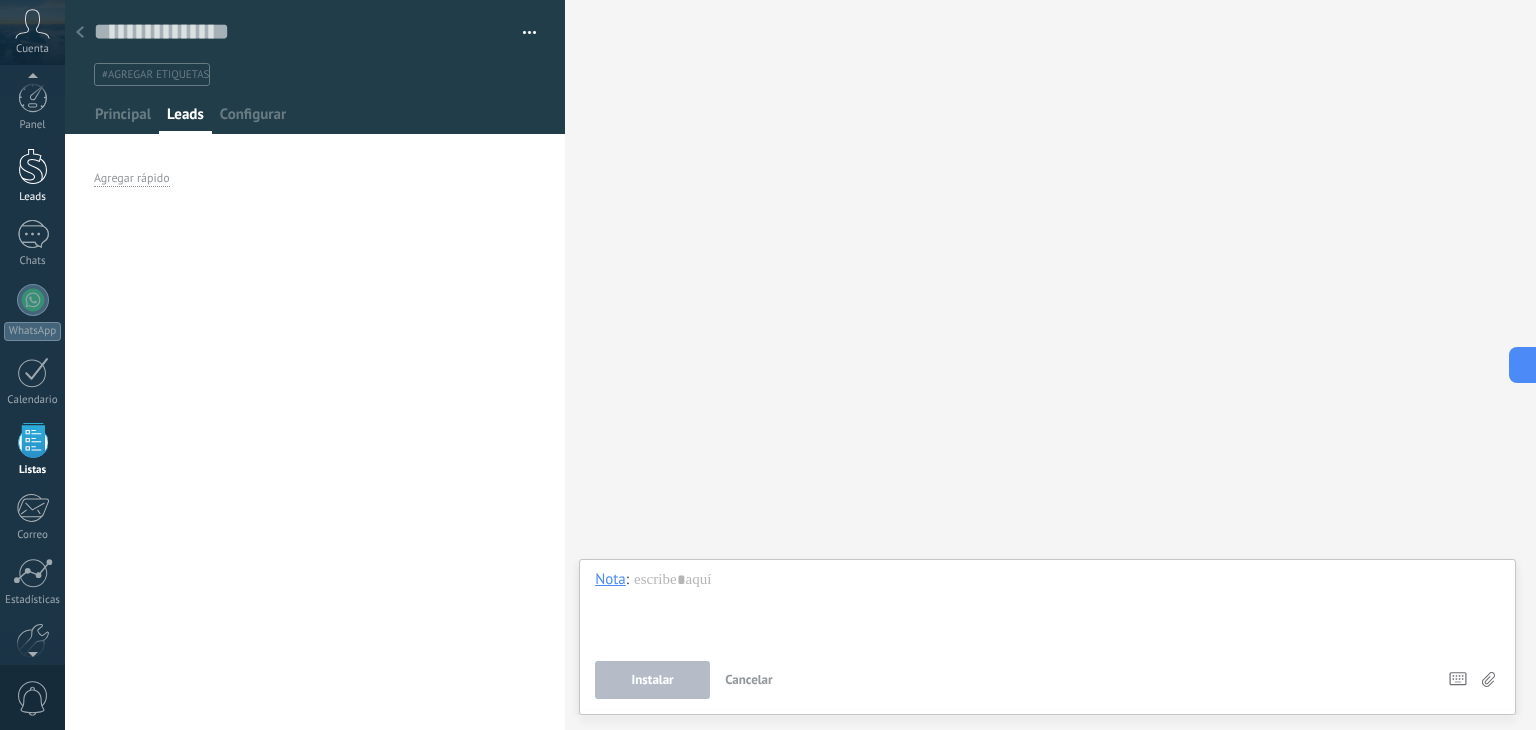 click at bounding box center (33, 166) 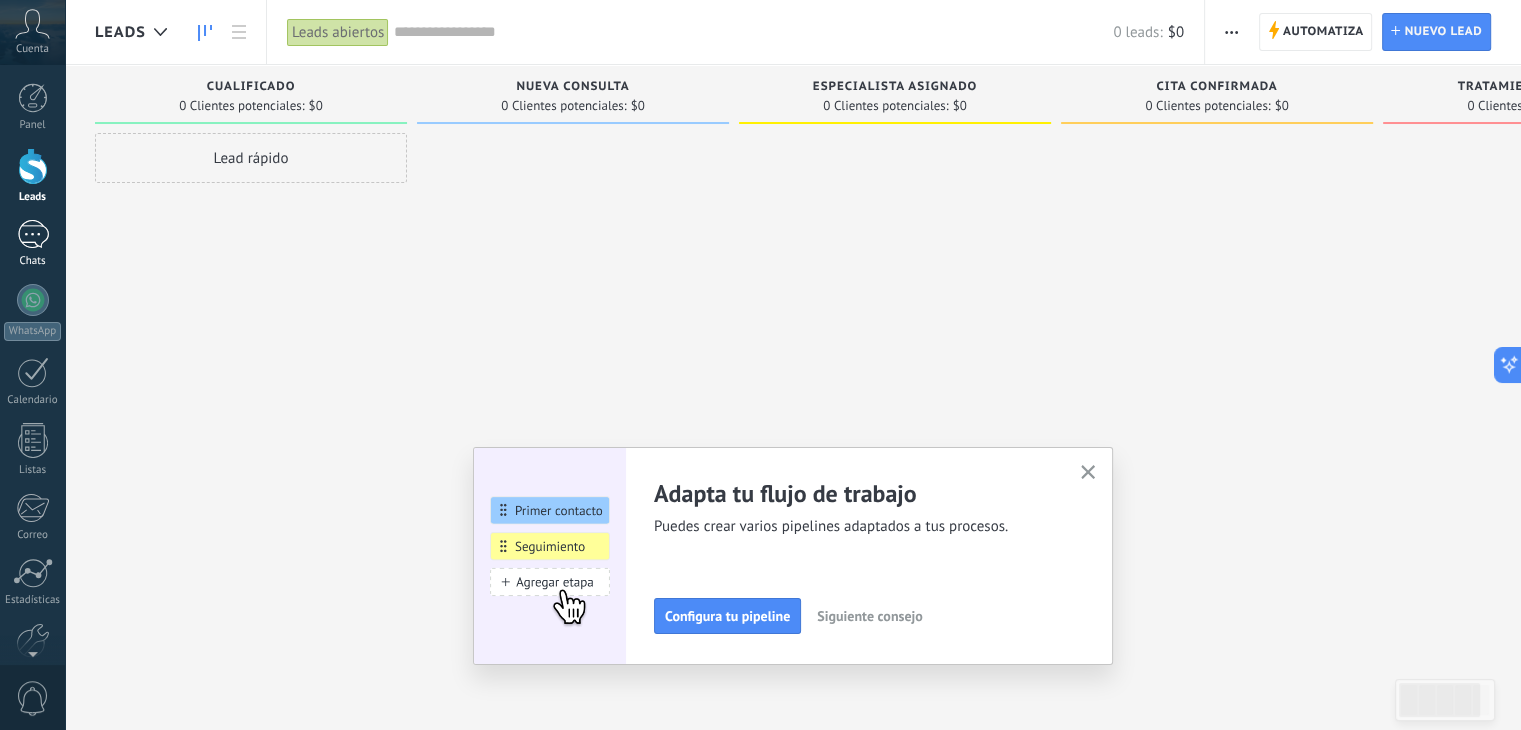 click at bounding box center (33, 234) 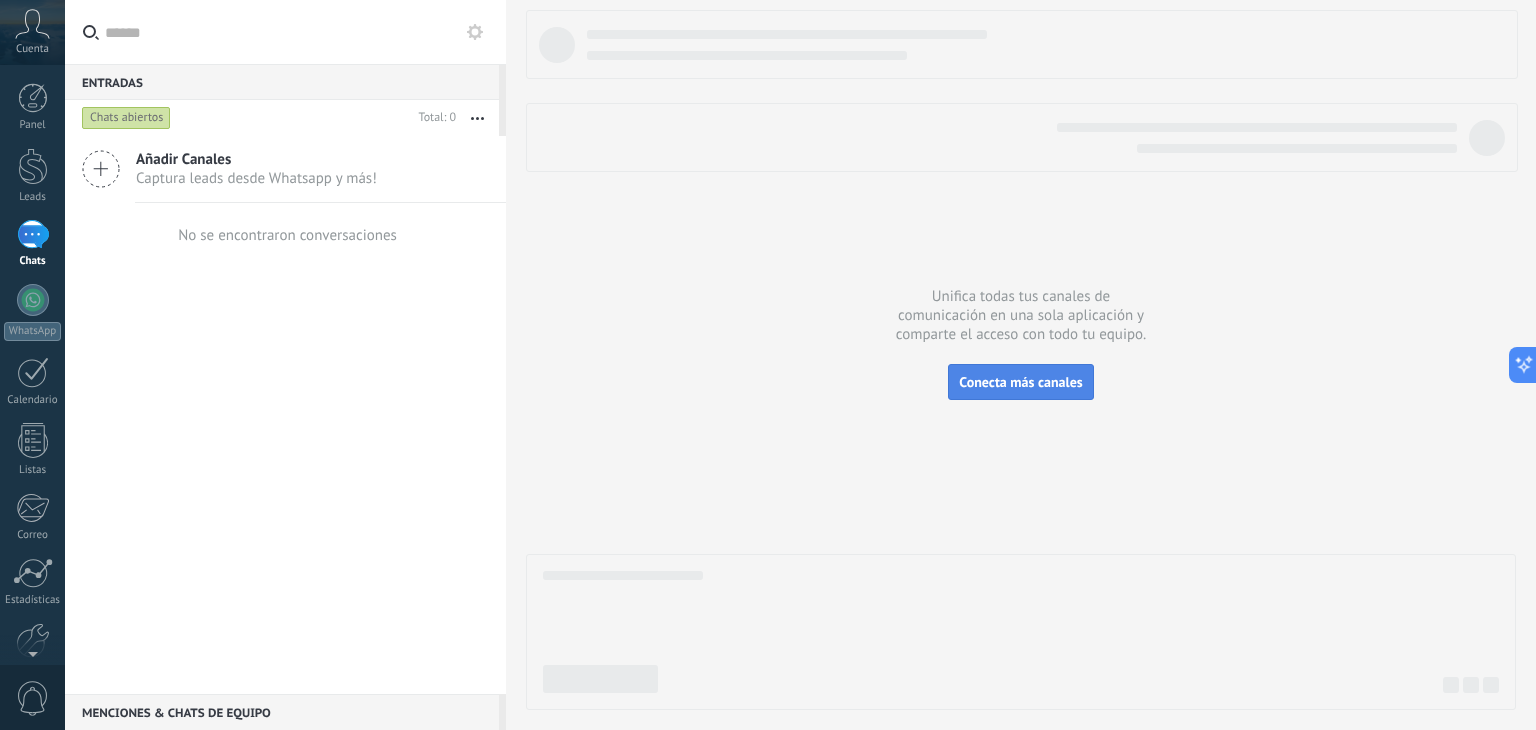 click on "Conecta más canales" at bounding box center (1020, 382) 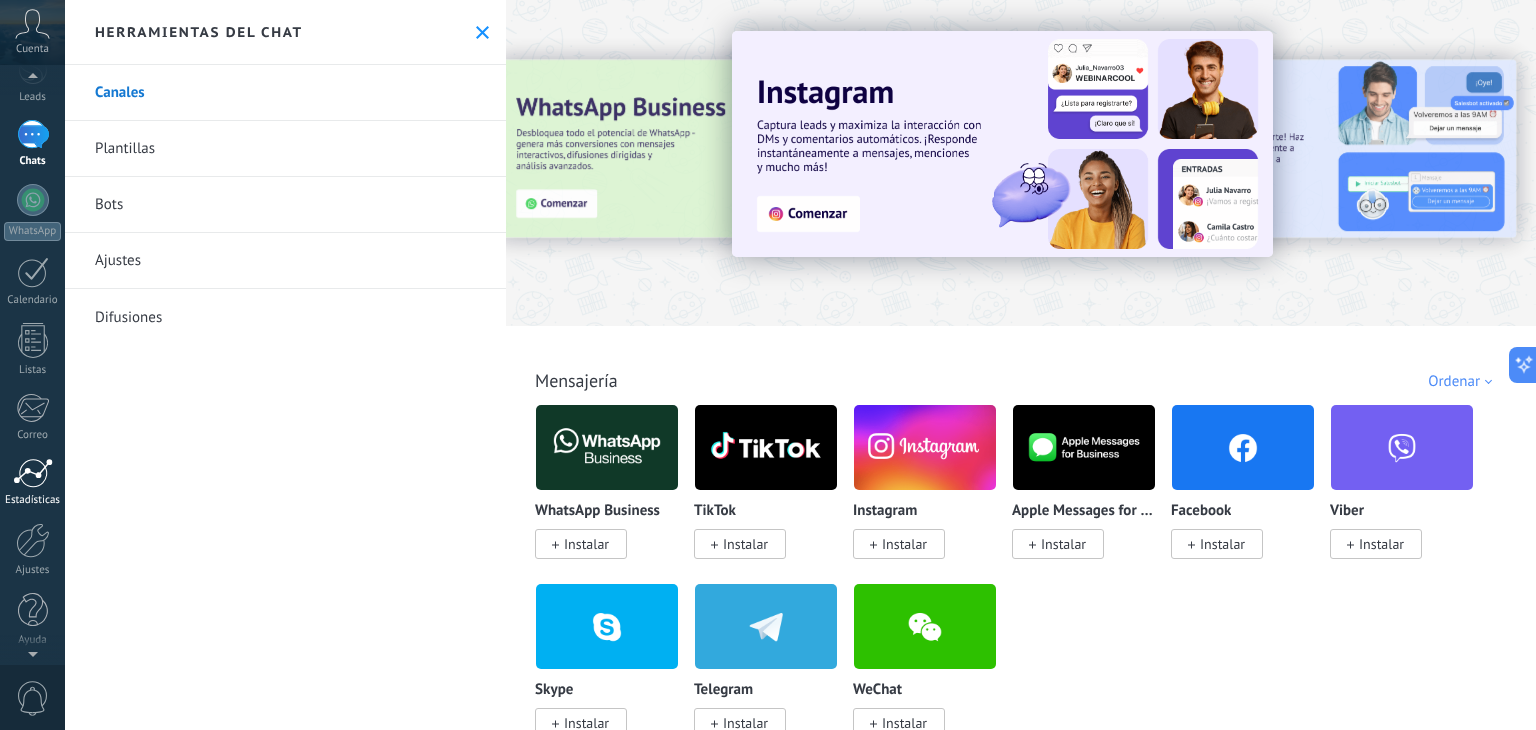 scroll, scrollTop: 101, scrollLeft: 0, axis: vertical 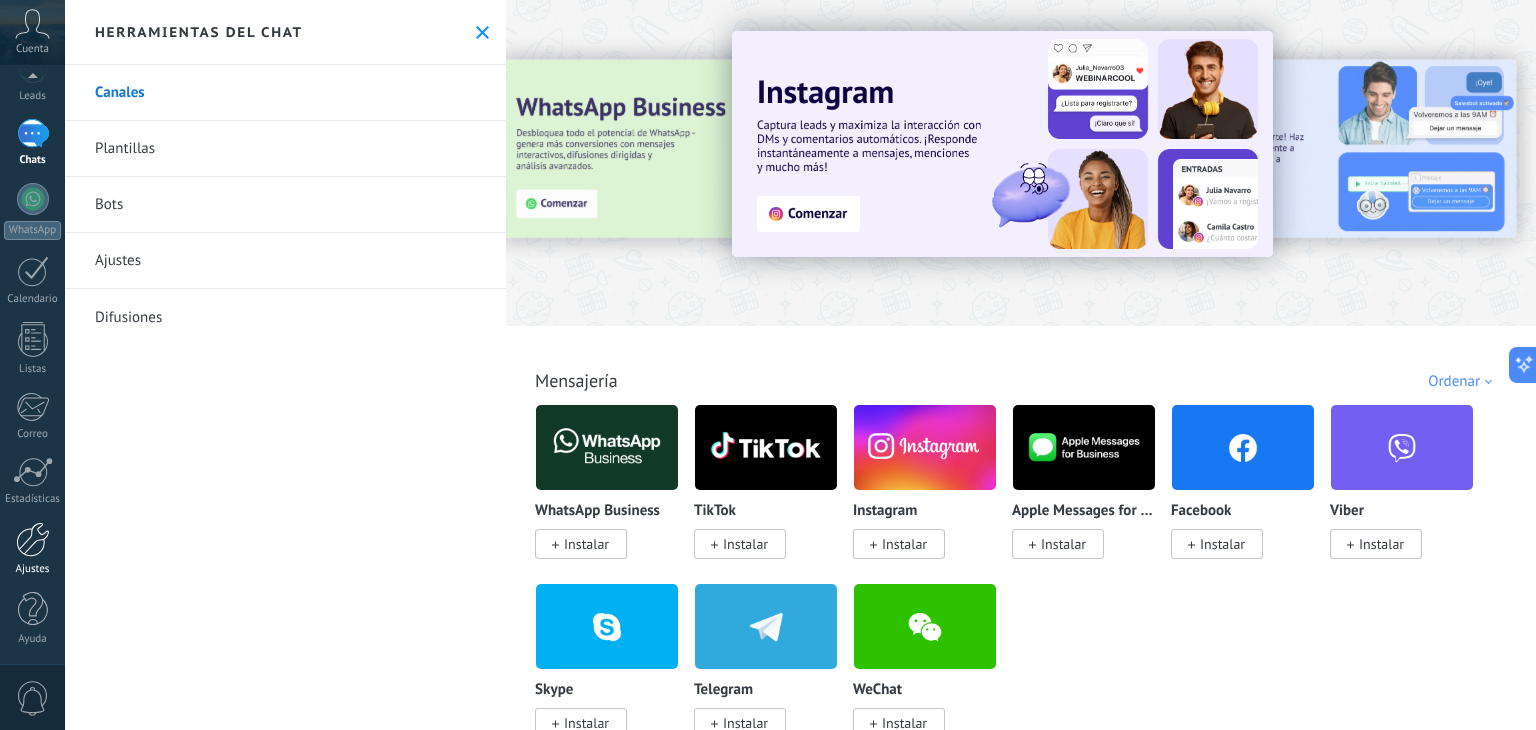 click at bounding box center (33, 539) 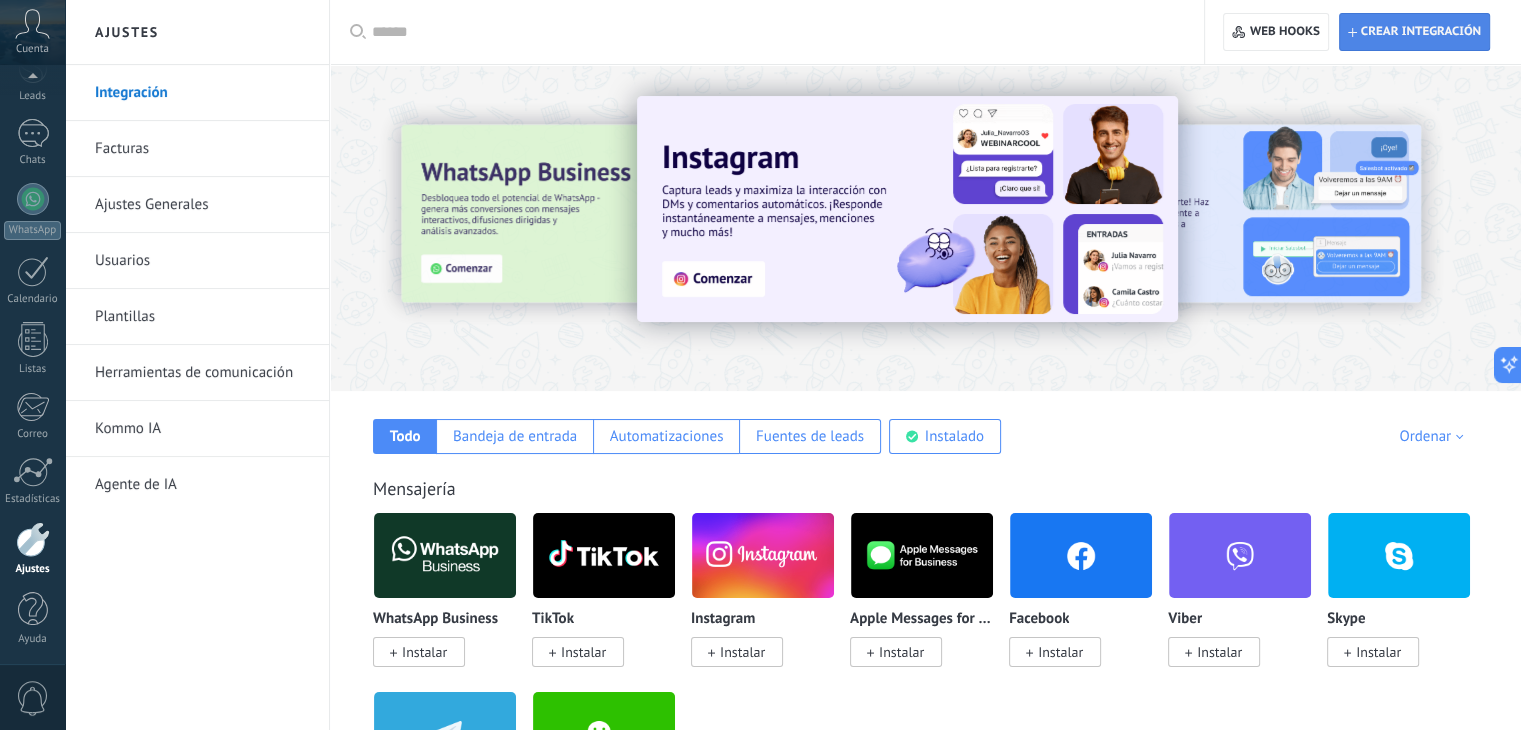 click on "Crear integración" at bounding box center [1421, 32] 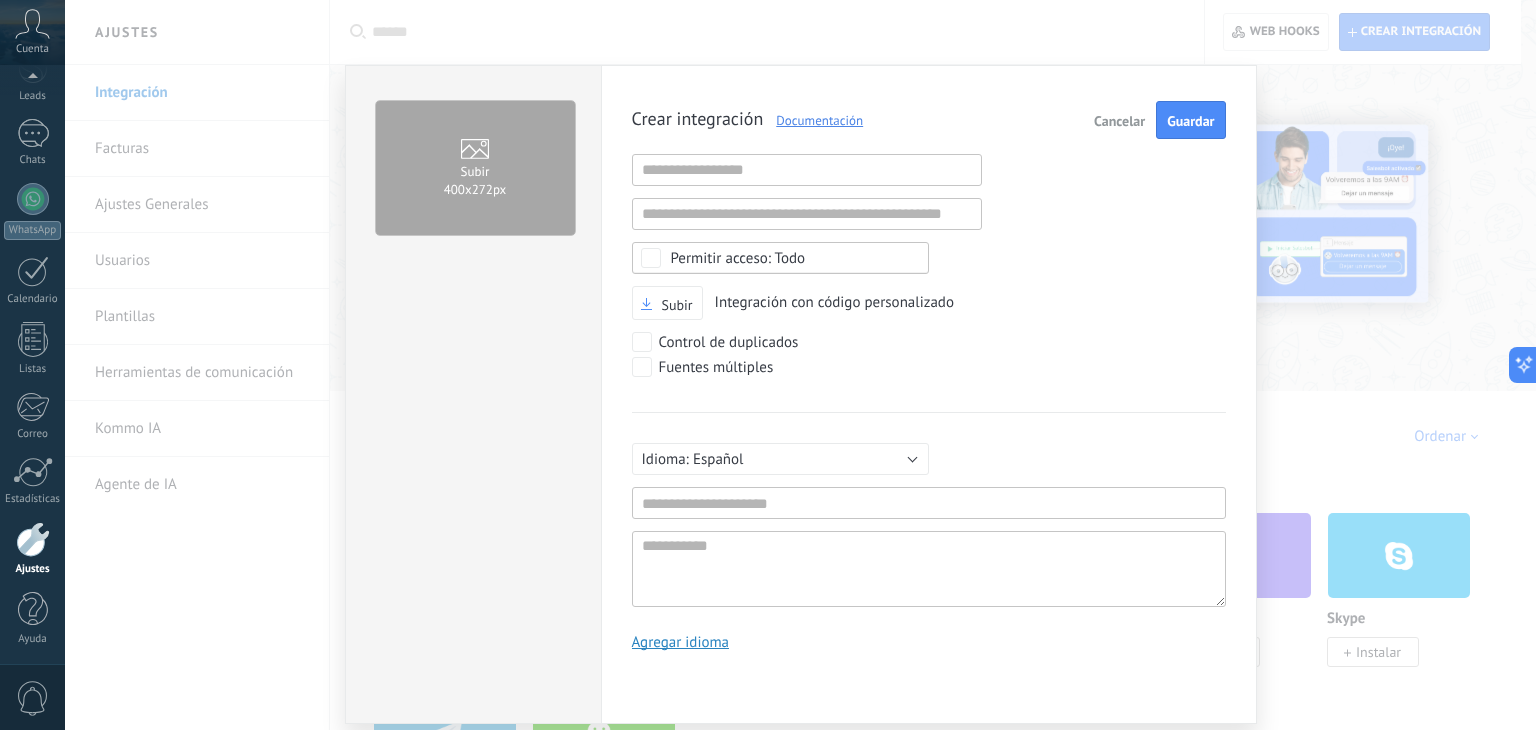 scroll, scrollTop: 19, scrollLeft: 0, axis: vertical 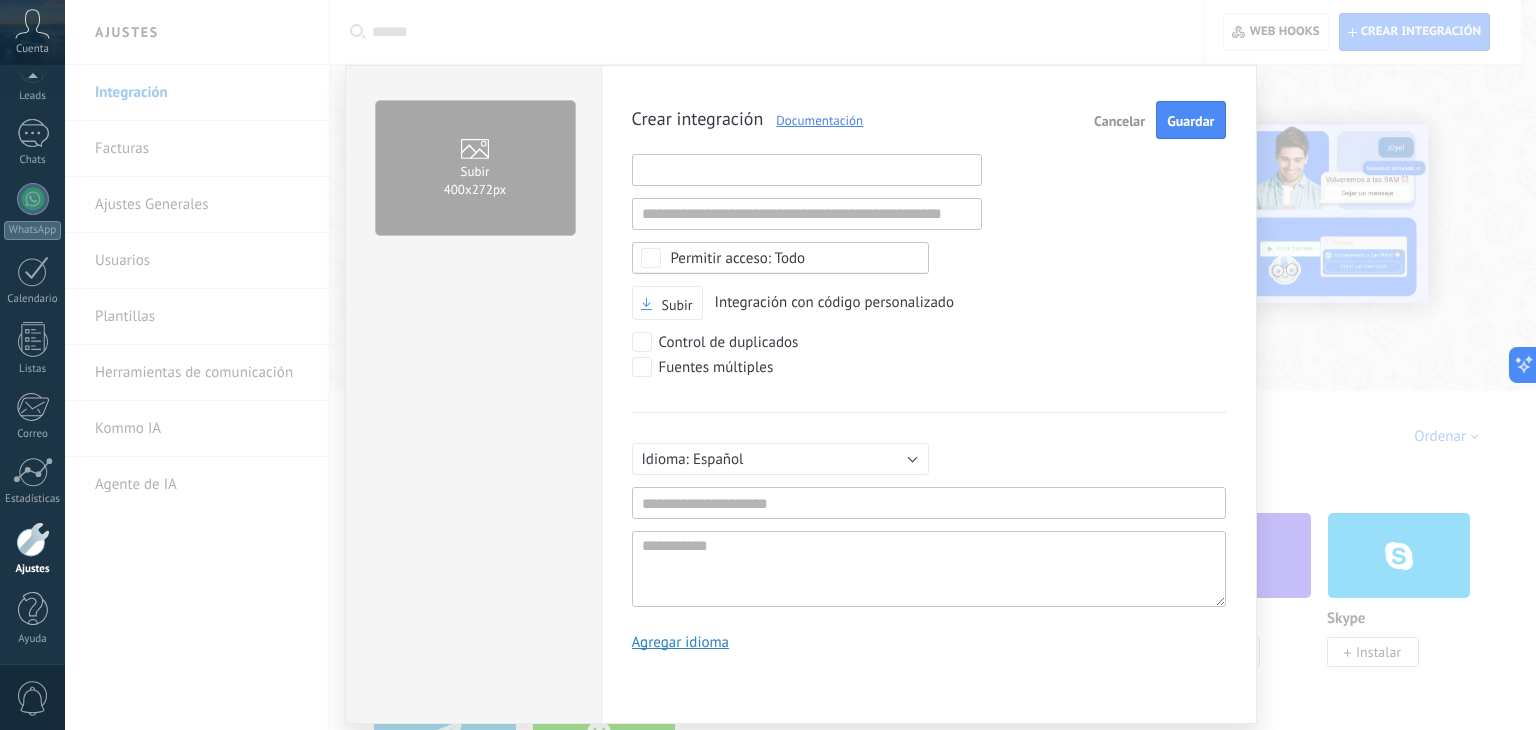 click at bounding box center [807, 170] 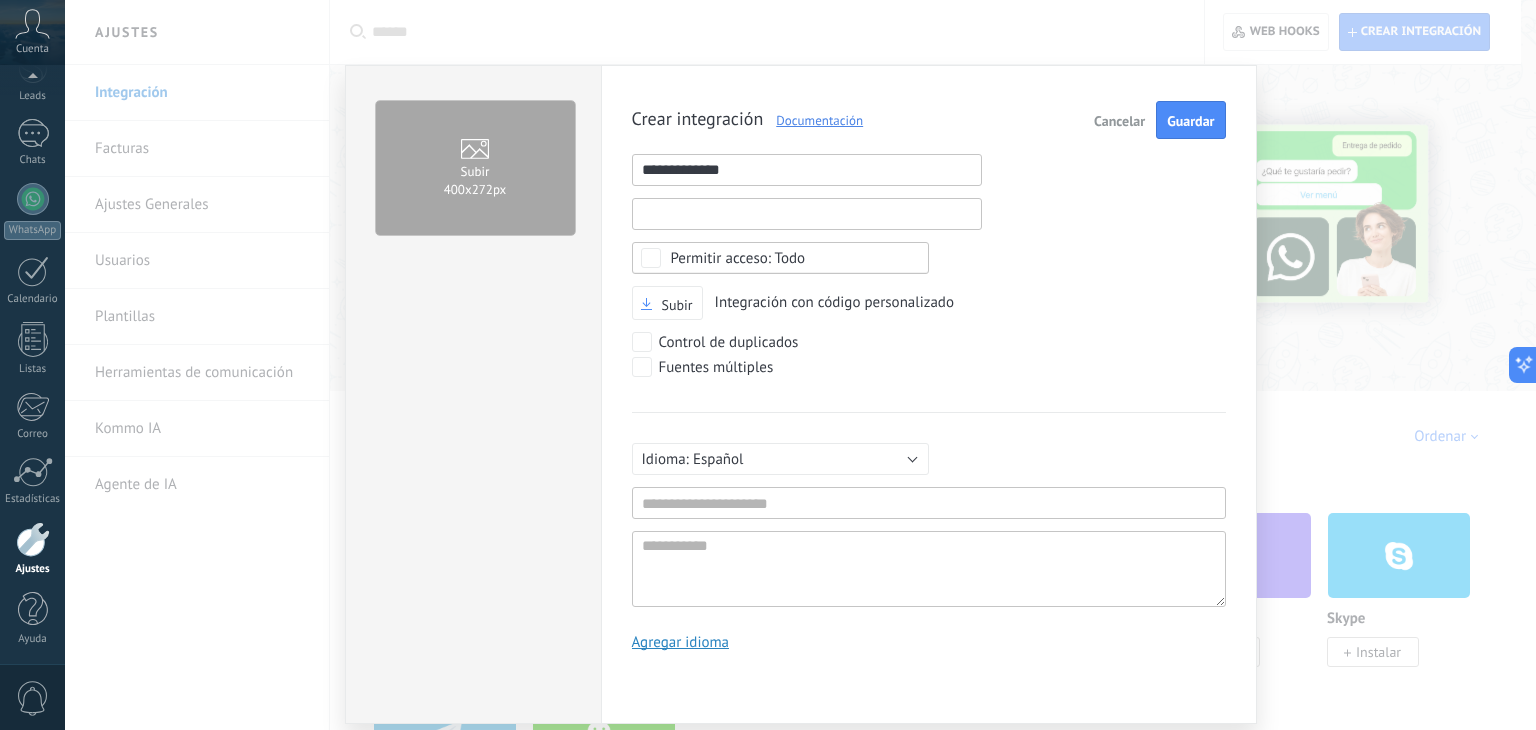 type on "**********" 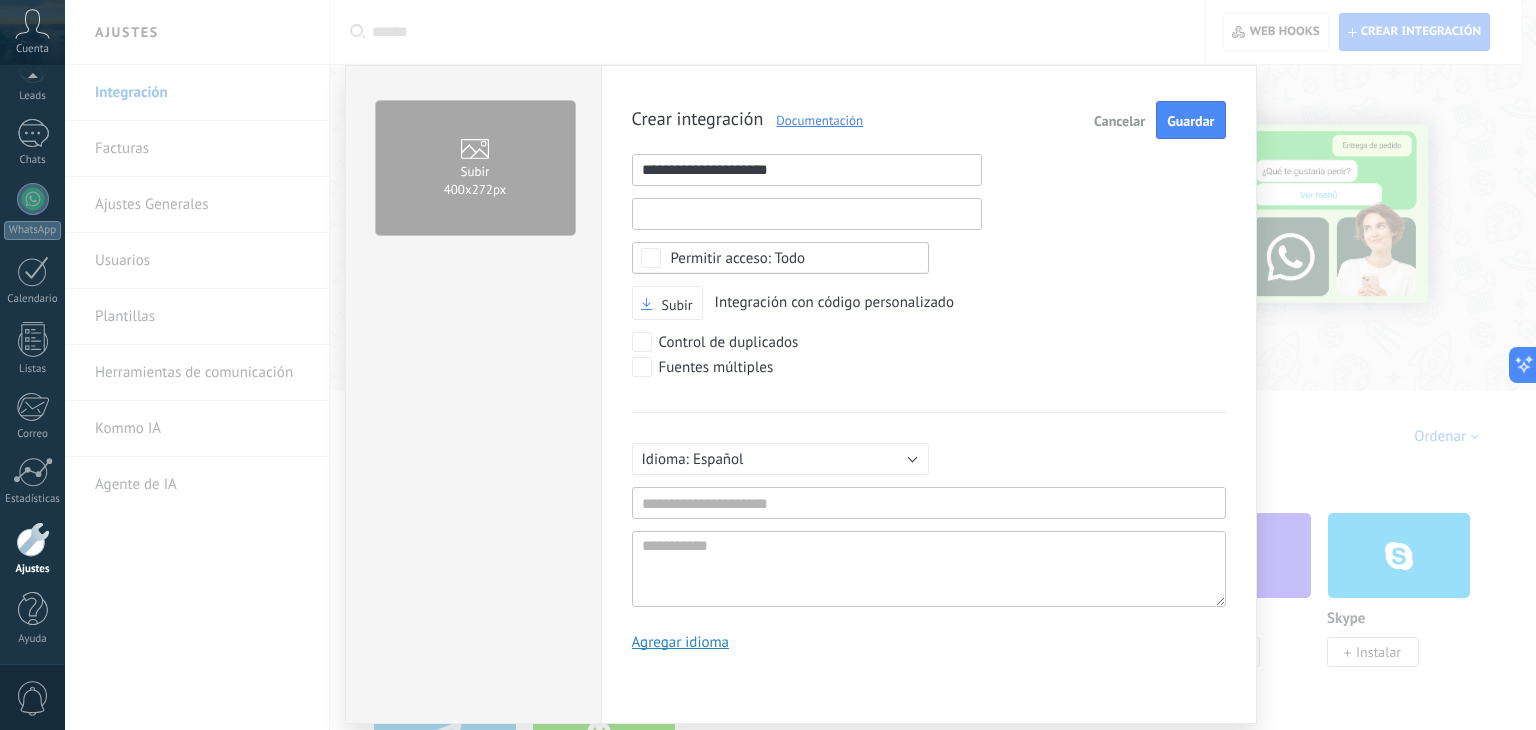 click at bounding box center (807, 214) 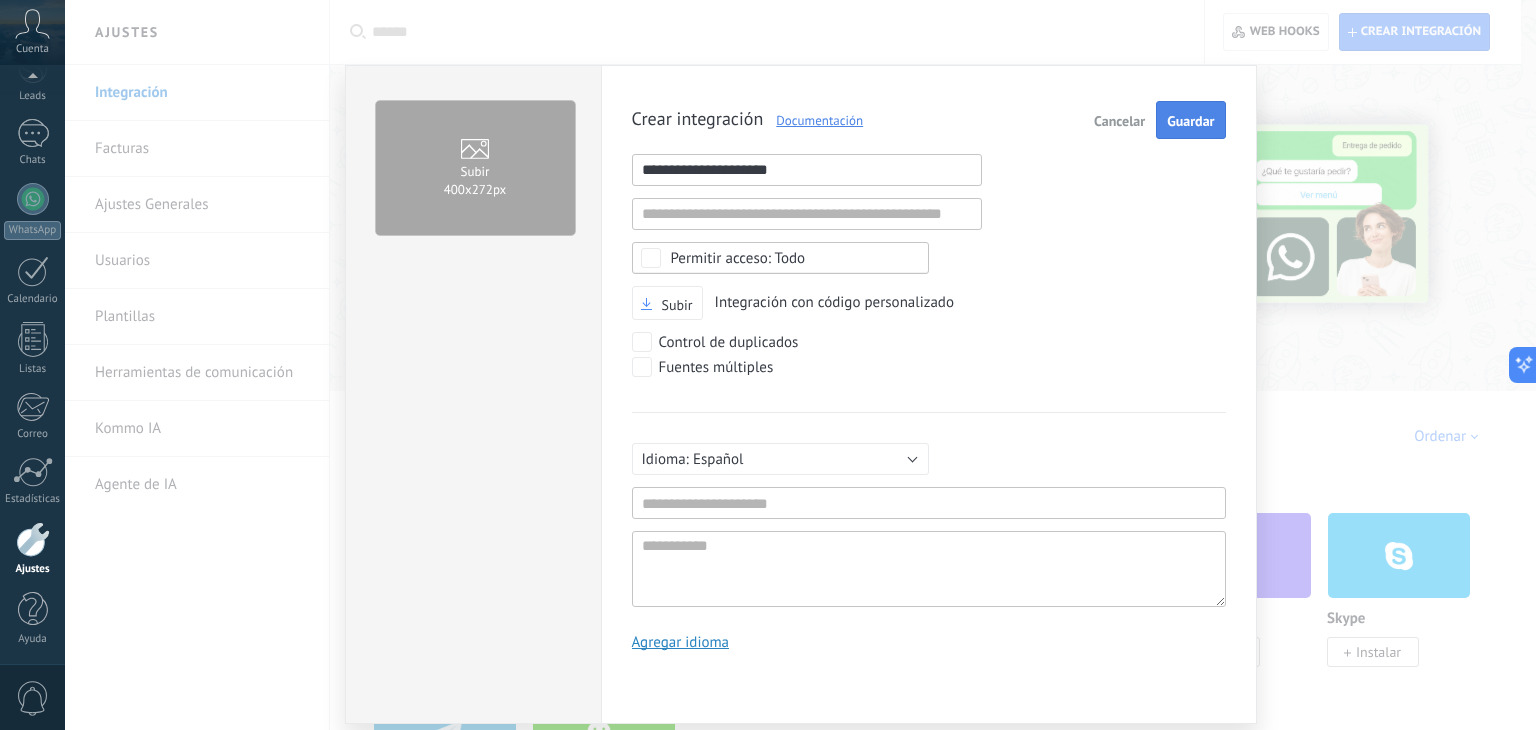 click on "Guardar" at bounding box center [1190, 121] 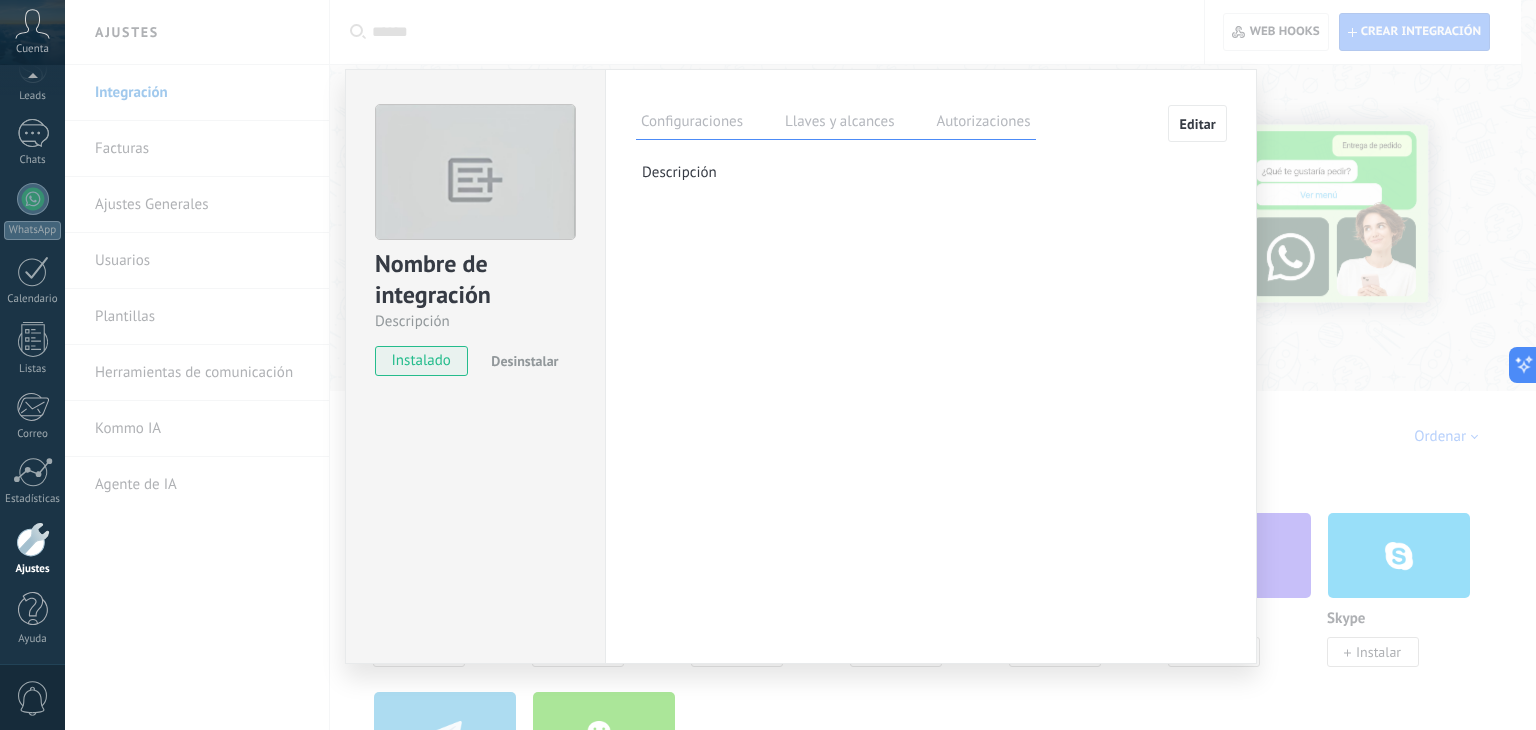 click on "Llaves y alcances" at bounding box center (839, 124) 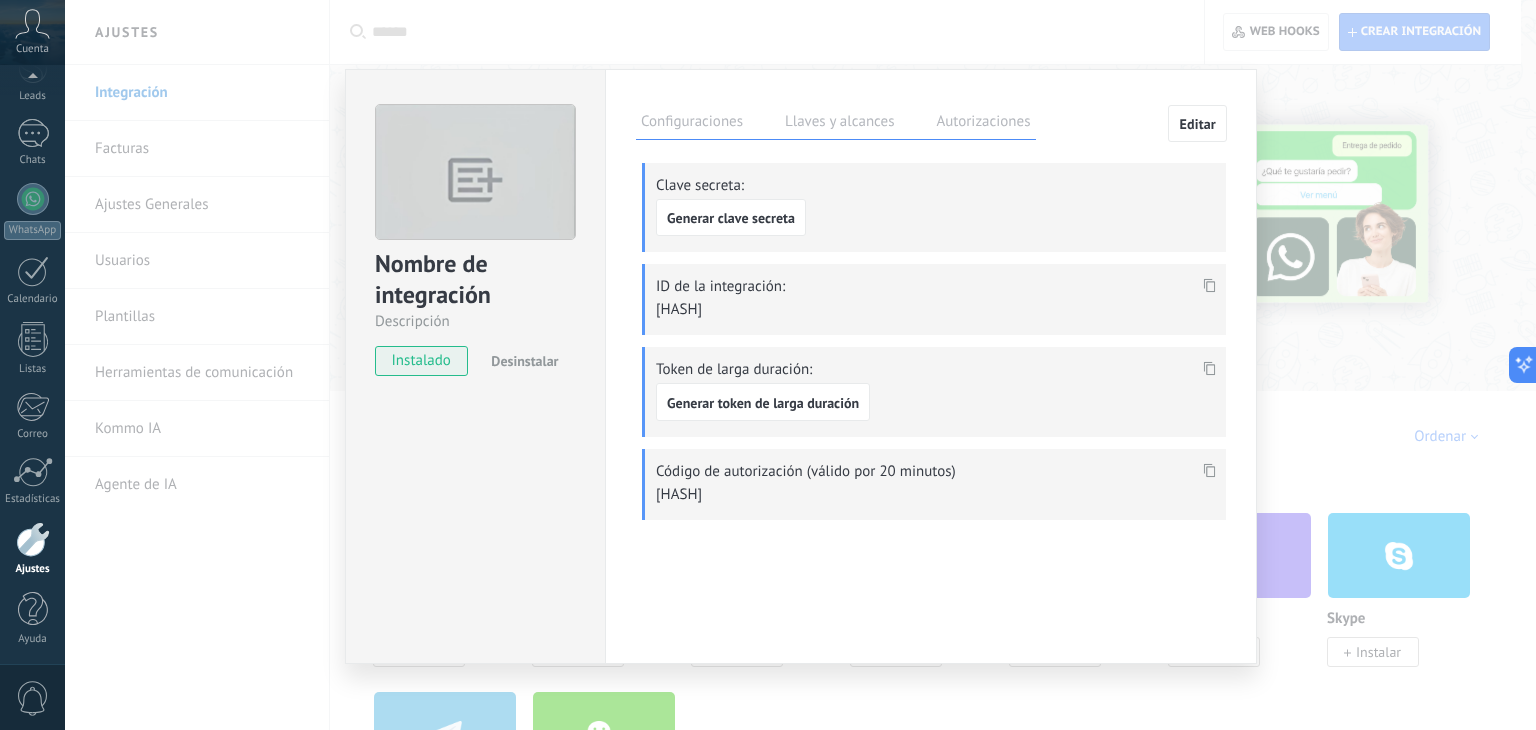 click on "Configuraciones Llaves y alcances Autorizaciones" at bounding box center (836, 122) 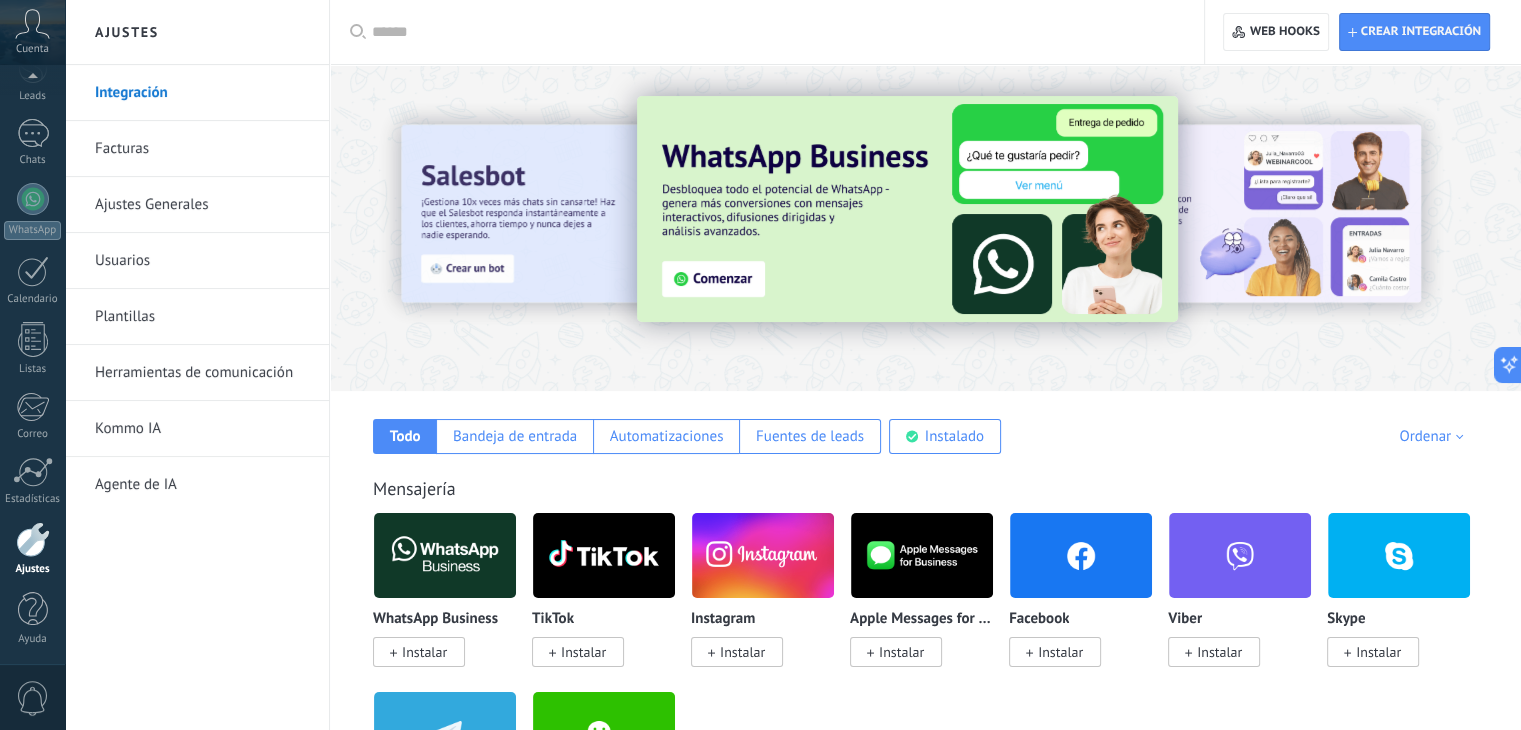 click on "Plantillas" at bounding box center (202, 317) 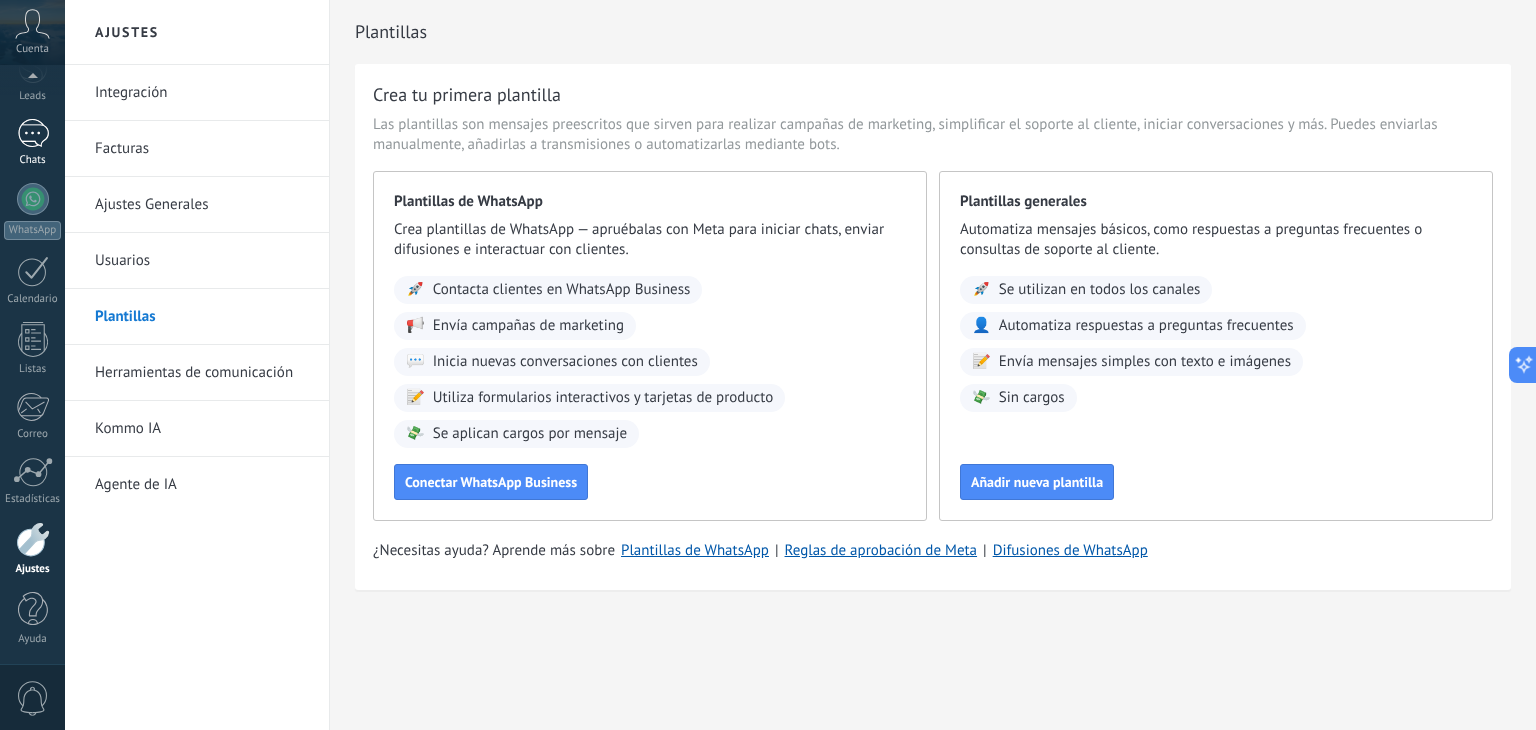 click at bounding box center (33, 133) 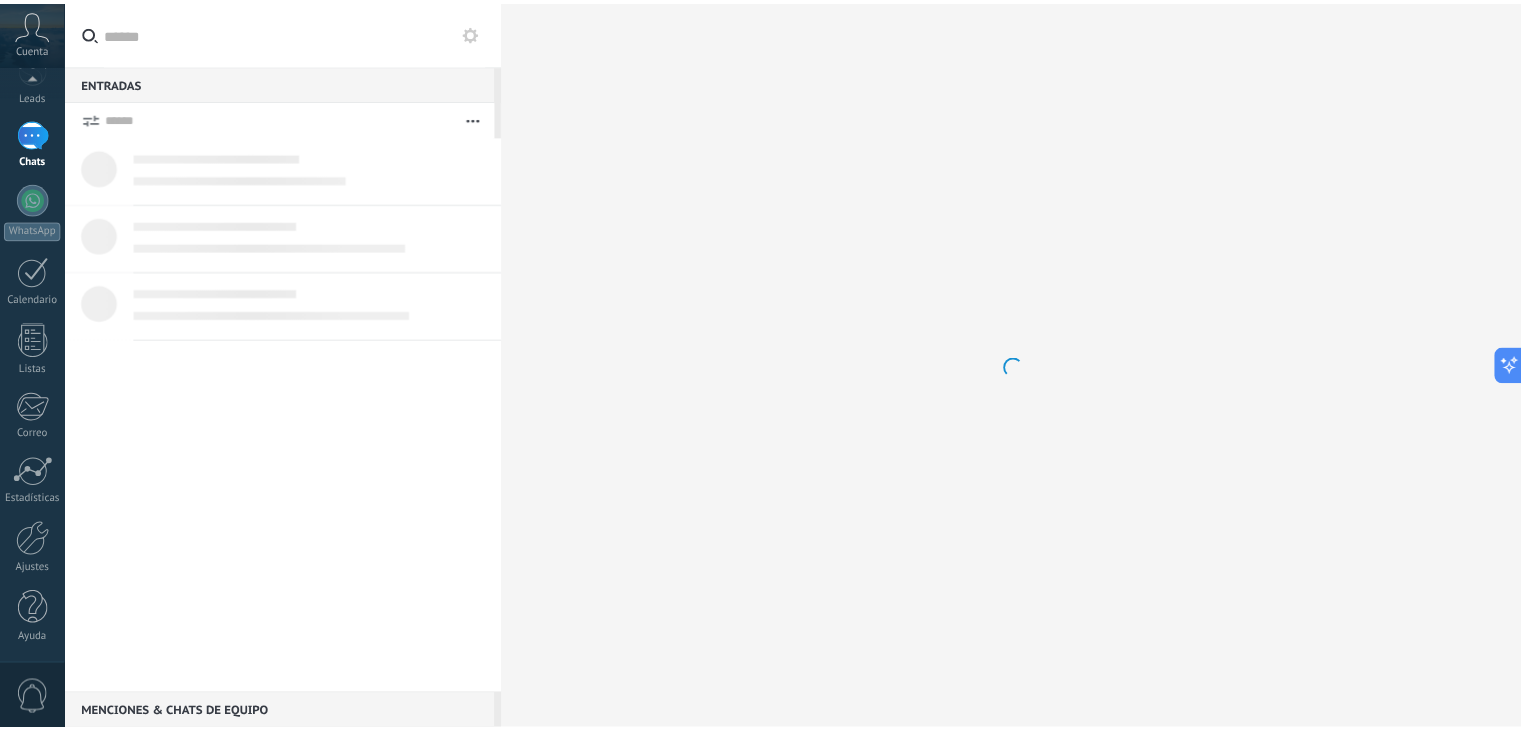 scroll, scrollTop: 0, scrollLeft: 0, axis: both 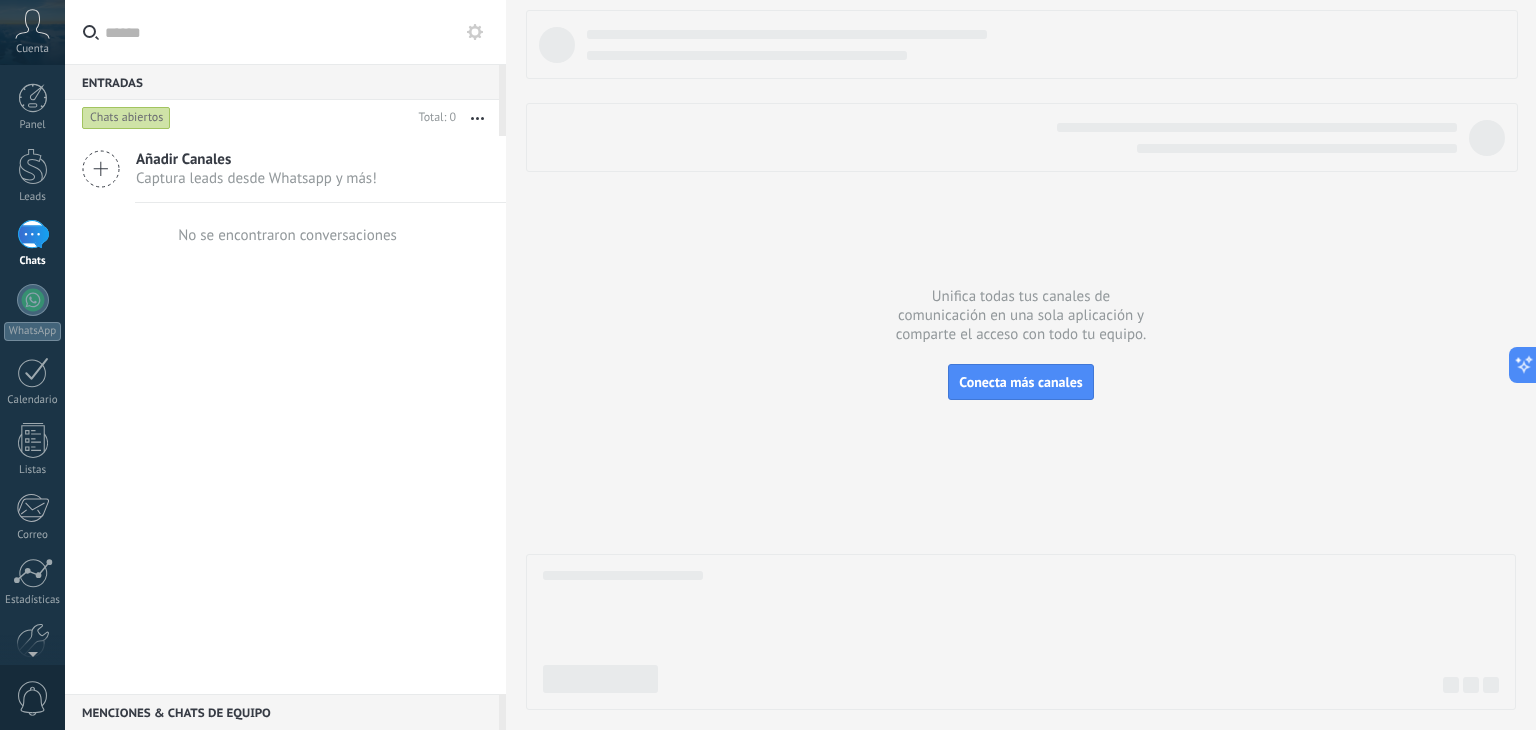 drag, startPoint x: 355, startPoint y: 9, endPoint x: 998, endPoint y: 300, distance: 705.78326 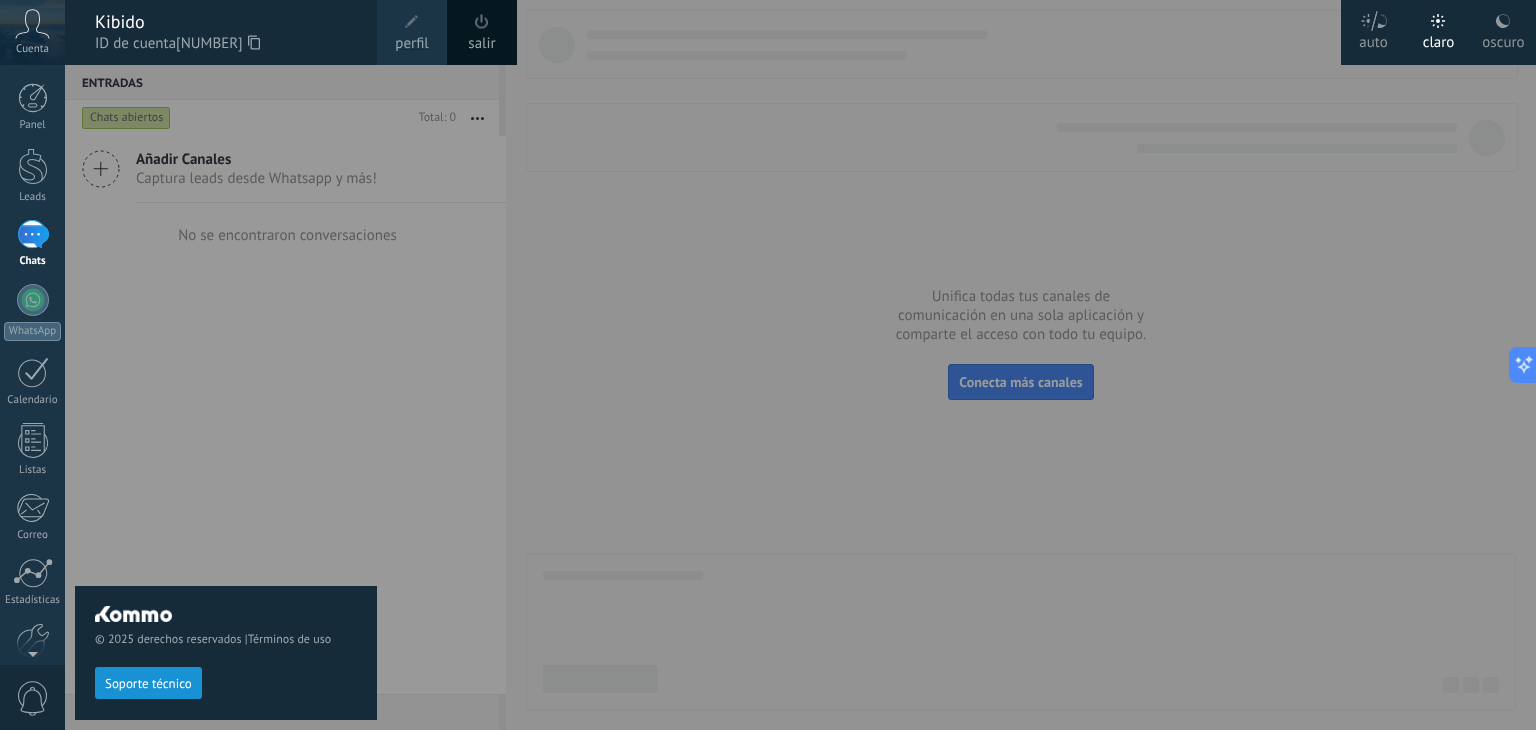 click on "oscuro" at bounding box center [1503, 39] 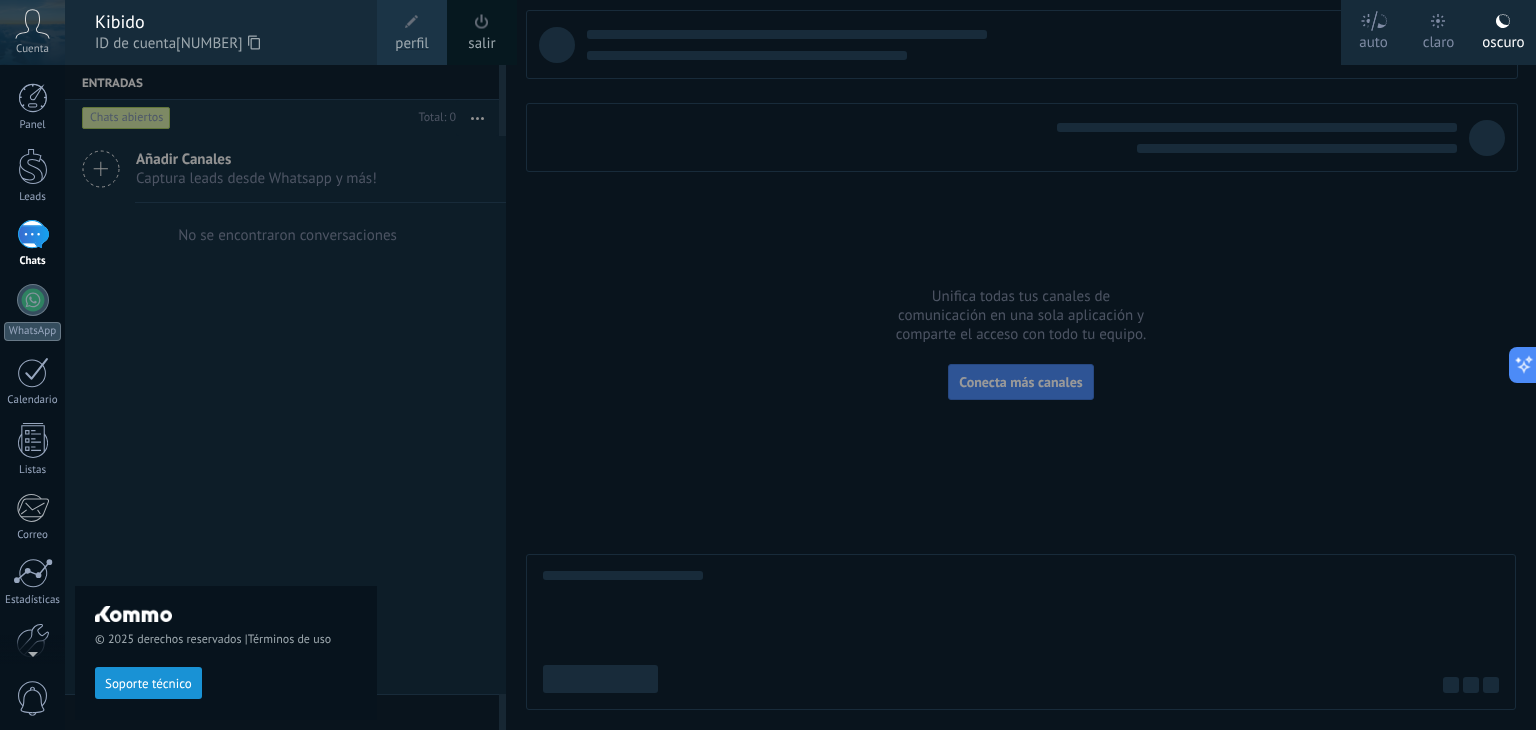 click on "Panel
Leads
Chats
WhatsApp
Clientes" at bounding box center [32, 425] 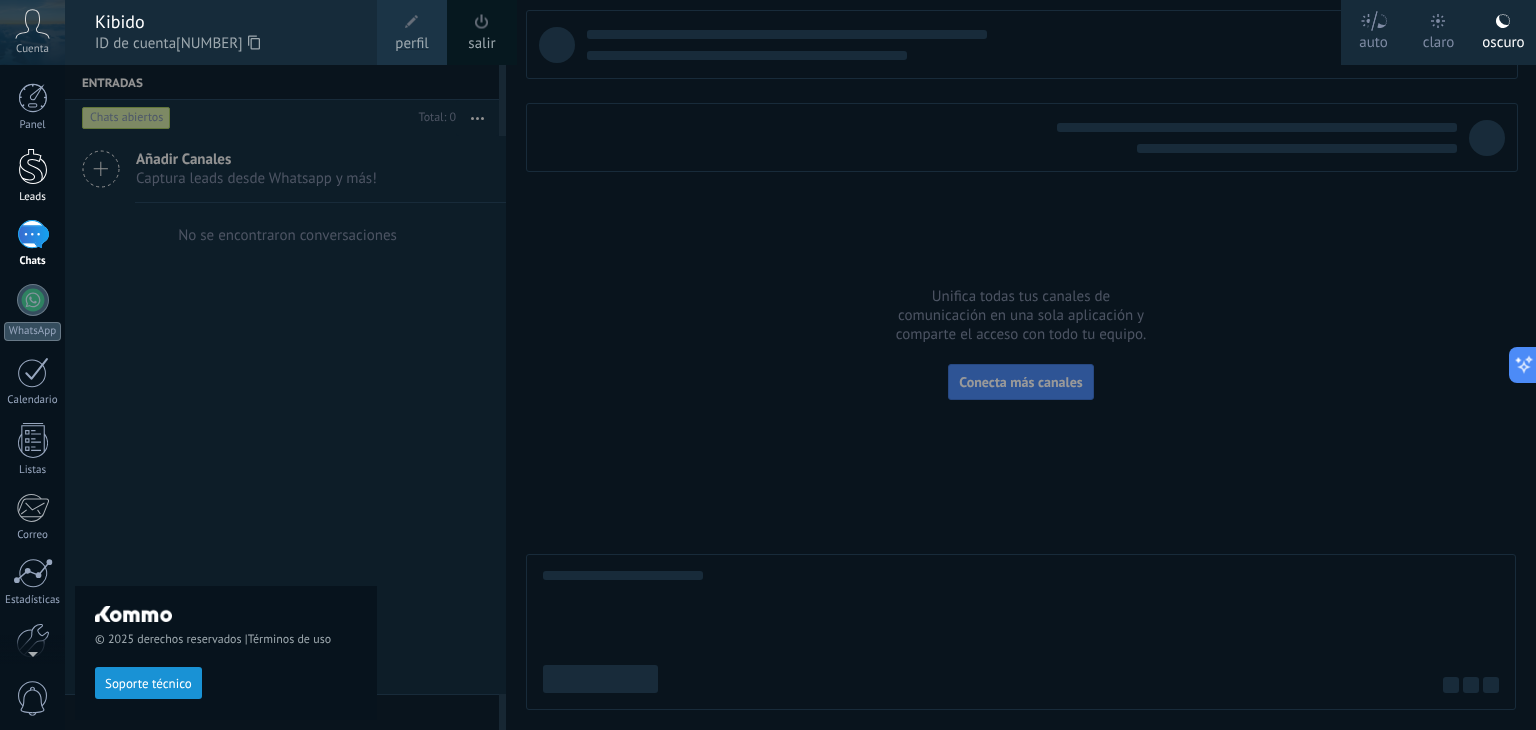 drag, startPoint x: 24, startPoint y: 117, endPoint x: 13, endPoint y: 194, distance: 77.781746 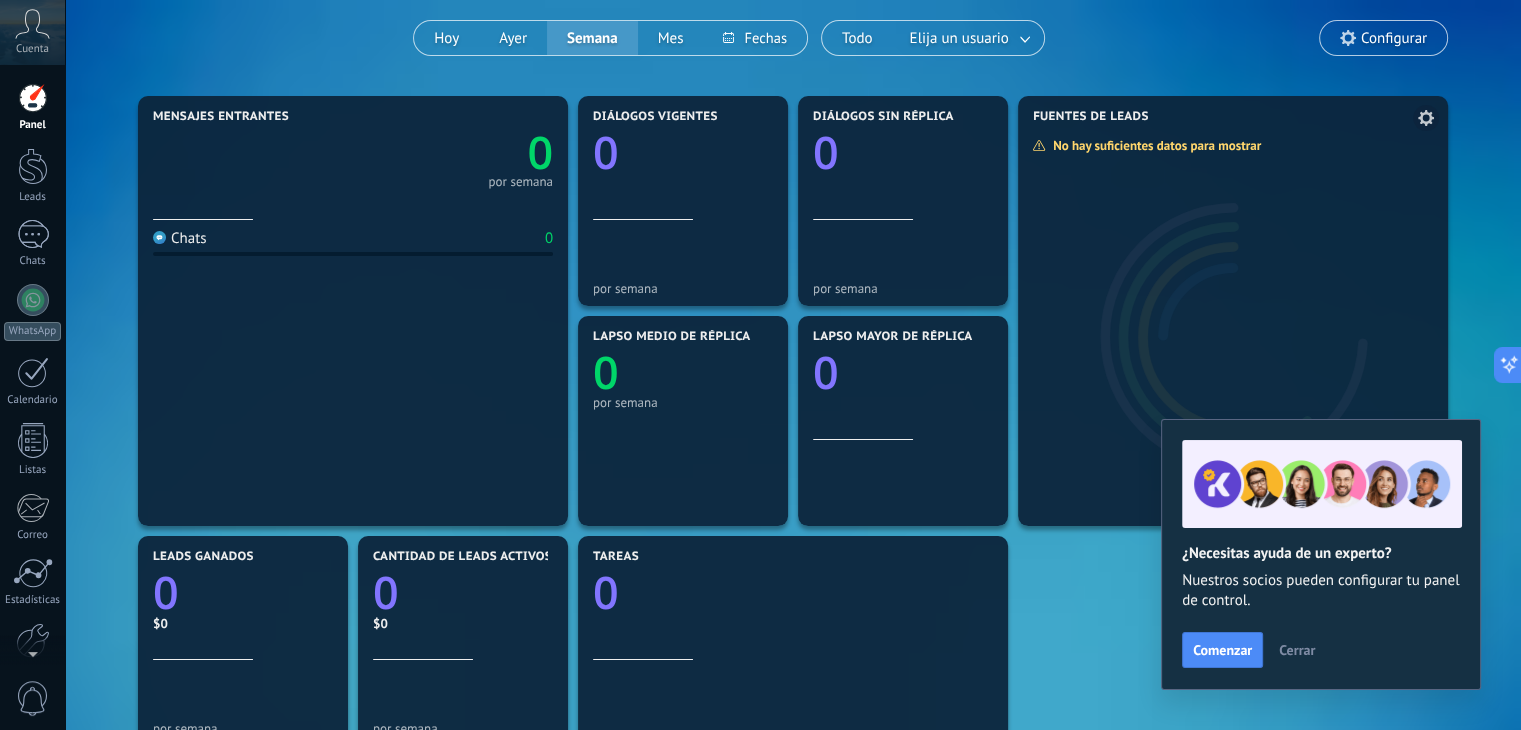scroll, scrollTop: 166, scrollLeft: 0, axis: vertical 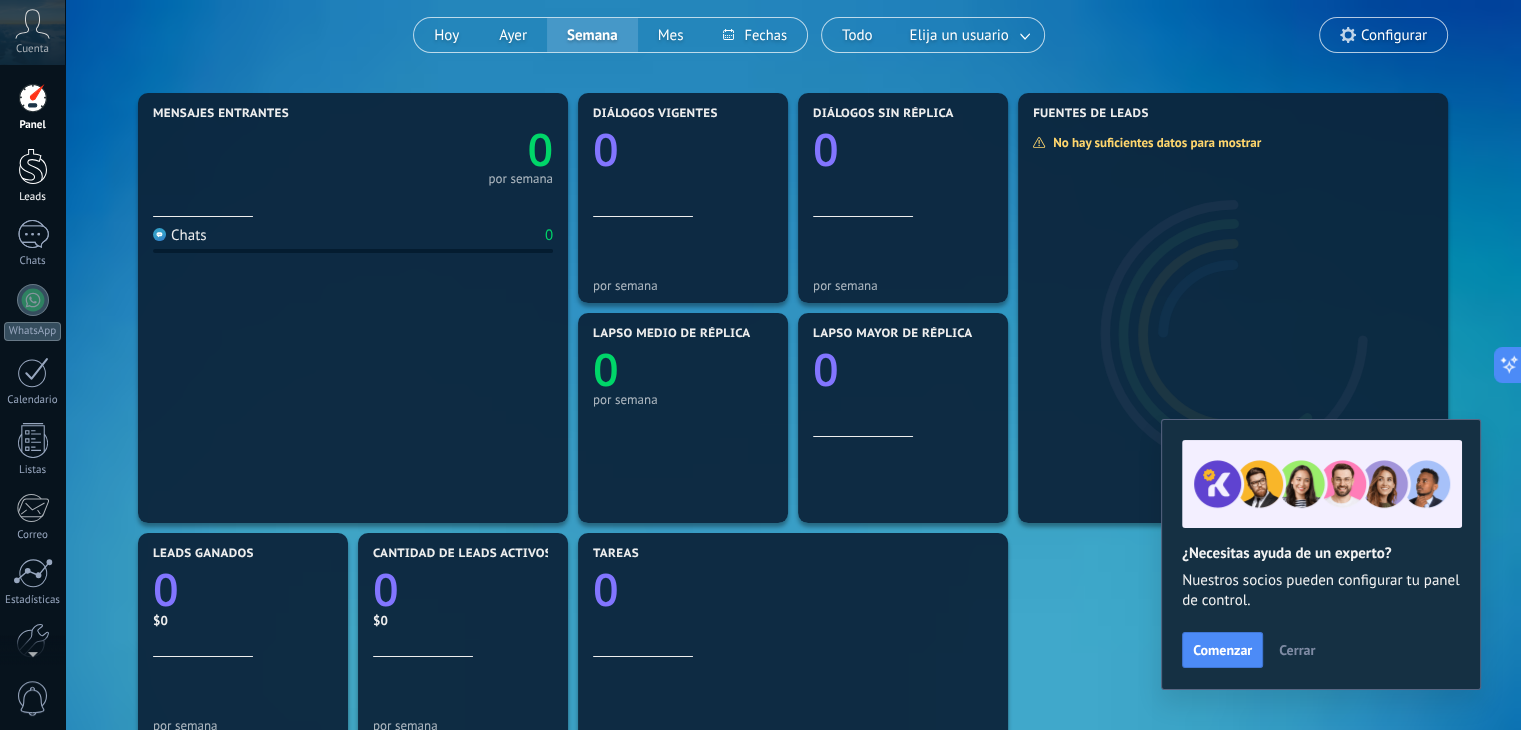 click at bounding box center (33, 166) 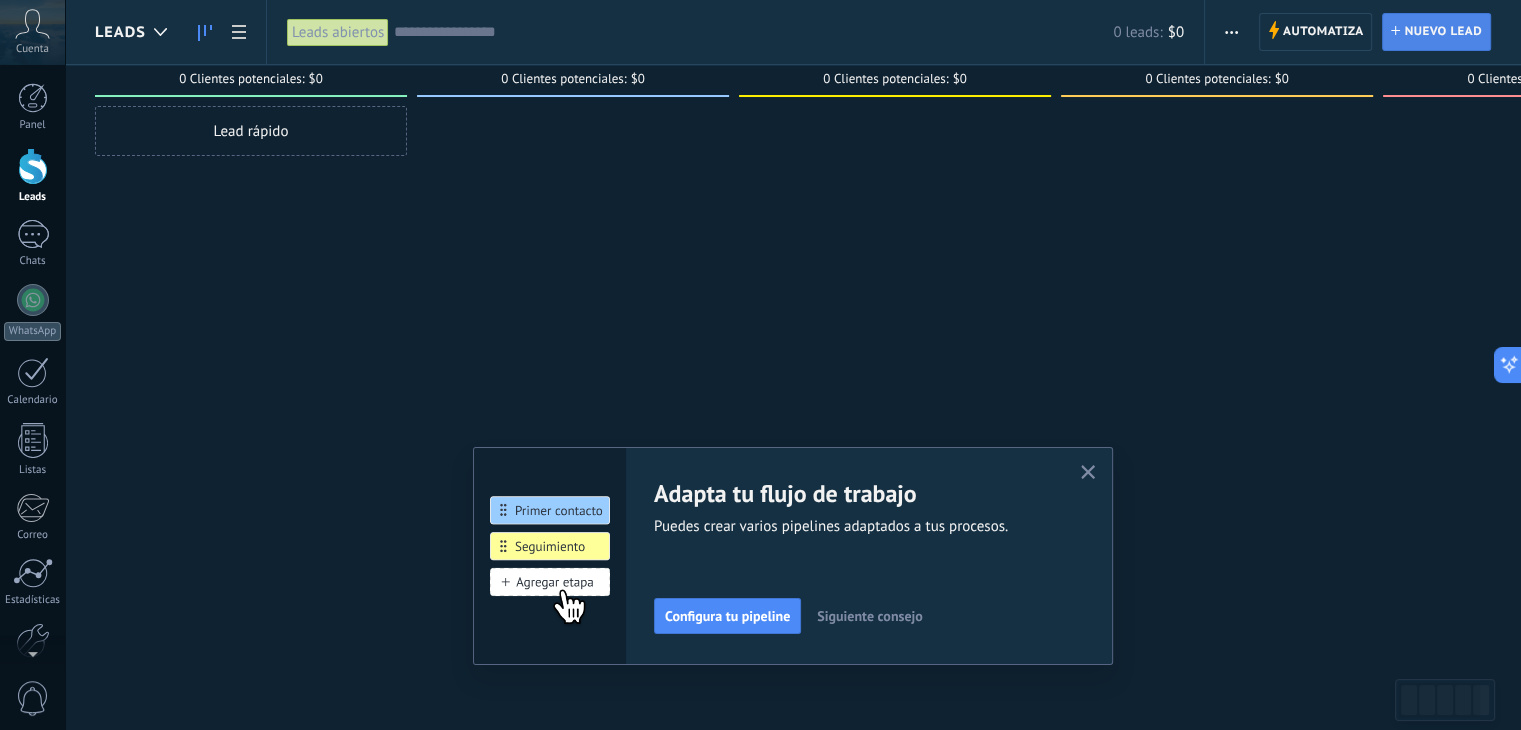 scroll, scrollTop: 0, scrollLeft: 0, axis: both 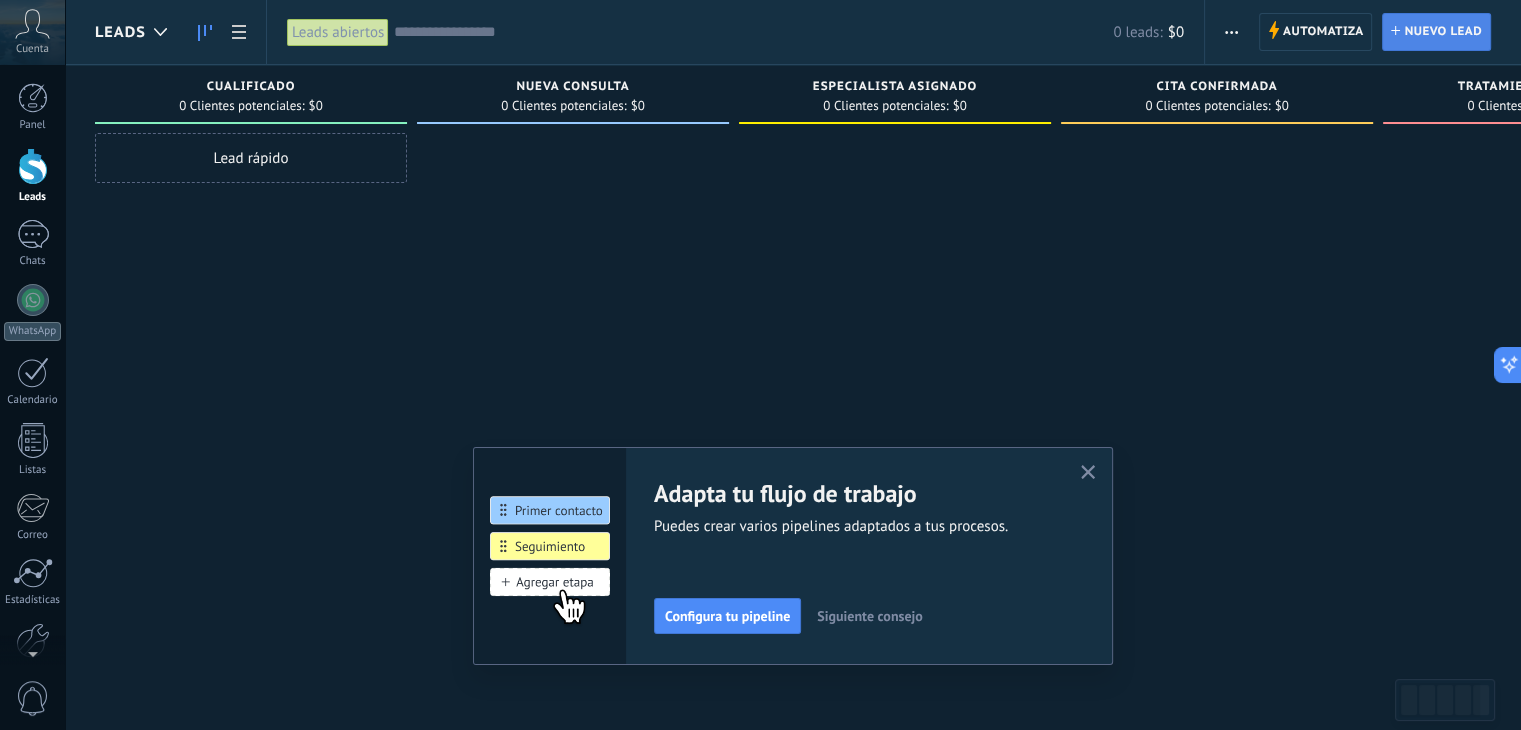 click on "Nuevo lead" at bounding box center [1443, 32] 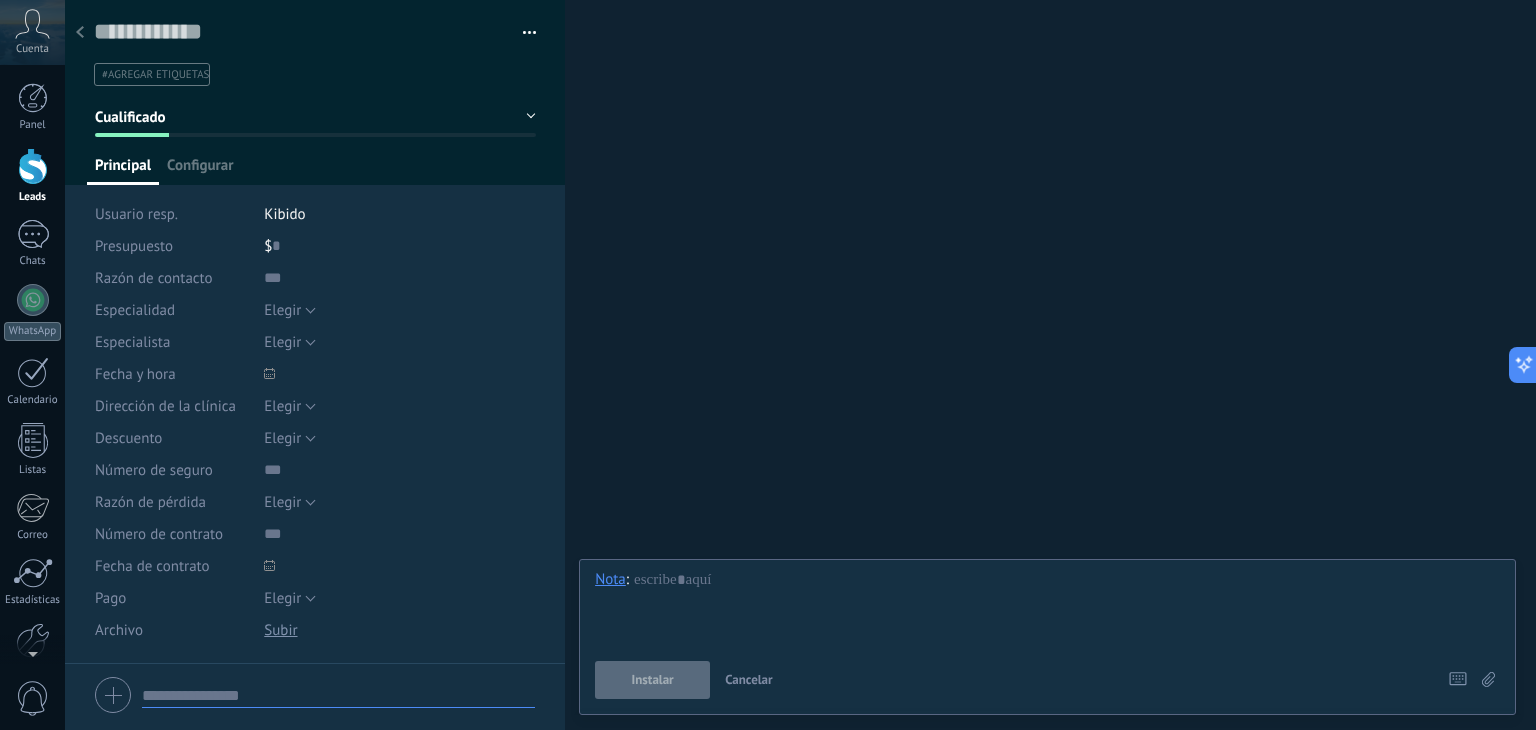 click at bounding box center [522, 33] 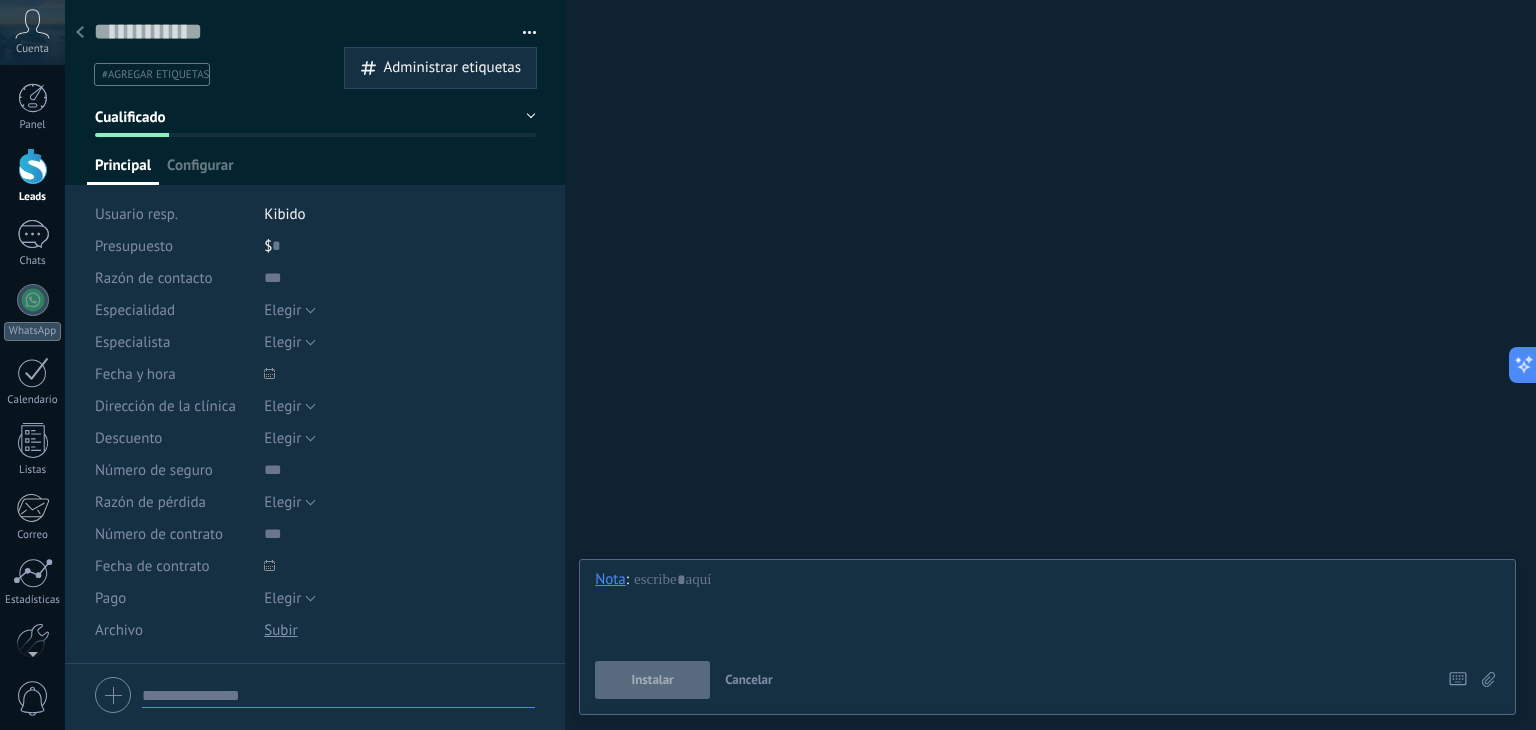 click on "#agregar etiquetas" at bounding box center [311, 74] 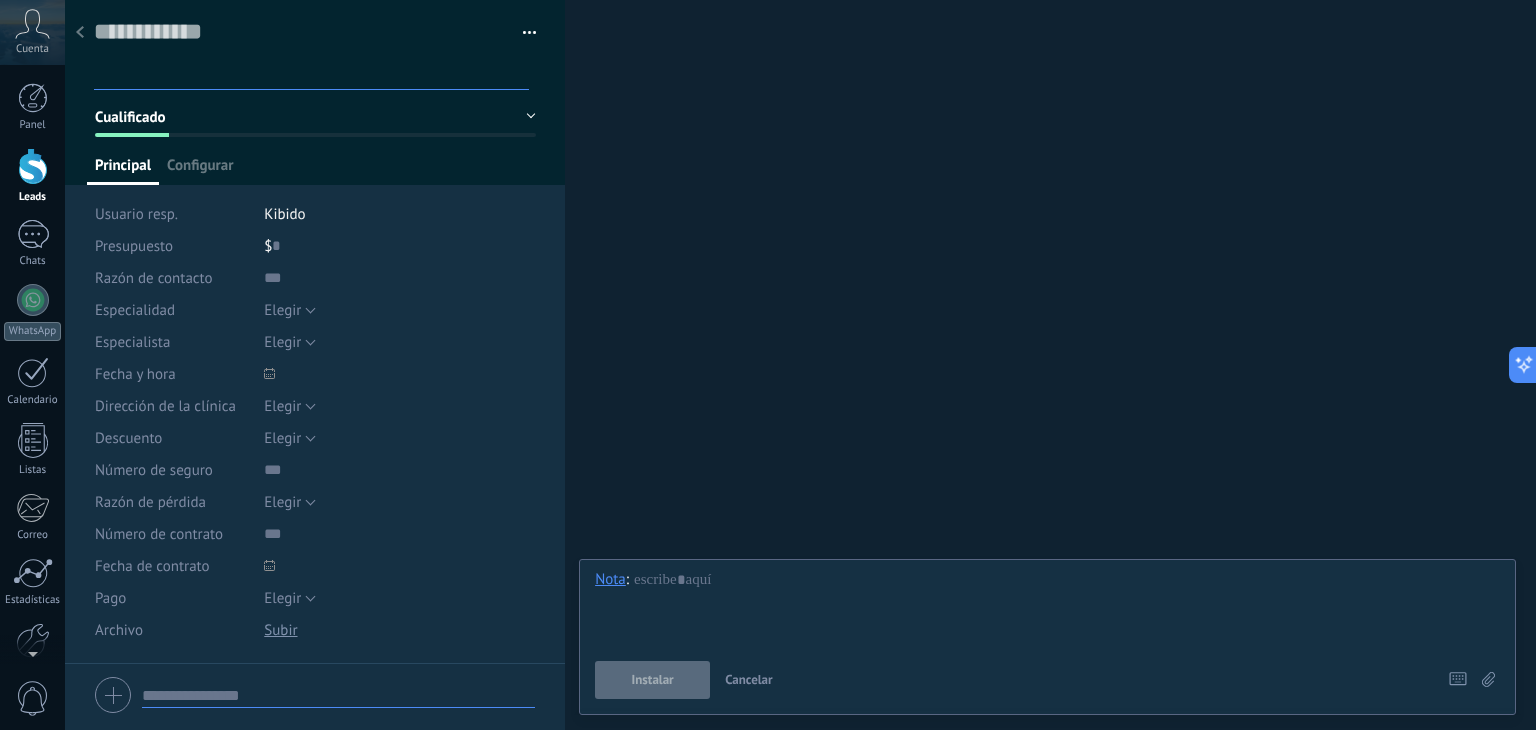 click at bounding box center (33, 166) 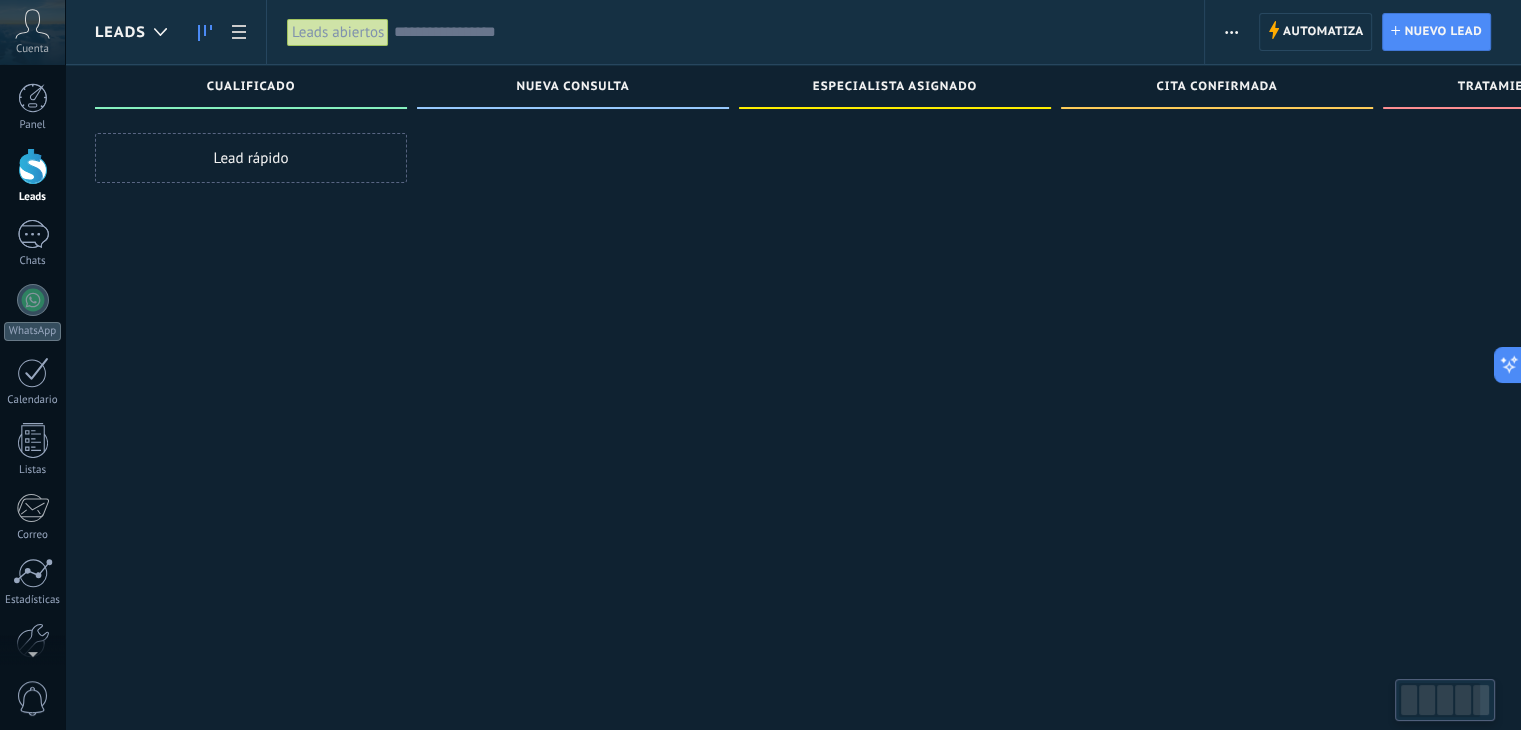 click on "Lead rápido" at bounding box center (251, 158) 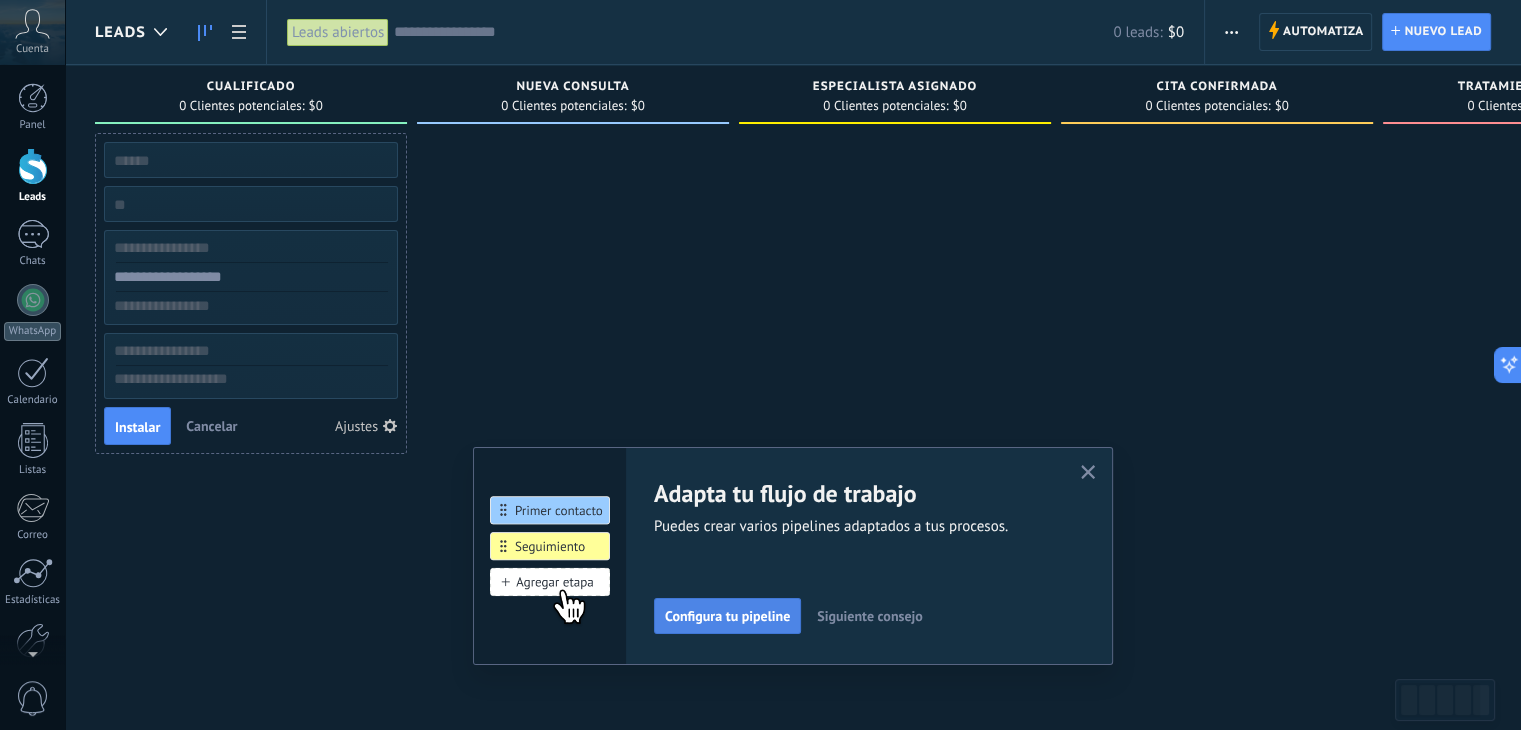 click on "Configura tu pipeline" at bounding box center [727, 616] 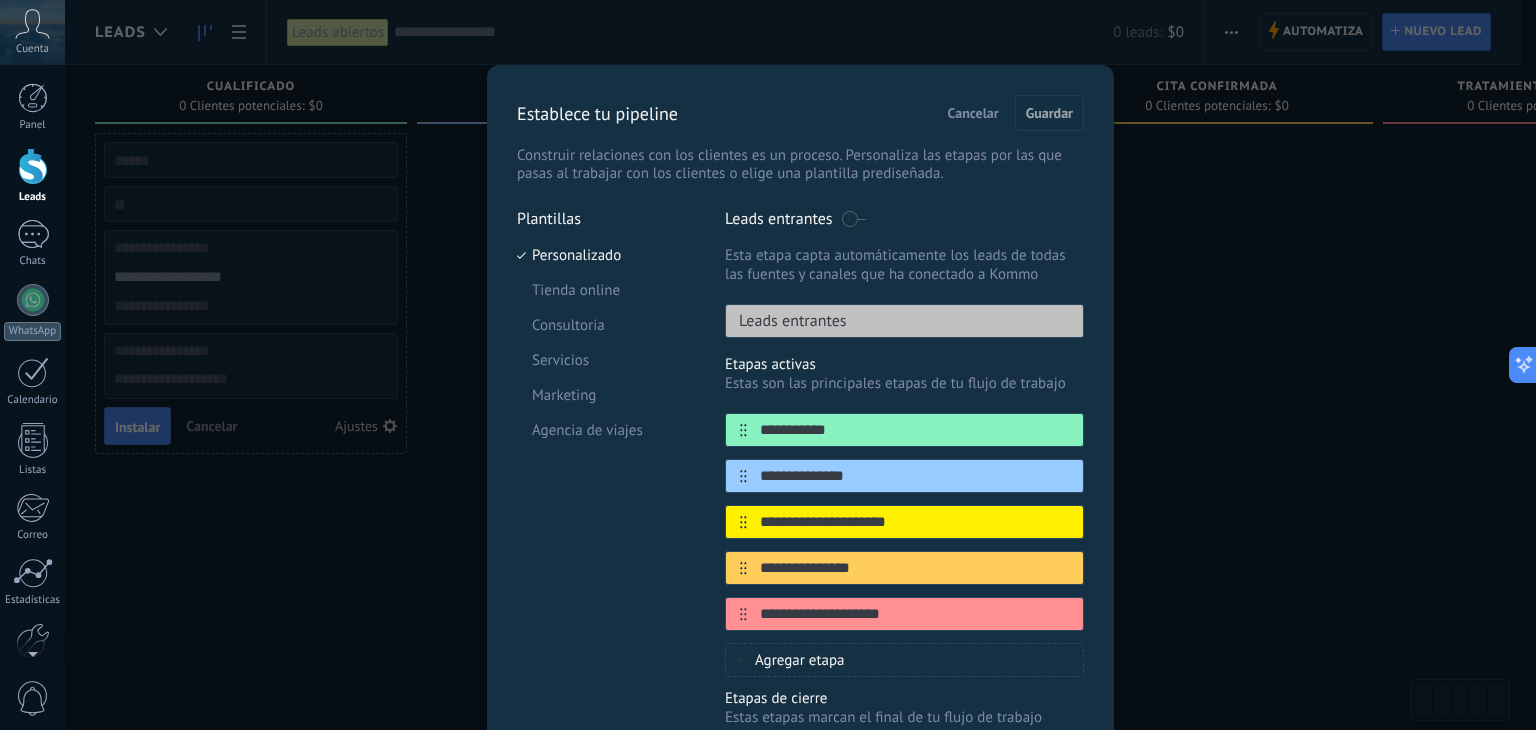 click on "Cancelar" at bounding box center [973, 113] 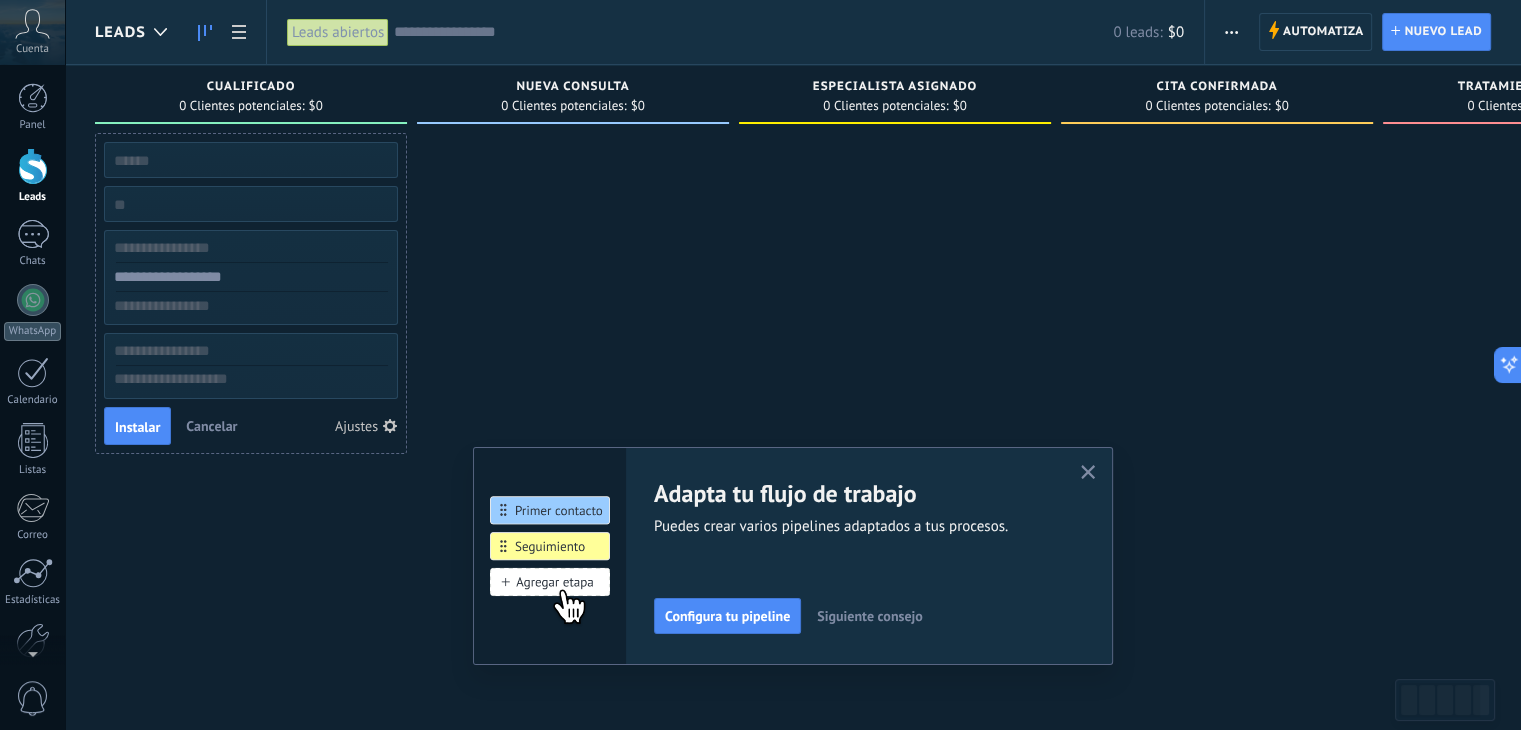 click at bounding box center (1231, 32) 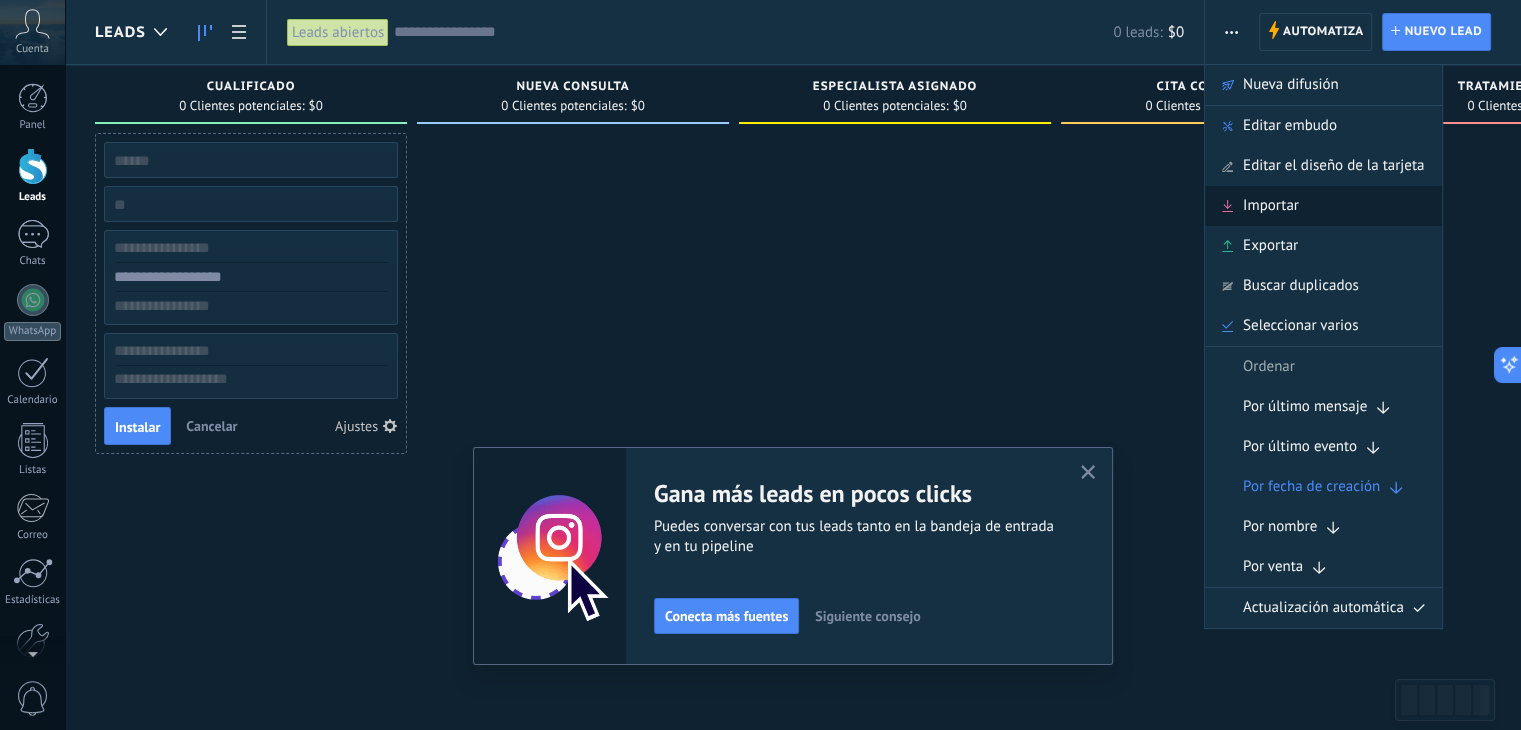 click on "Importar" at bounding box center (1323, 206) 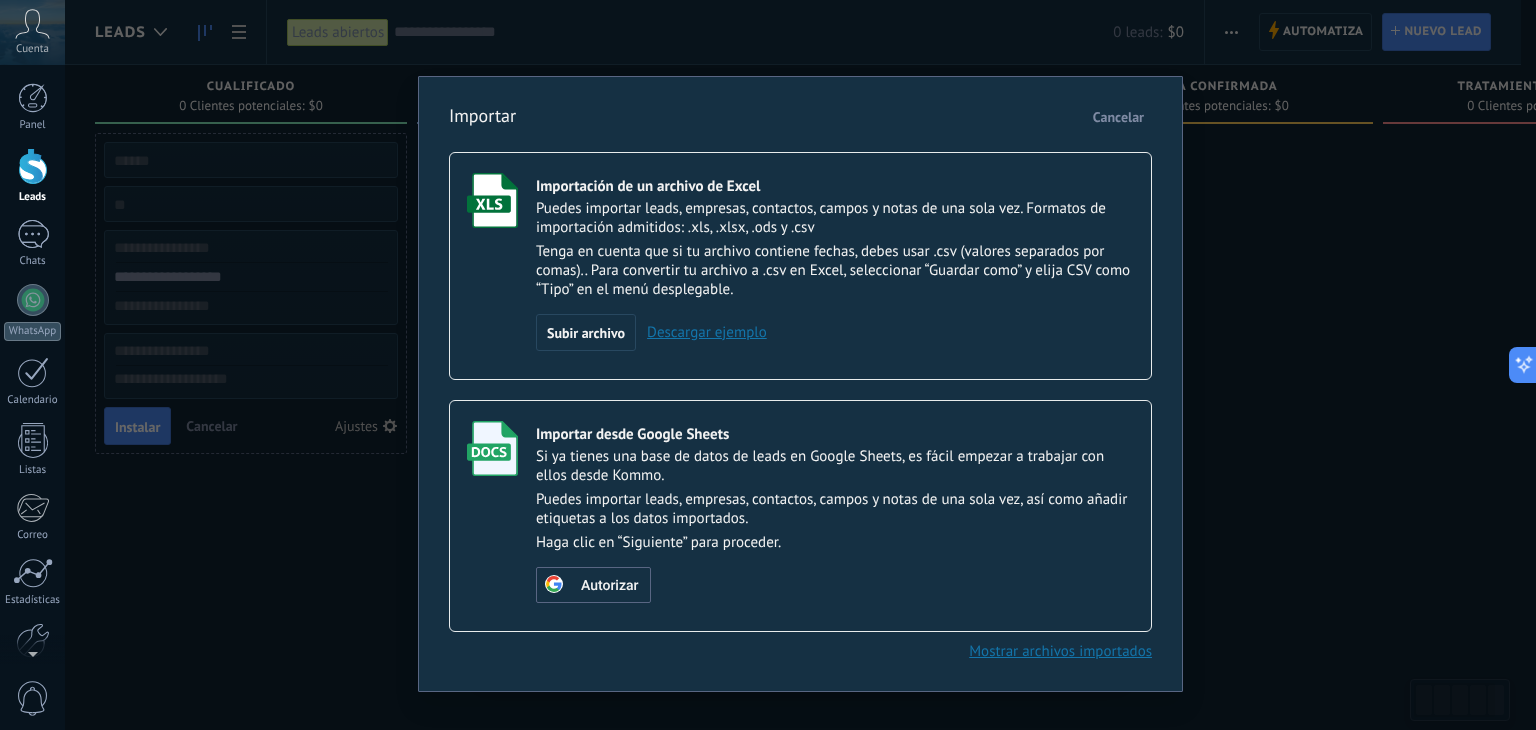 click on "Tenga en cuenta que si tu archivo contiene fechas, debes usar .csv (valores separados por comas).. Para convertir tu archivo a .csv en Excel, seleccionar “Guardar como” y elija CSV como “Tipo” en el menú desplegable." at bounding box center [835, 270] 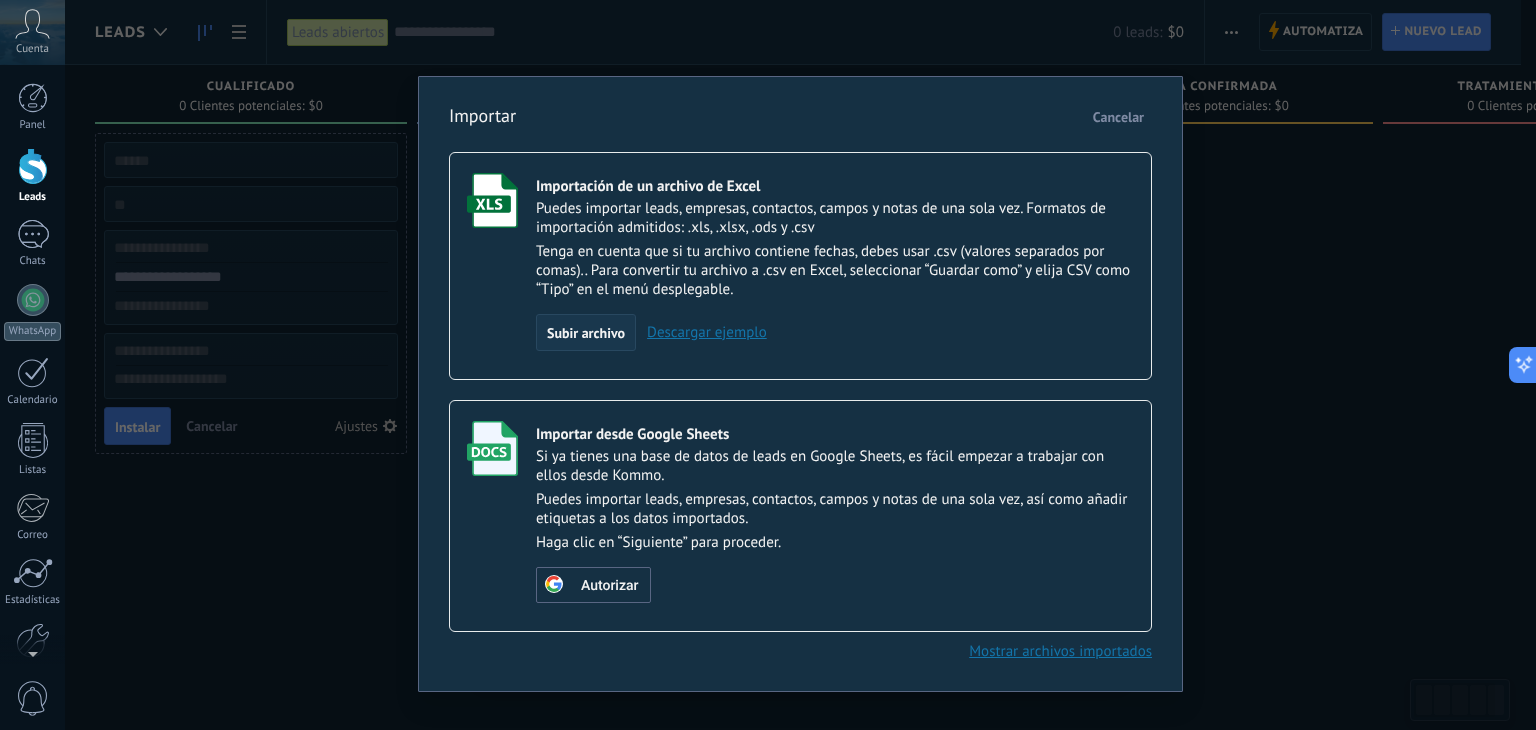 click on "Subir archivo" at bounding box center [586, 333] 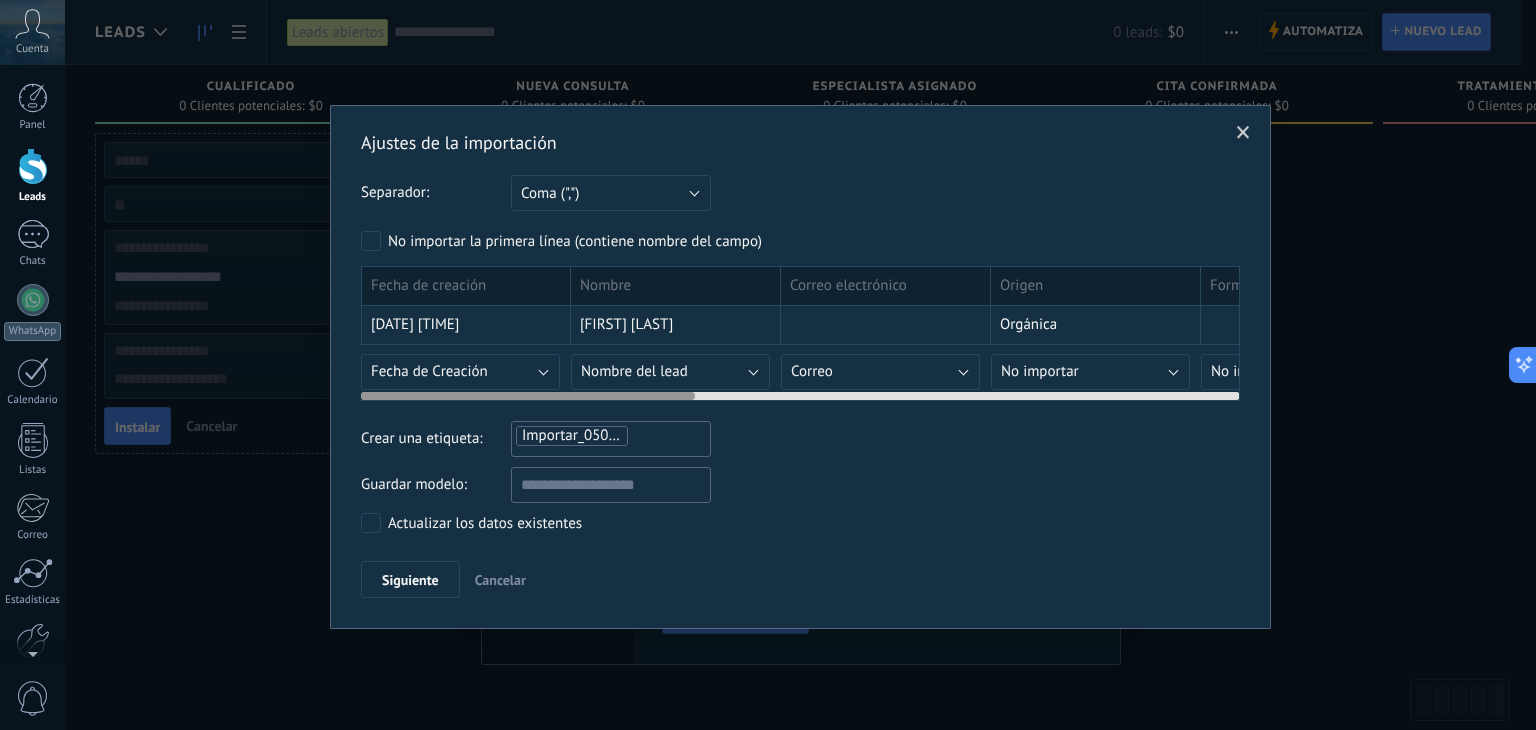 drag, startPoint x: 1046, startPoint y: 394, endPoint x: 1223, endPoint y: 389, distance: 177.0706 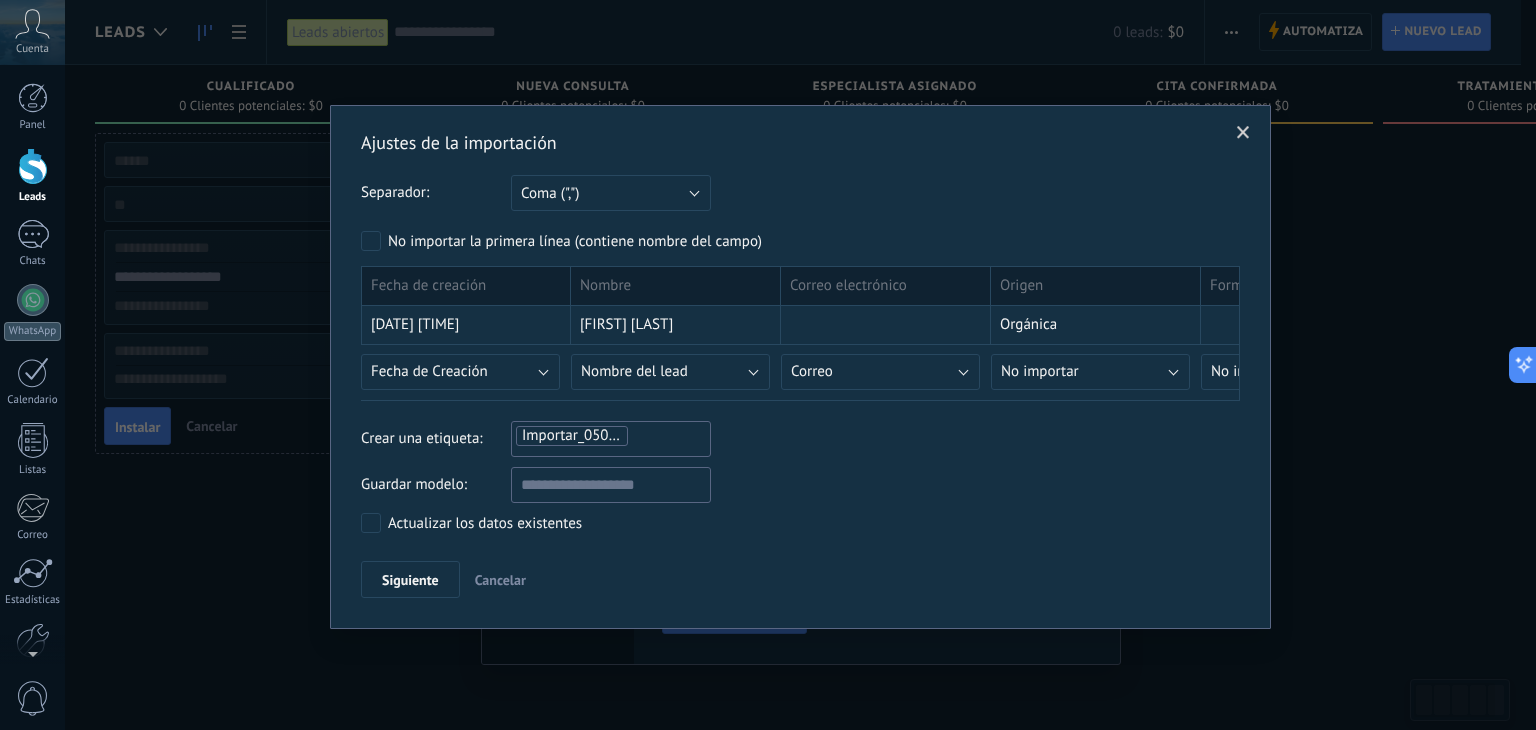 click at bounding box center (1243, 133) 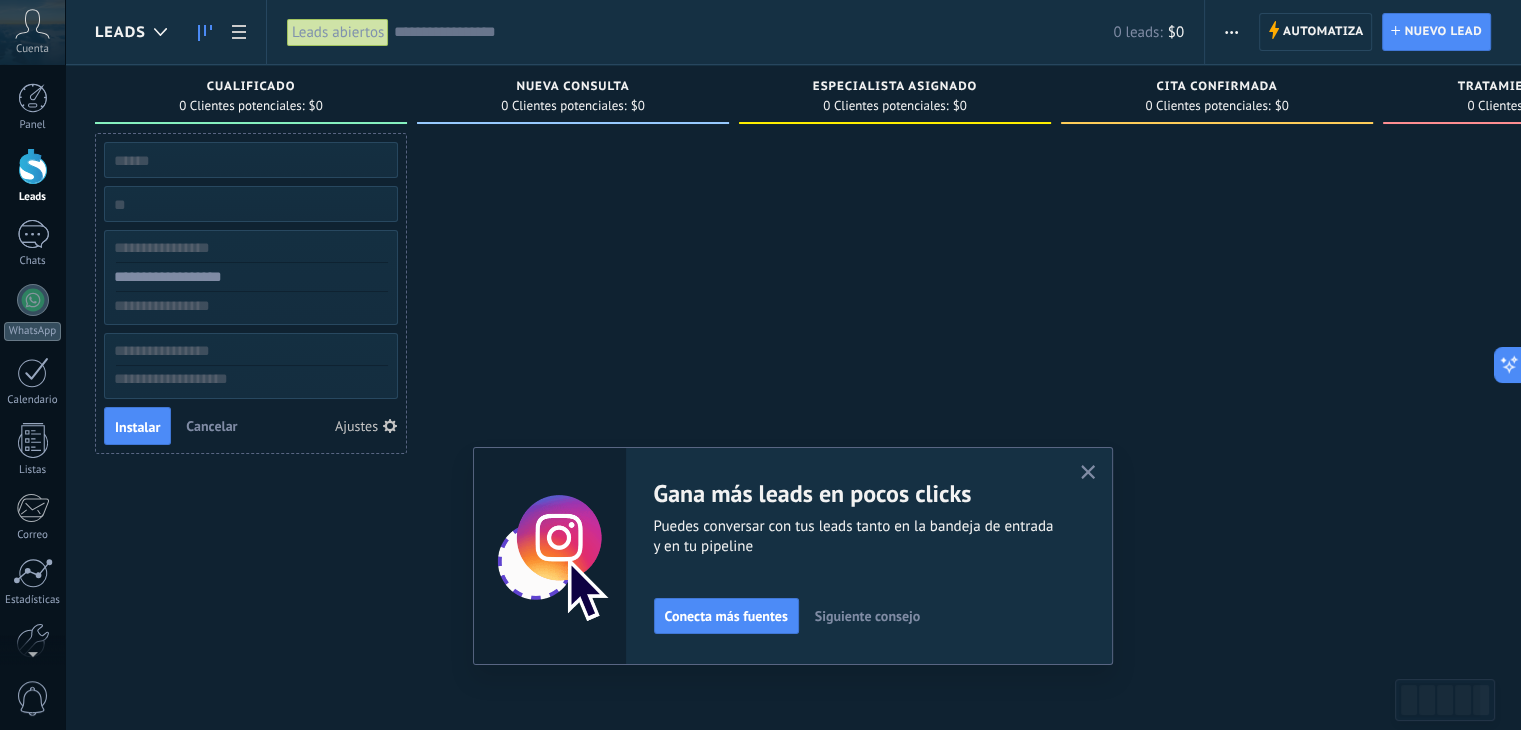 click at bounding box center (1231, 32) 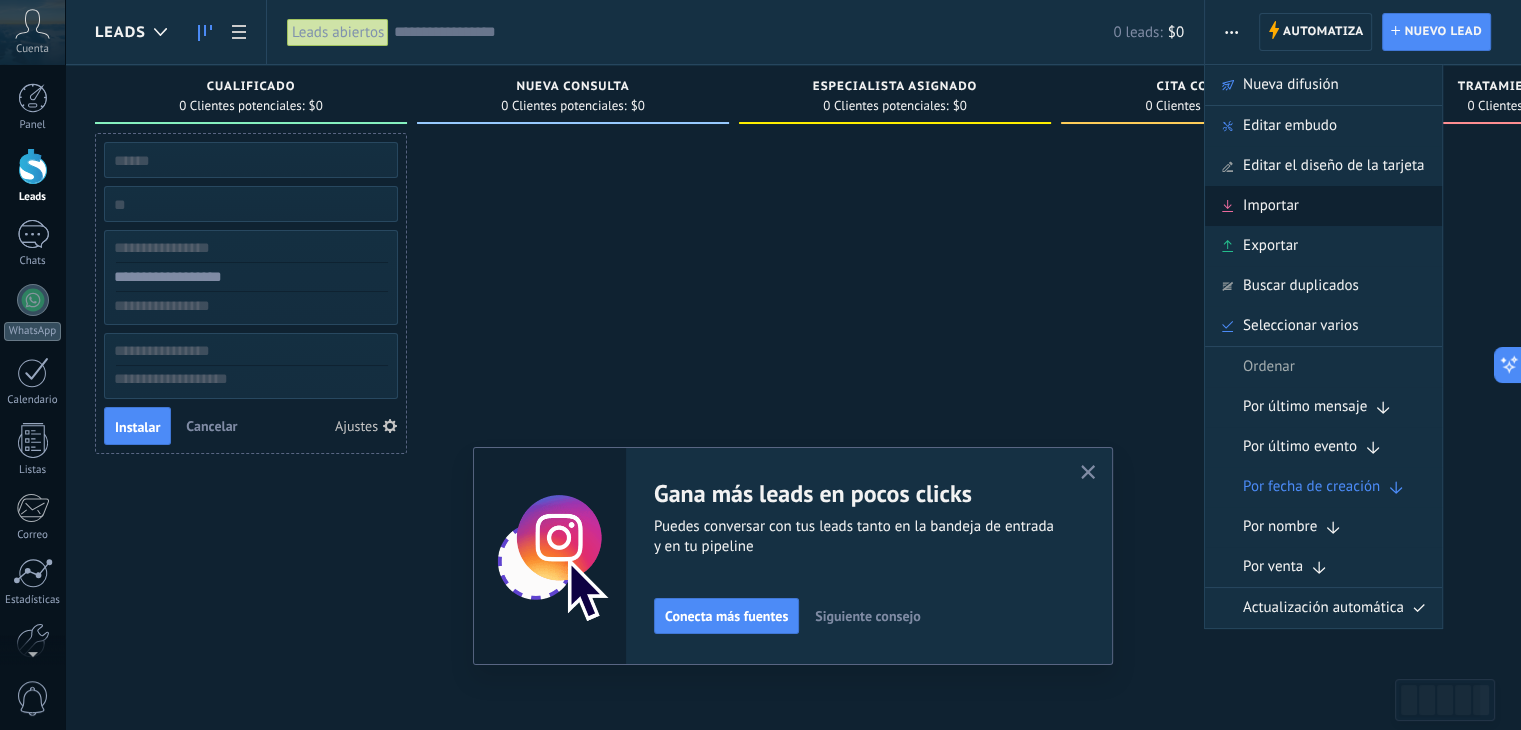 click on "Importar" at bounding box center (1323, 206) 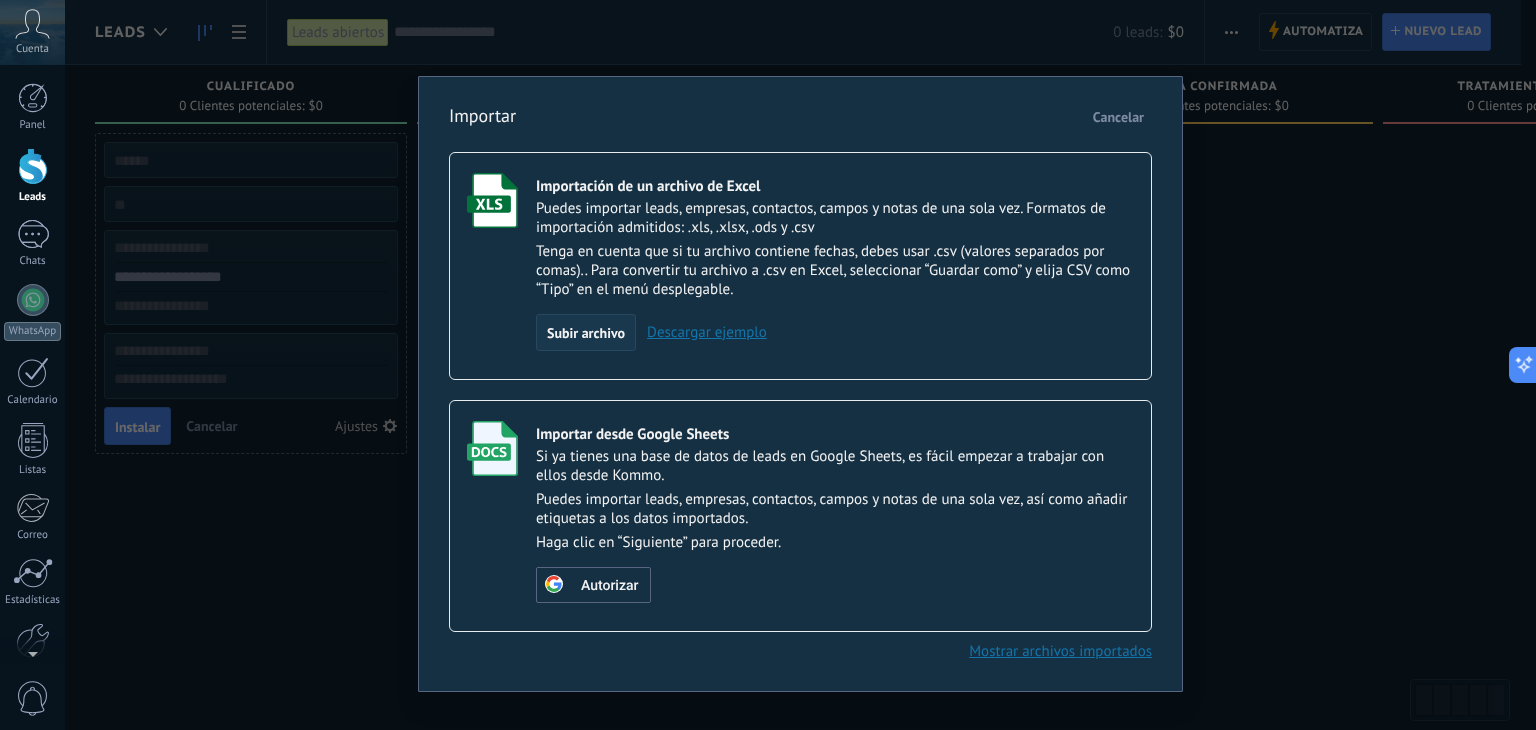 click on "Subir archivo" at bounding box center [586, 333] 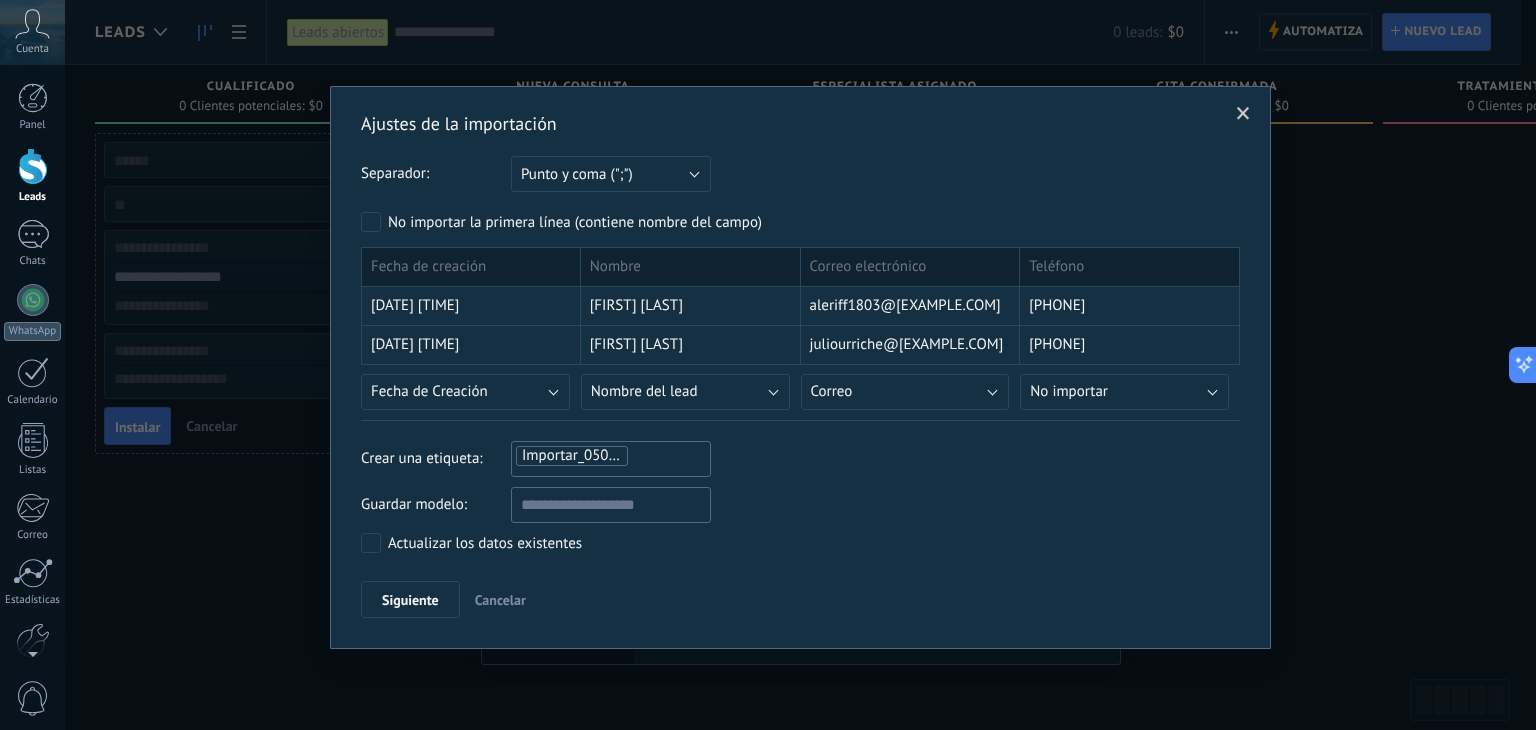 click on "Actualizar los datos existentes" at bounding box center [485, 544] 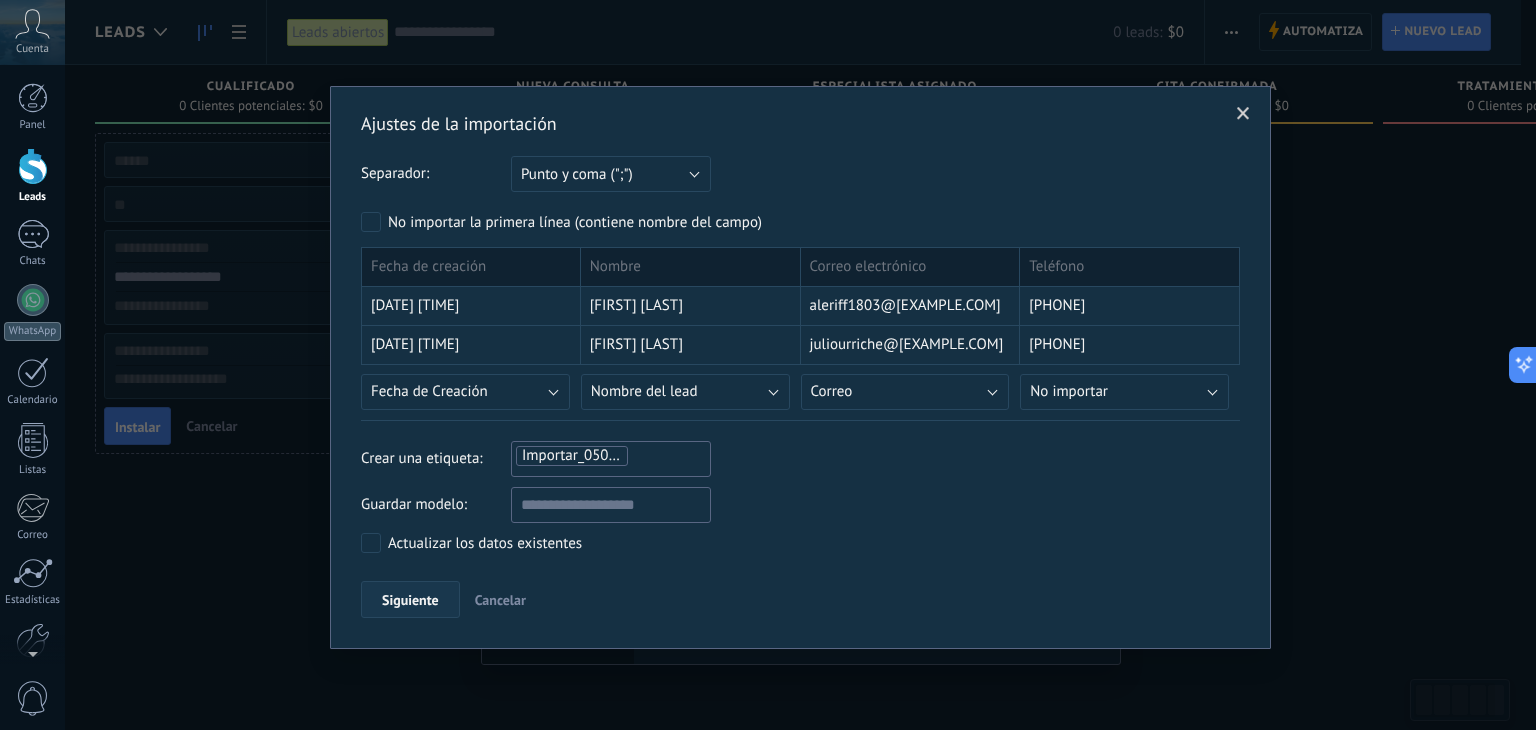 click on "Siguiente" at bounding box center (410, 600) 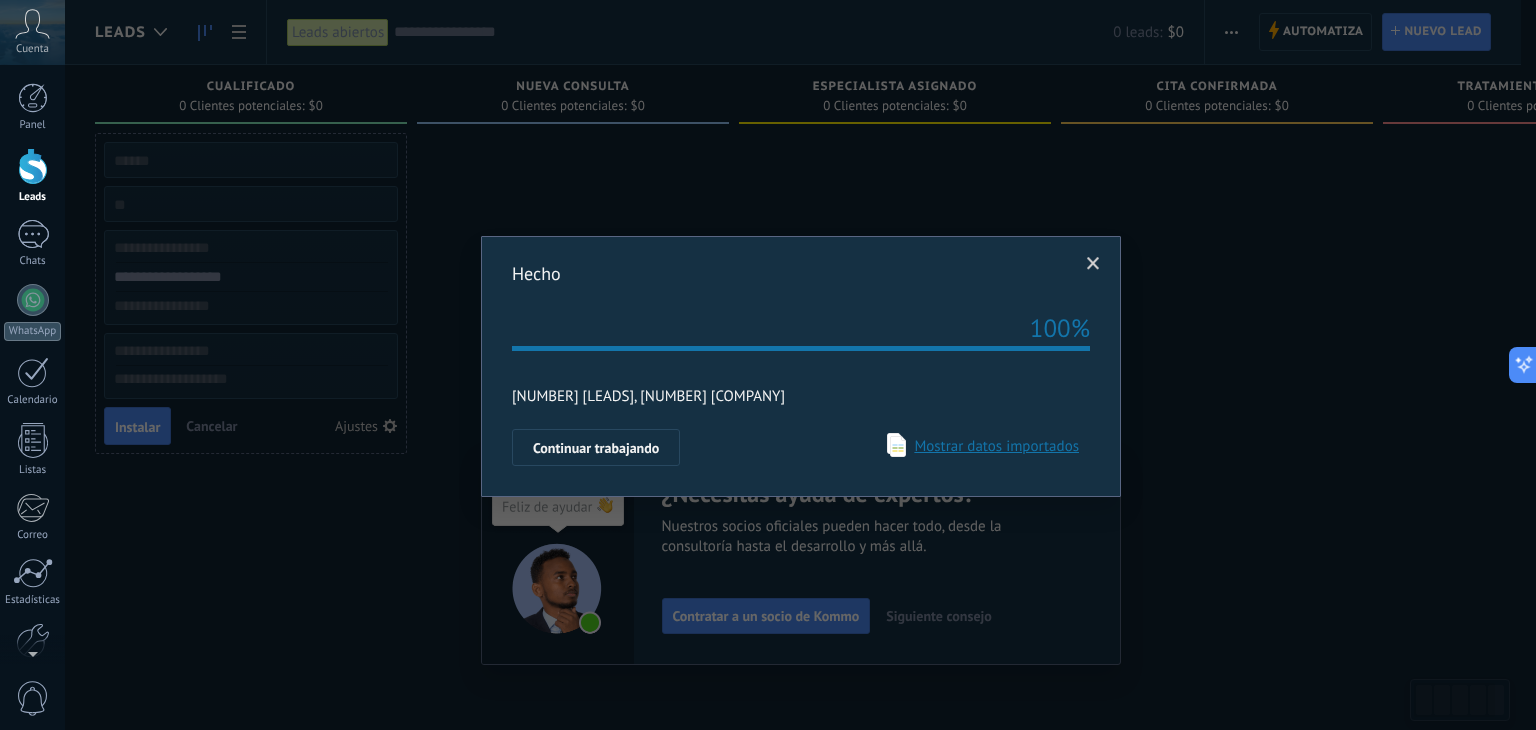 click on "Mostrar datos importados" at bounding box center (992, 446) 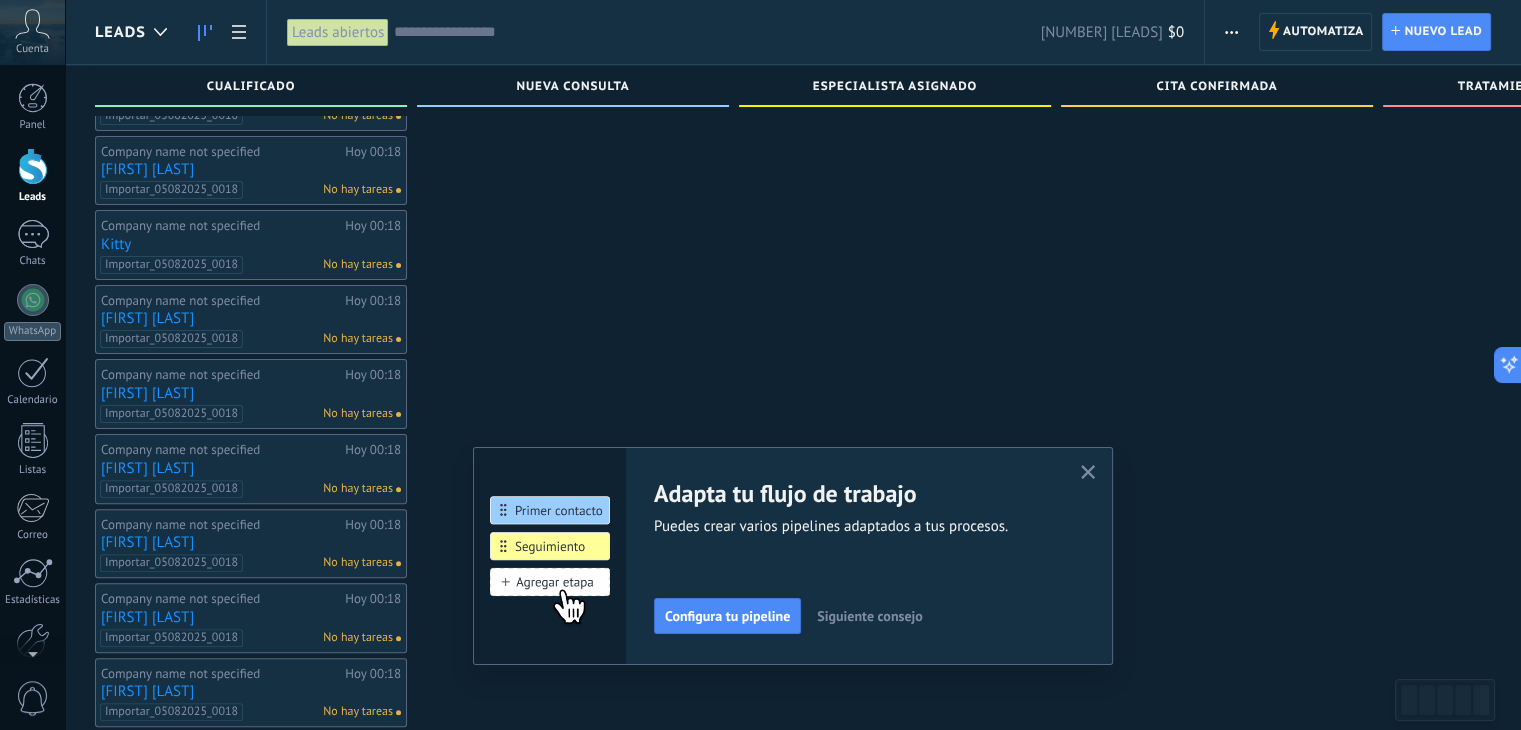 scroll, scrollTop: 533, scrollLeft: 0, axis: vertical 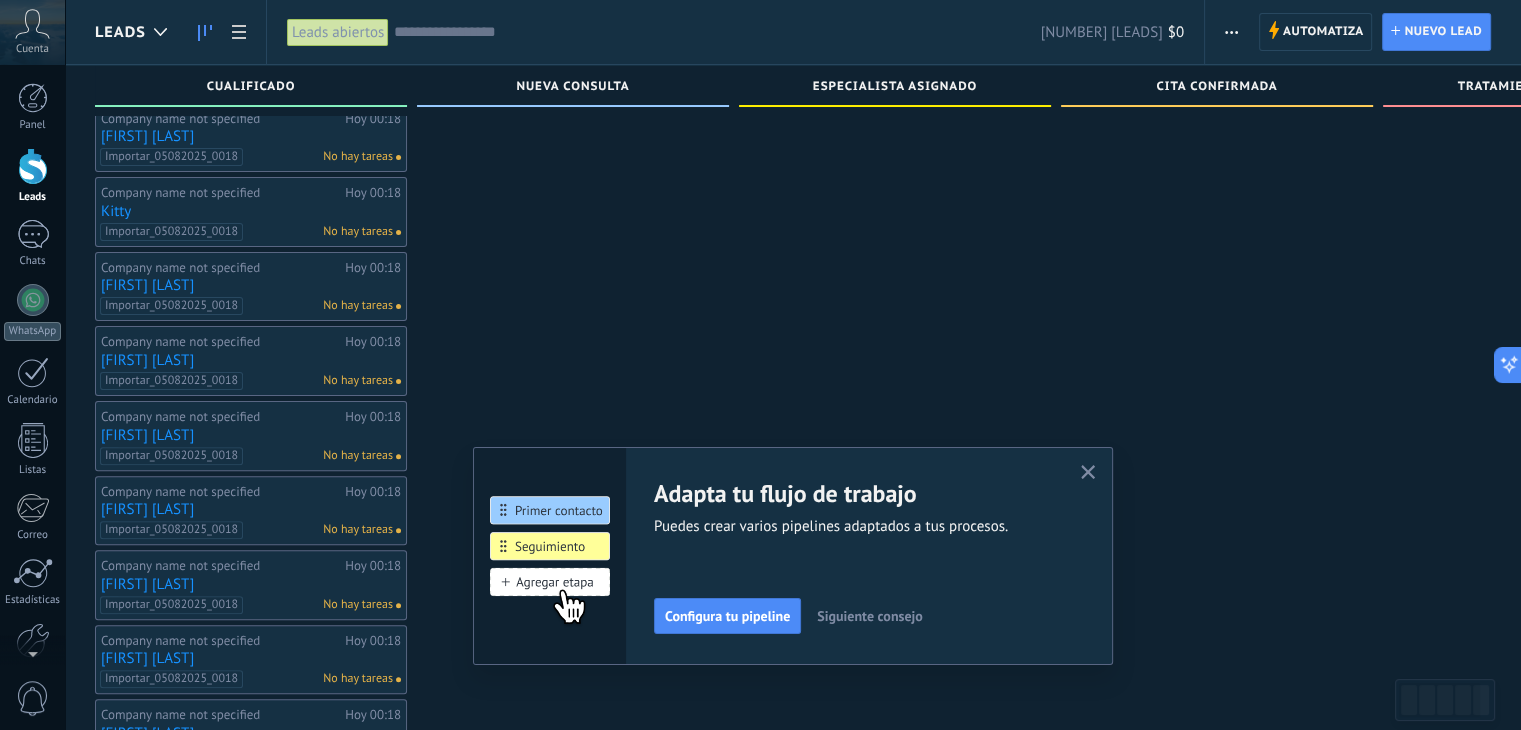 click at bounding box center [1088, 473] 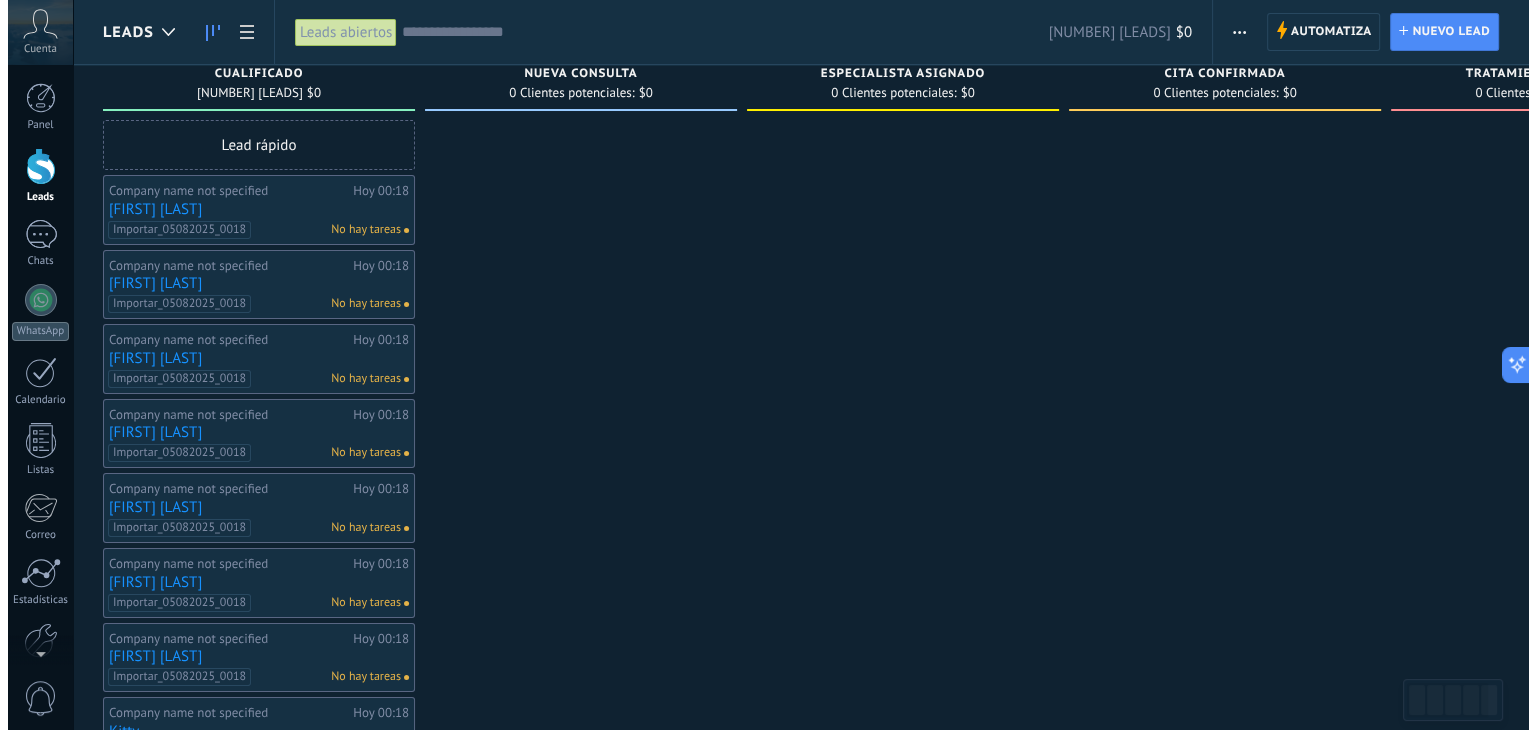 scroll, scrollTop: 0, scrollLeft: 0, axis: both 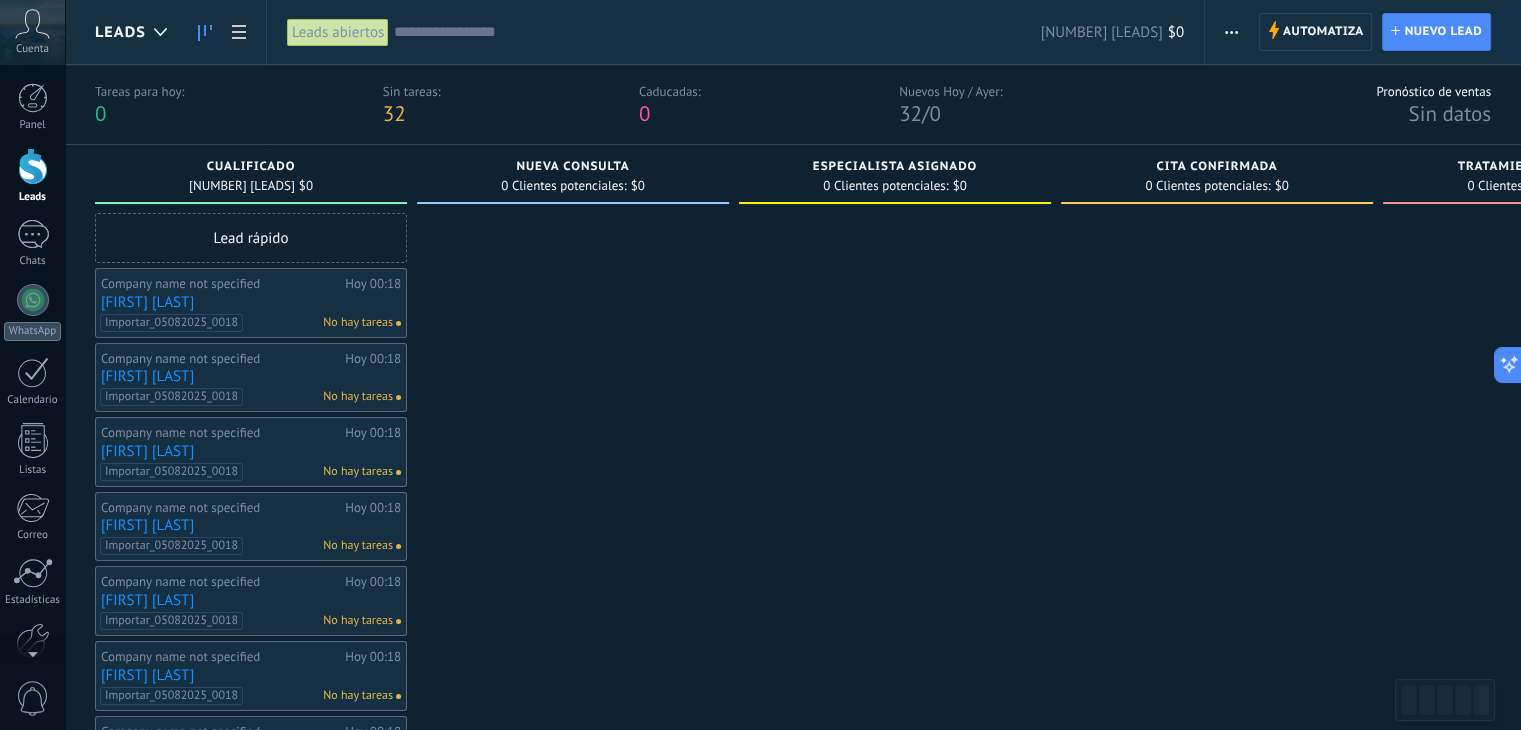 click at bounding box center (1231, 32) 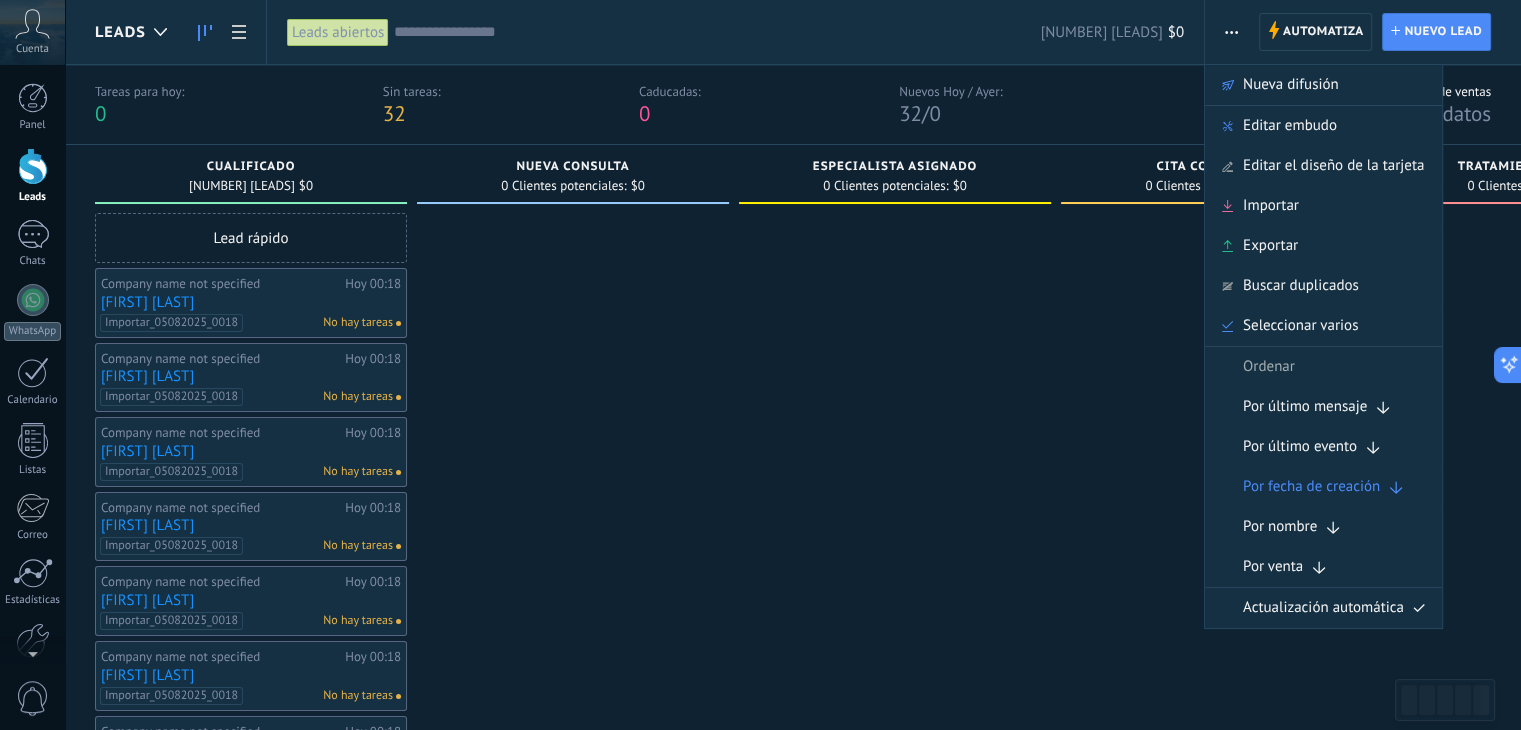 click at bounding box center [573, 1431] 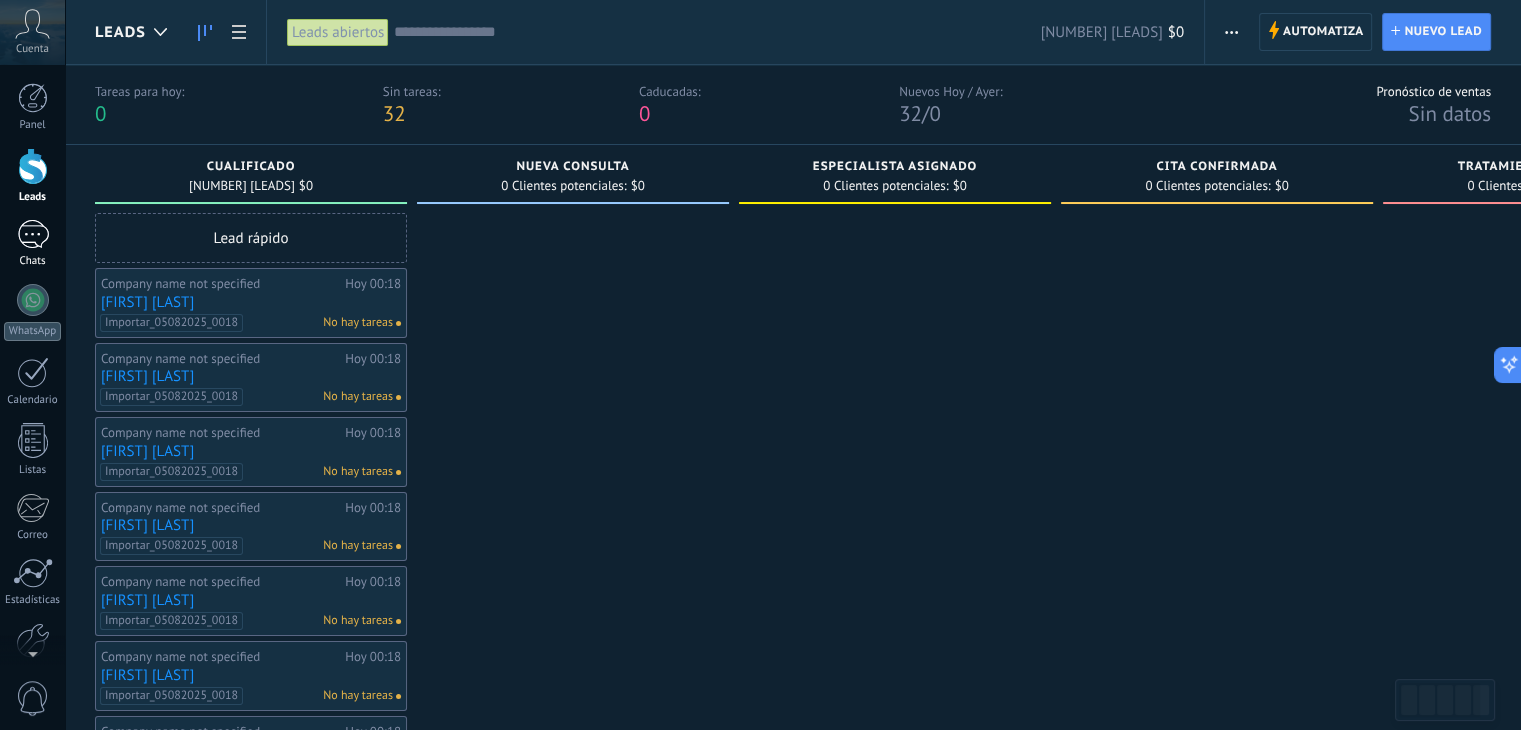 click at bounding box center (33, 234) 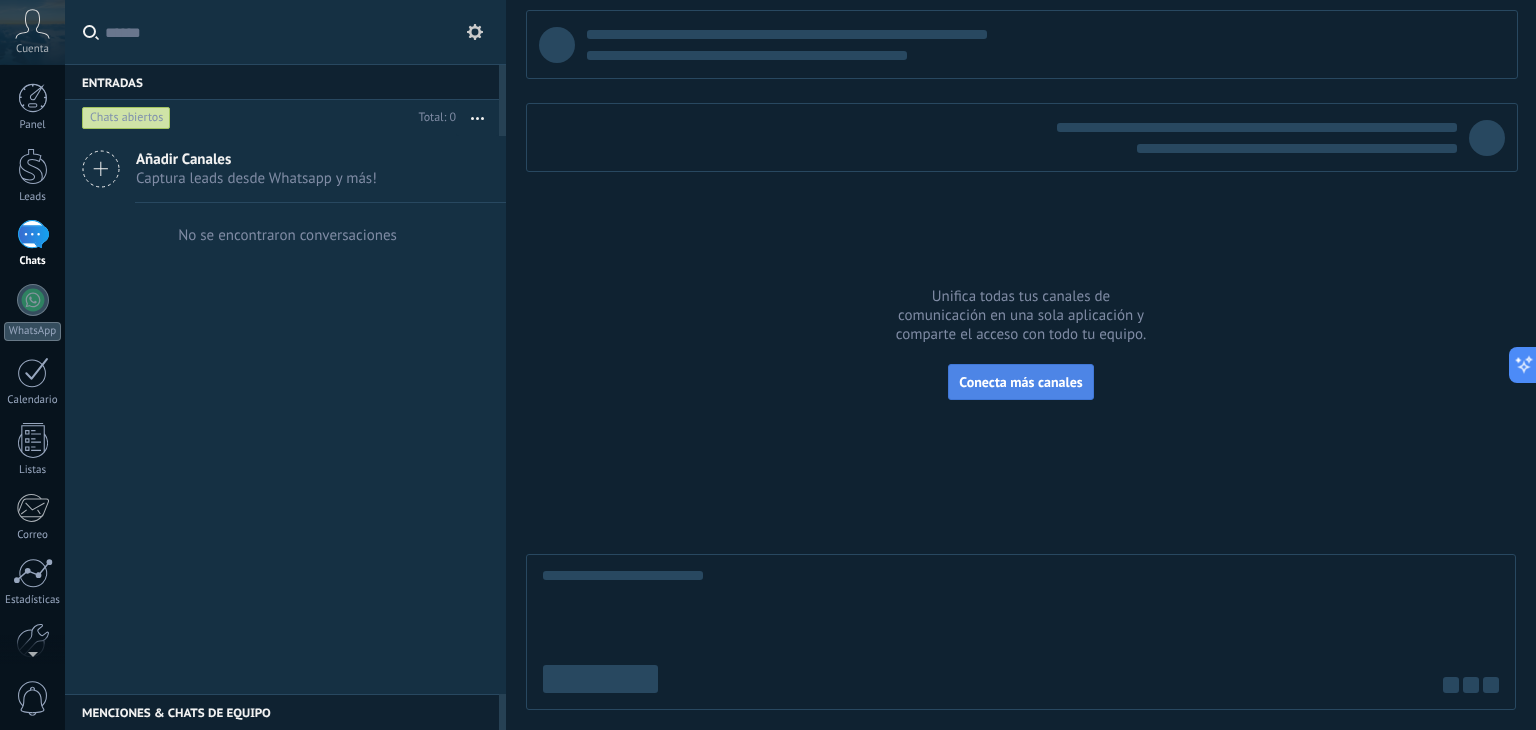 click on "Conecta más canales" at bounding box center (1020, 382) 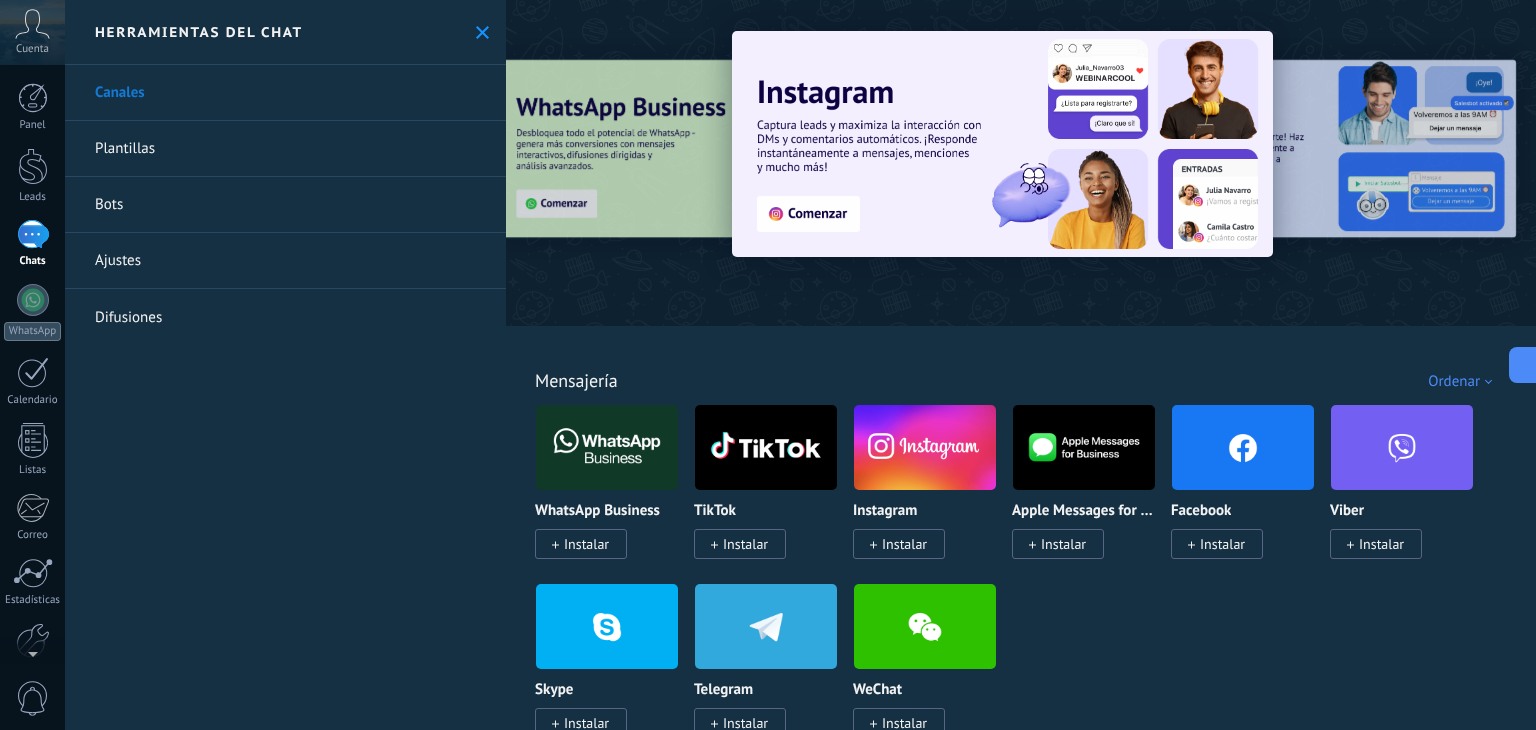 click on "Instalar" at bounding box center [904, 544] 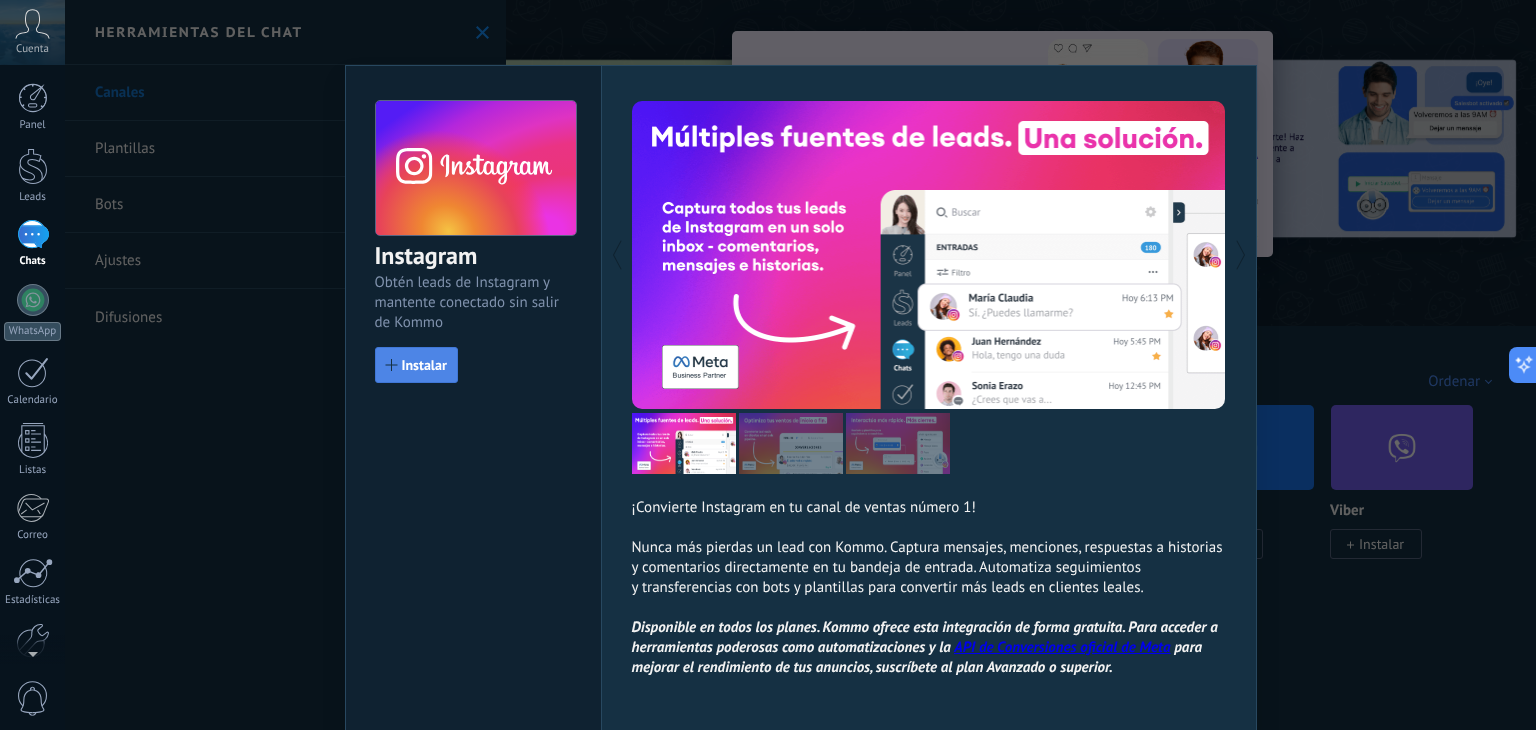 click on "Instalar" at bounding box center [416, 365] 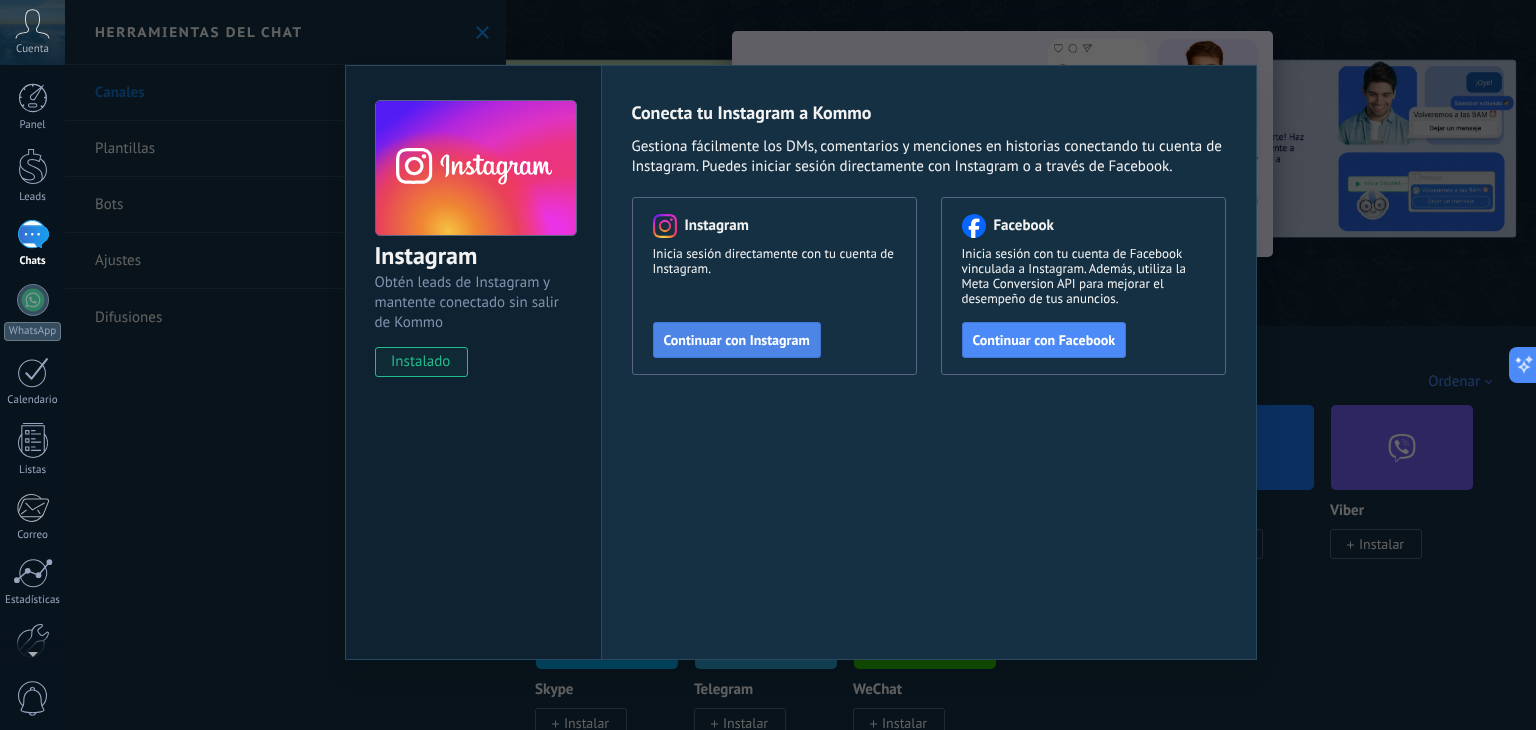 click on "Continuar con Instagram" at bounding box center [737, 340] 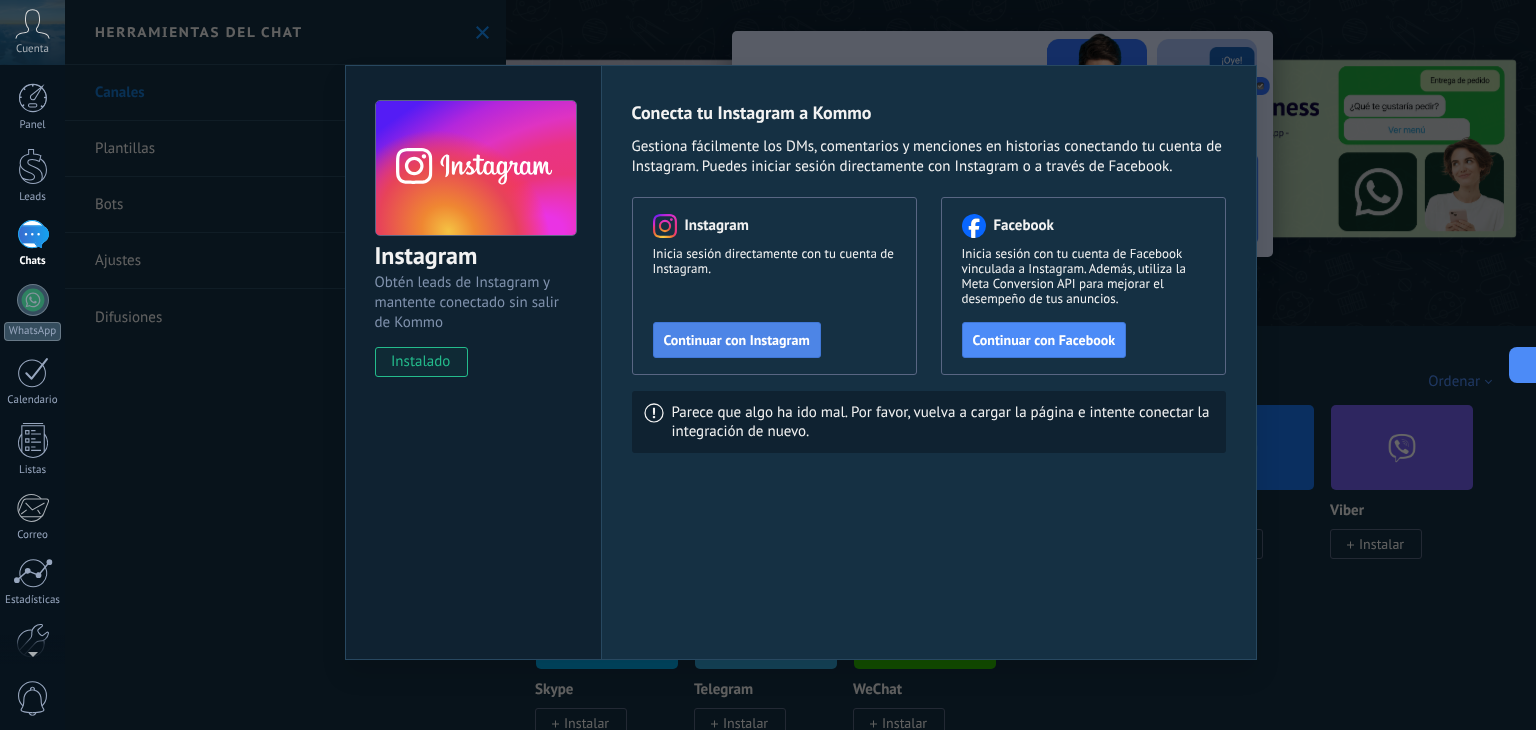 click on "Continuar con Instagram" at bounding box center [737, 340] 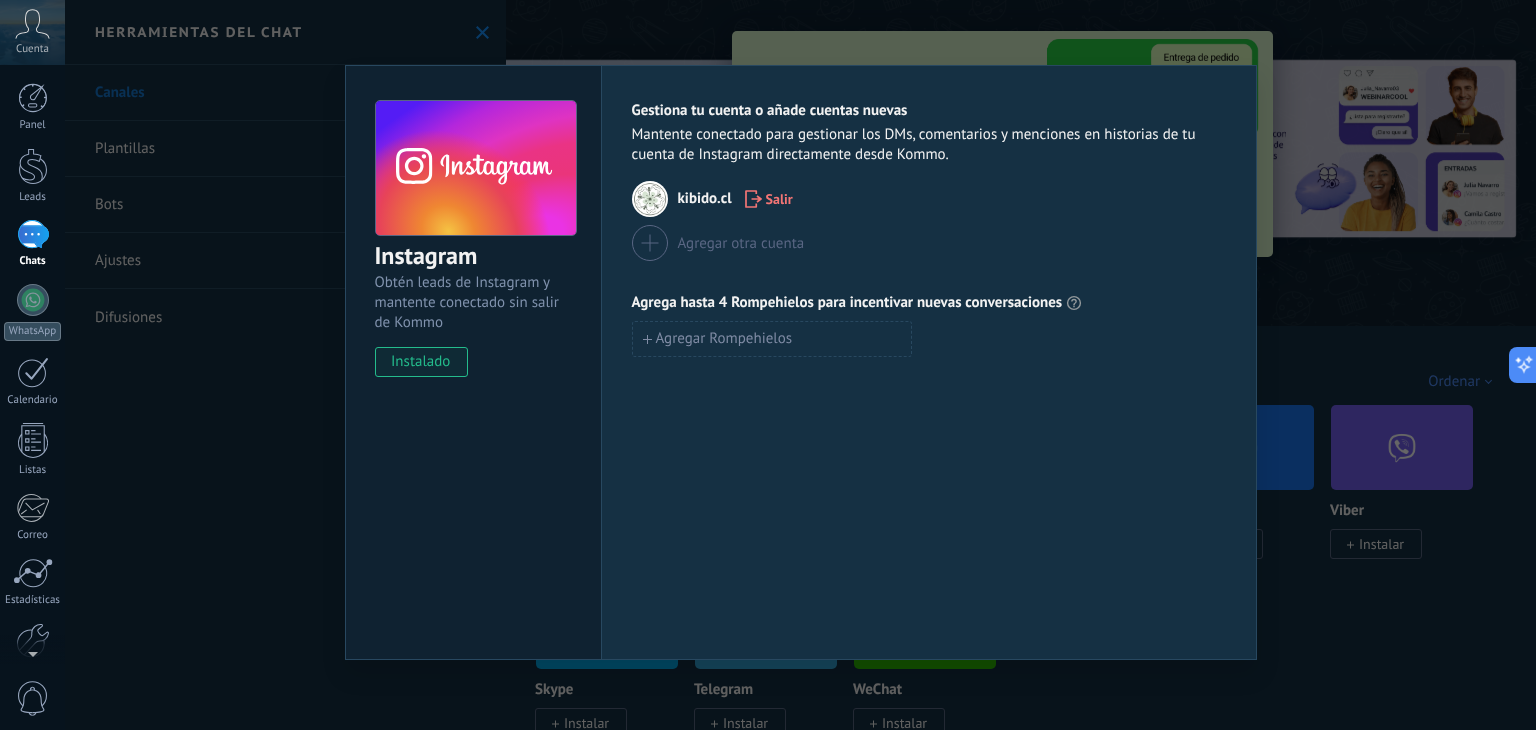 click on "Agregar otra cuenta" at bounding box center [741, 243] 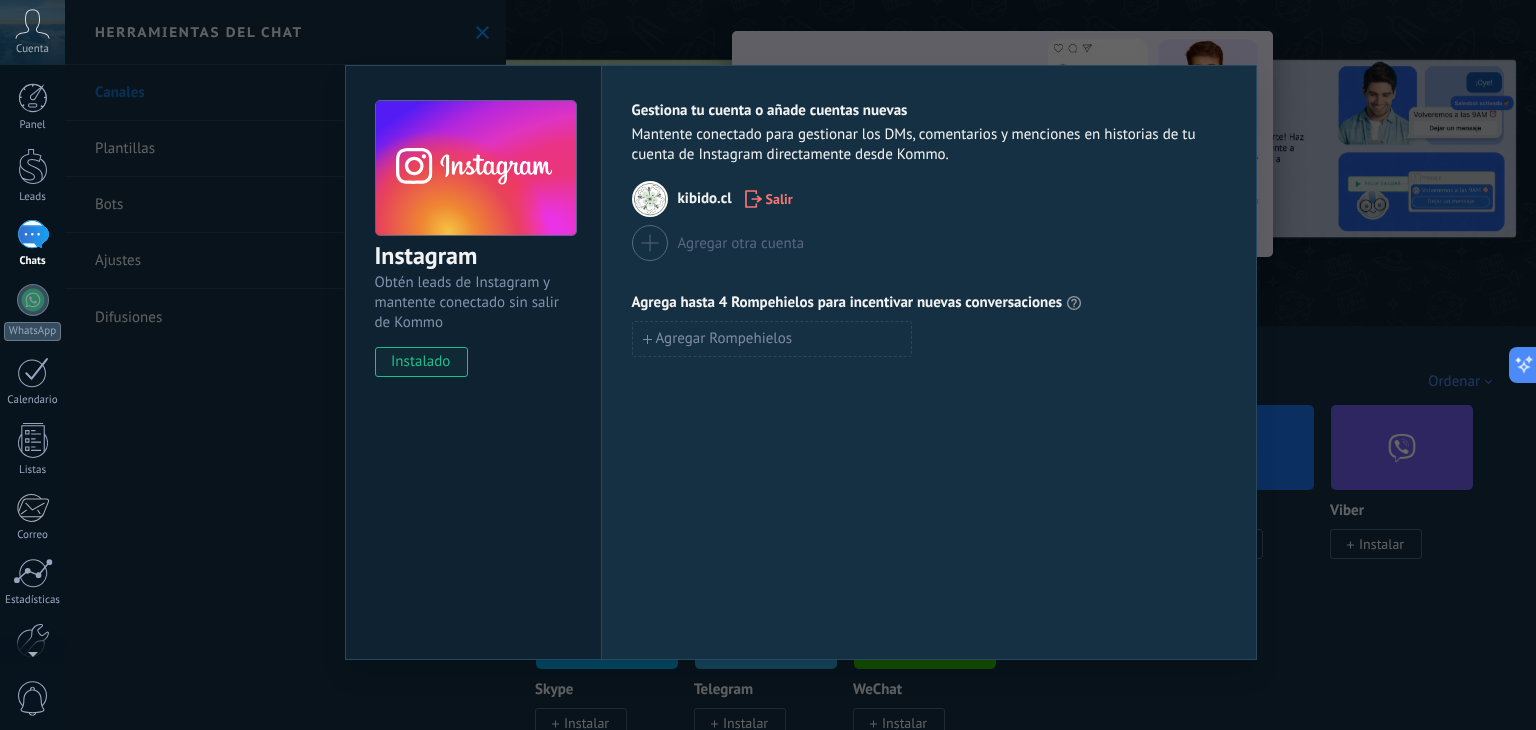click on "Instagram Obtén leads de Instagram y mantente conectado sin salir de Kommo instalado Gestiona tu cuenta o añade cuentas nuevas Mantente conectado para gestionar los DMs, comentarios y menciones en historias de tu cuenta de Instagram directamente desde Kommo. kibido.cl Salir Agregar otra cuenta Agrega hasta 4 Rompehielos para incentivar nuevas conversaciones Agregar Rompehielos" at bounding box center (800, 365) 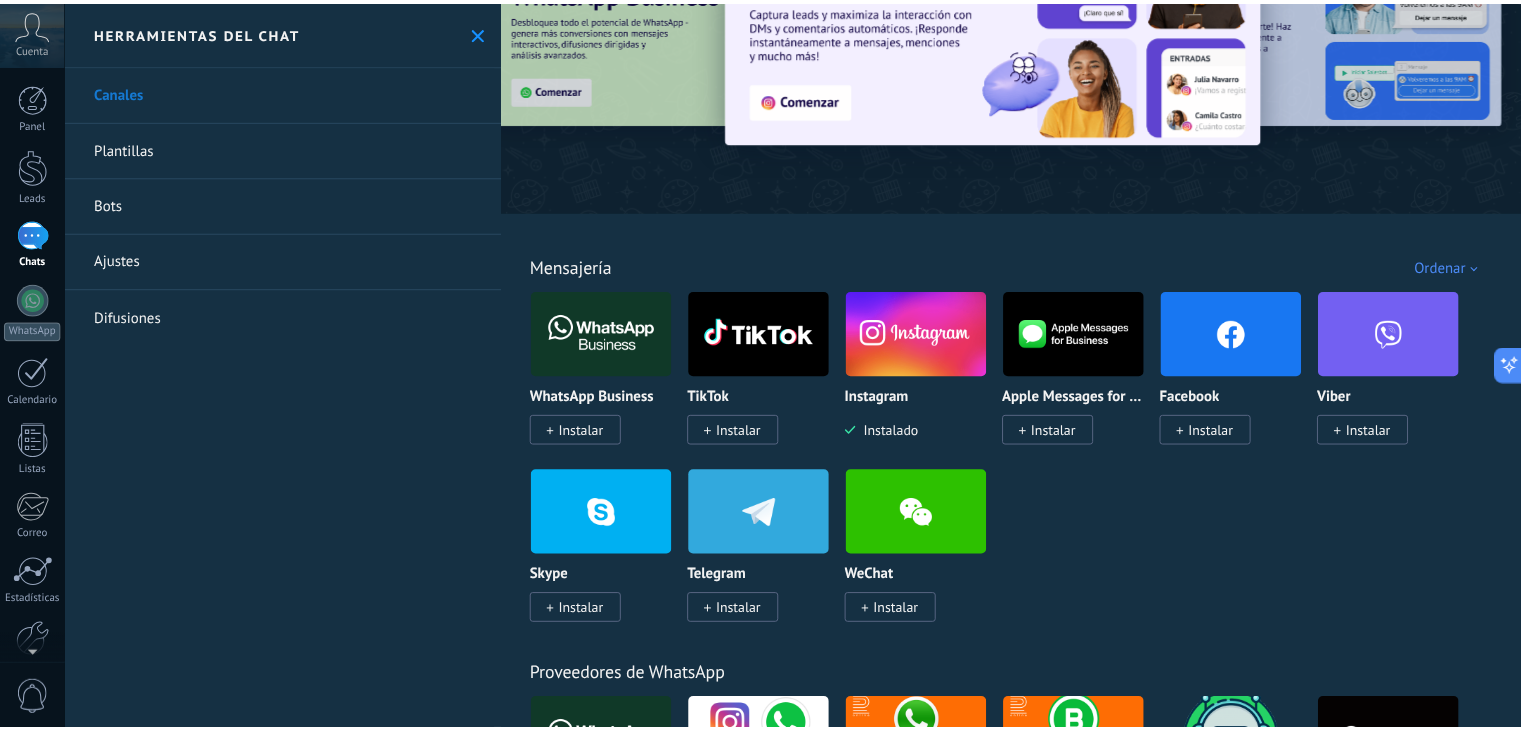 scroll, scrollTop: 66, scrollLeft: 0, axis: vertical 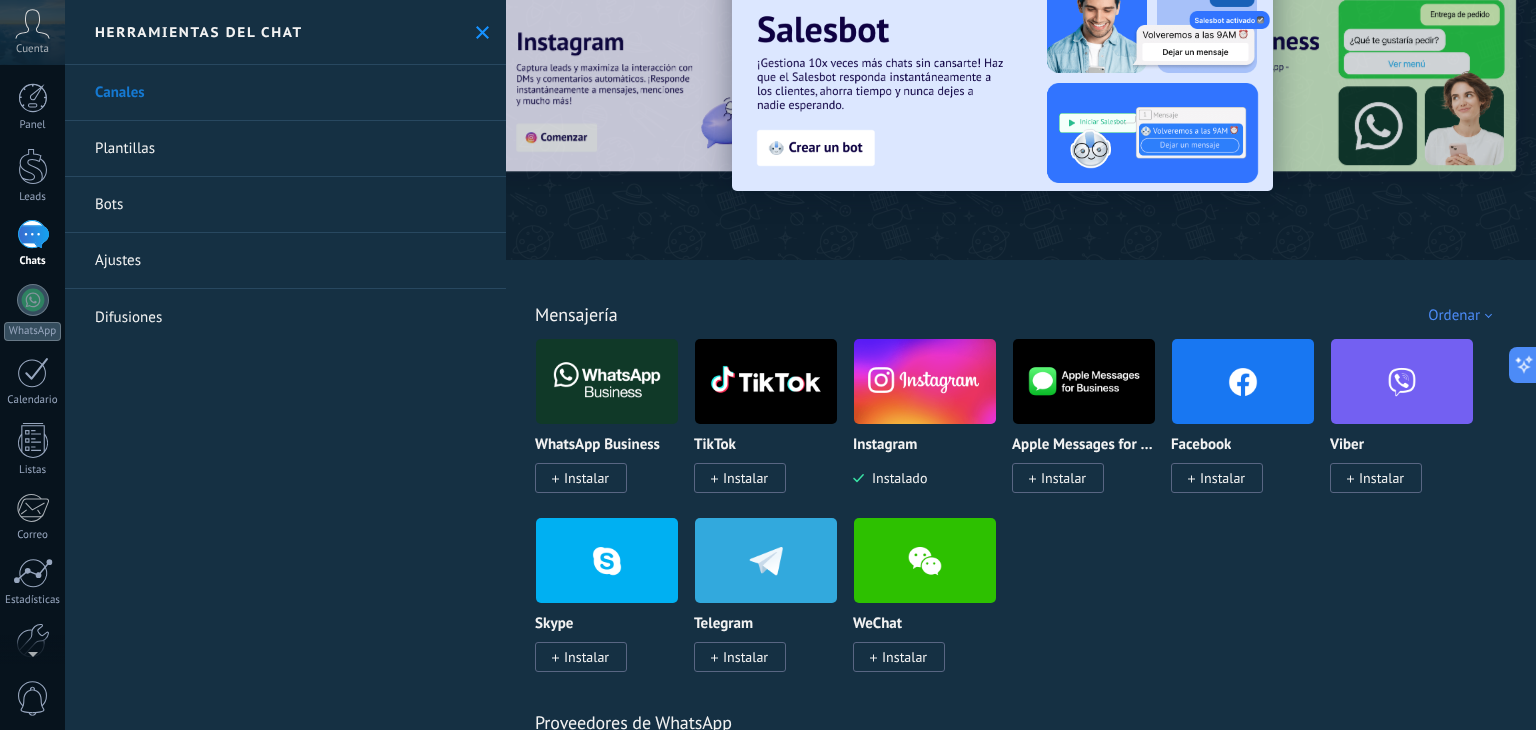 click on "Instalar" at bounding box center (586, 478) 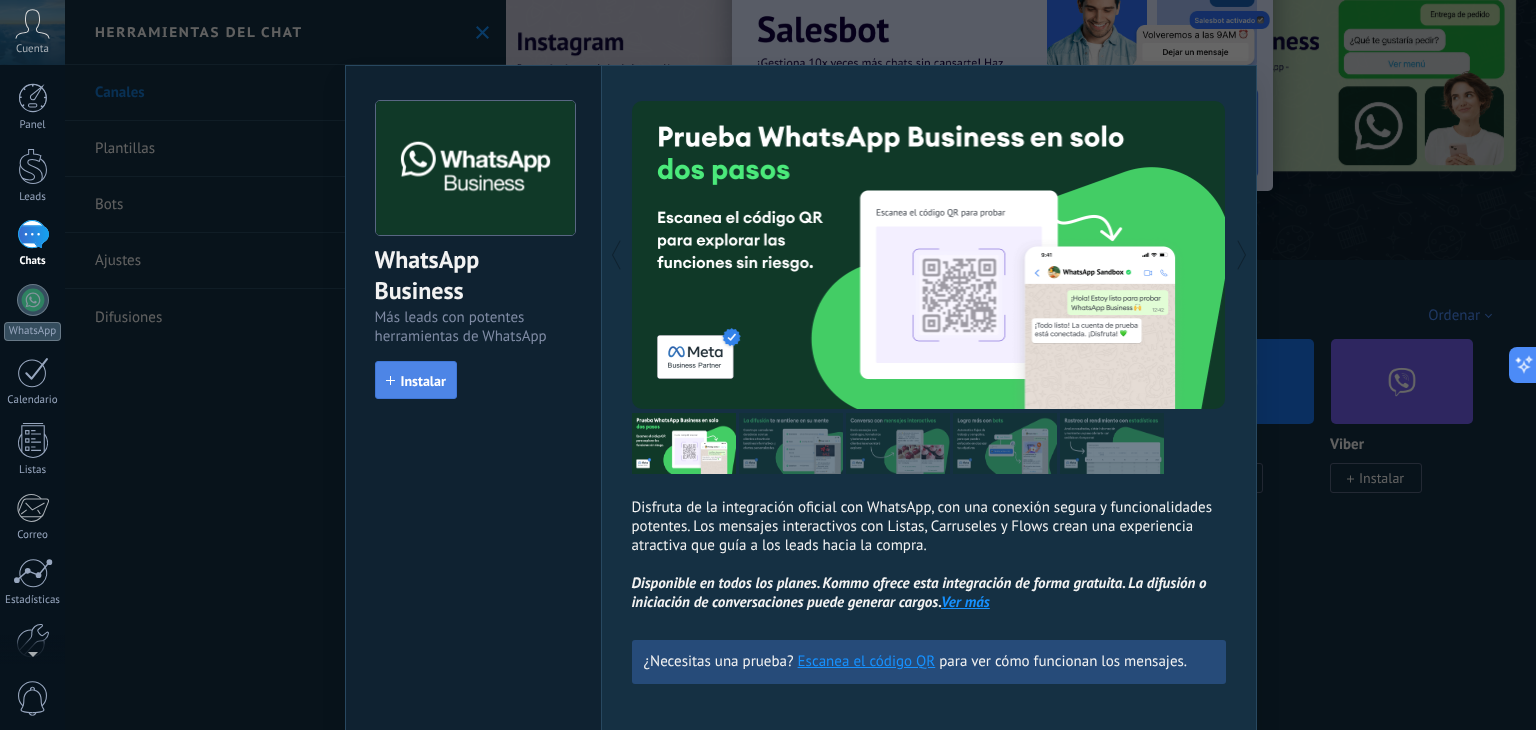 click on "Instalar" at bounding box center [423, 381] 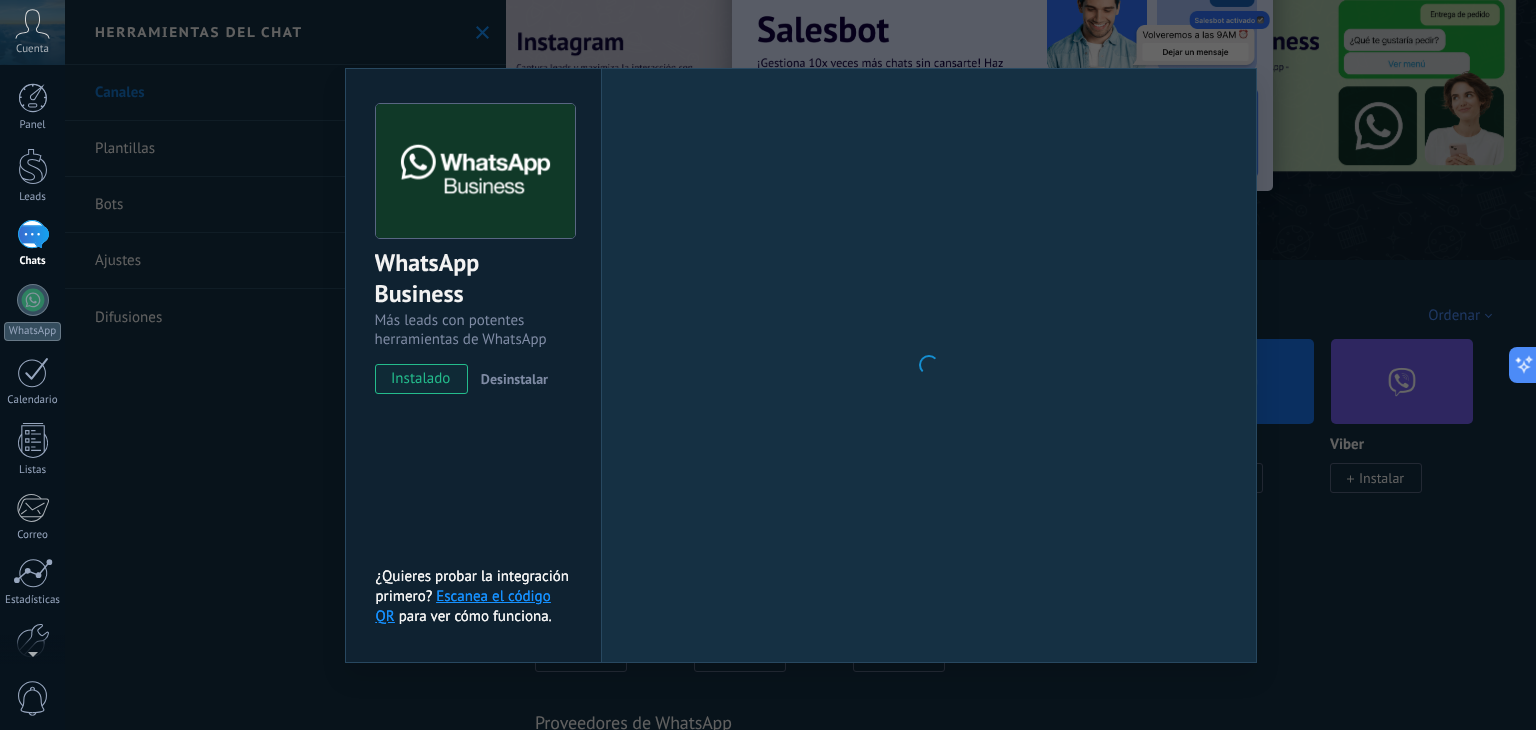 click on "[QR_CODE]" at bounding box center (800, 365) 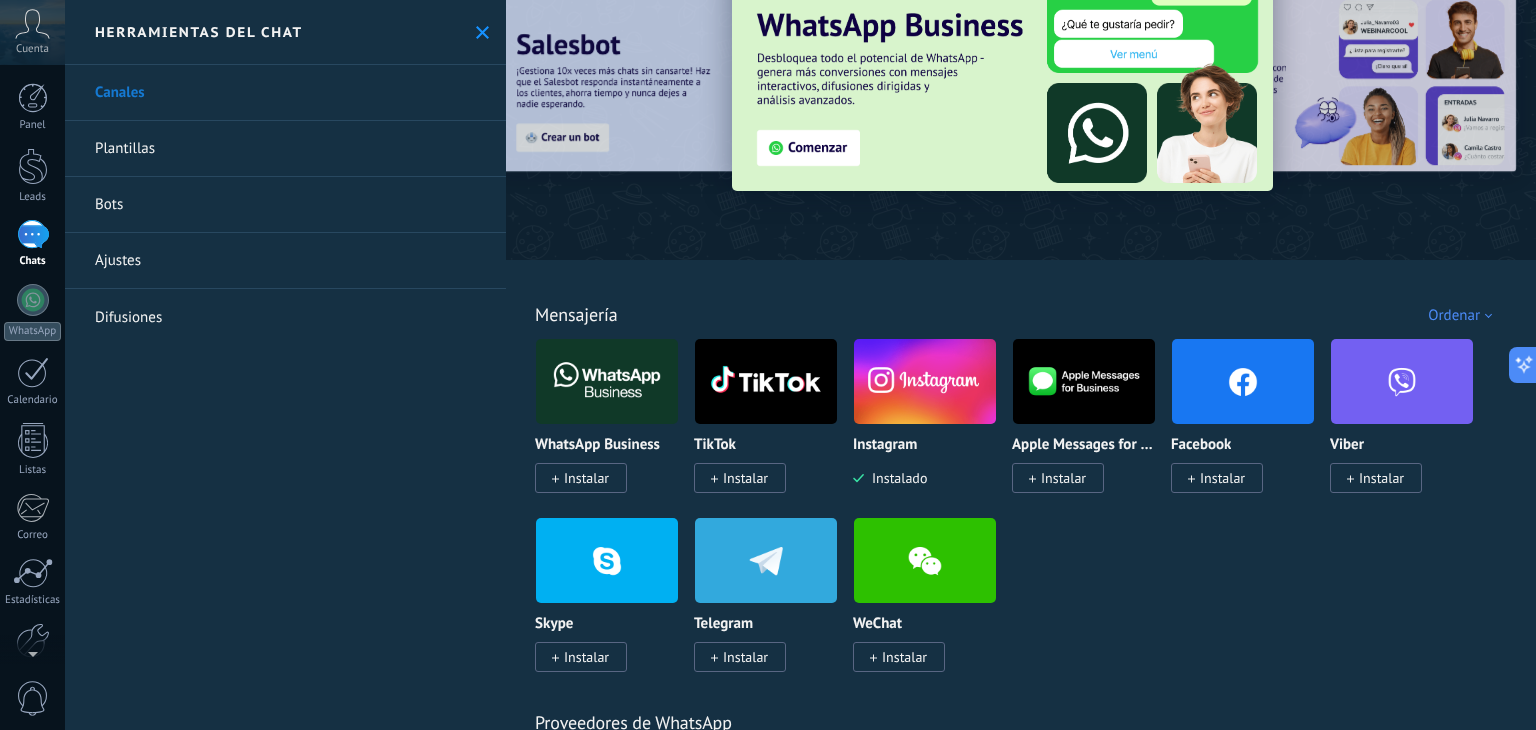 click on "Leads" at bounding box center [32, 176] 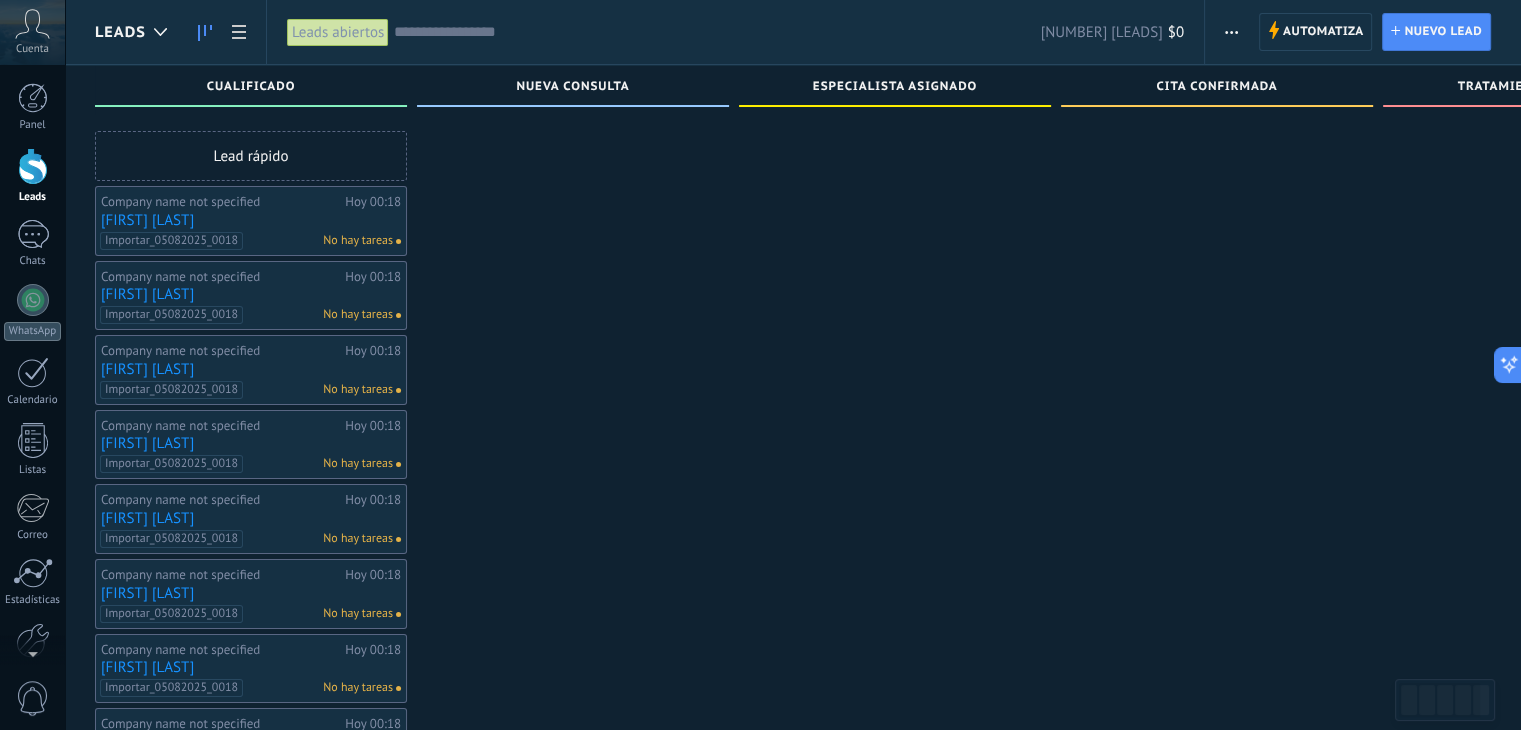 scroll, scrollTop: 0, scrollLeft: 0, axis: both 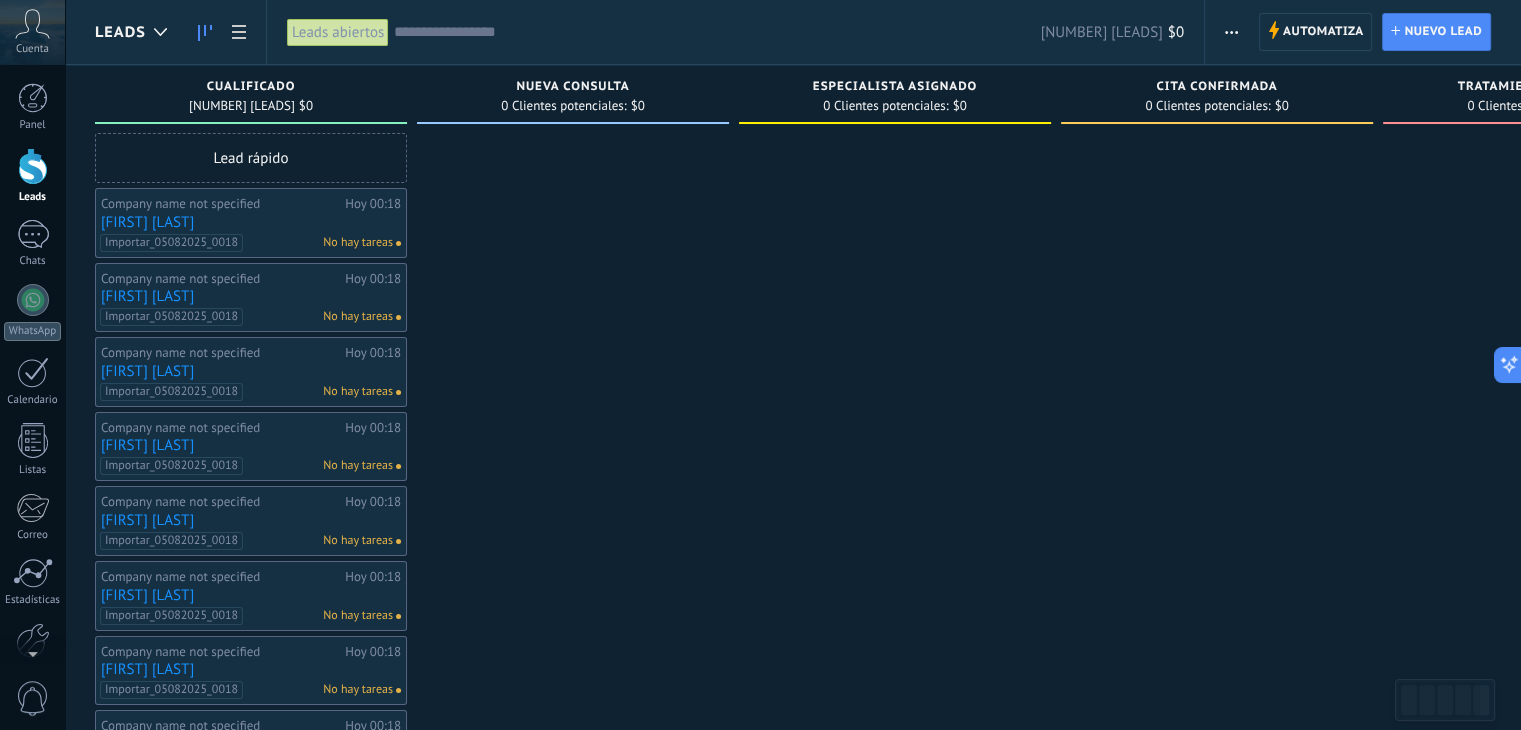 click at bounding box center [895, 904] 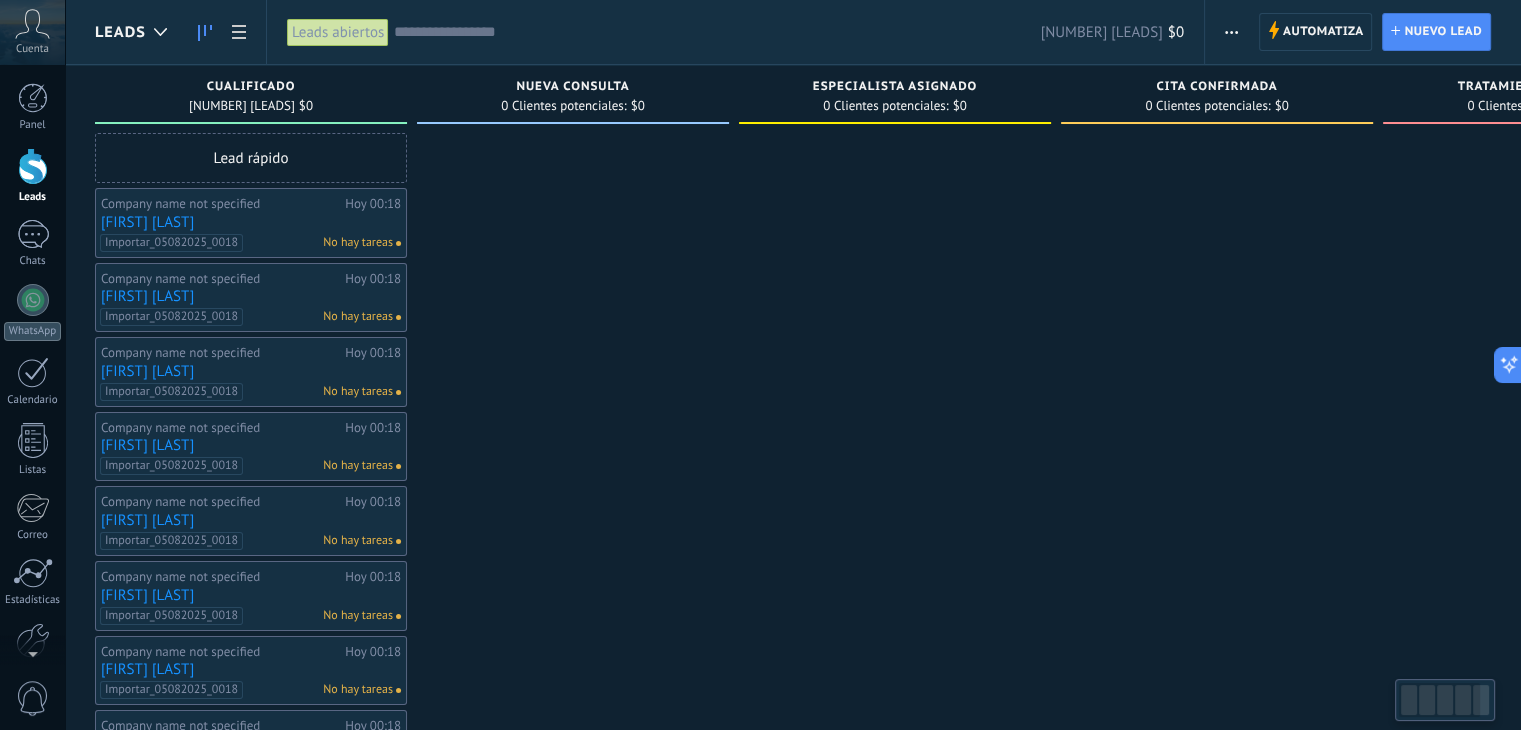 scroll, scrollTop: 0, scrollLeft: 3, axis: horizontal 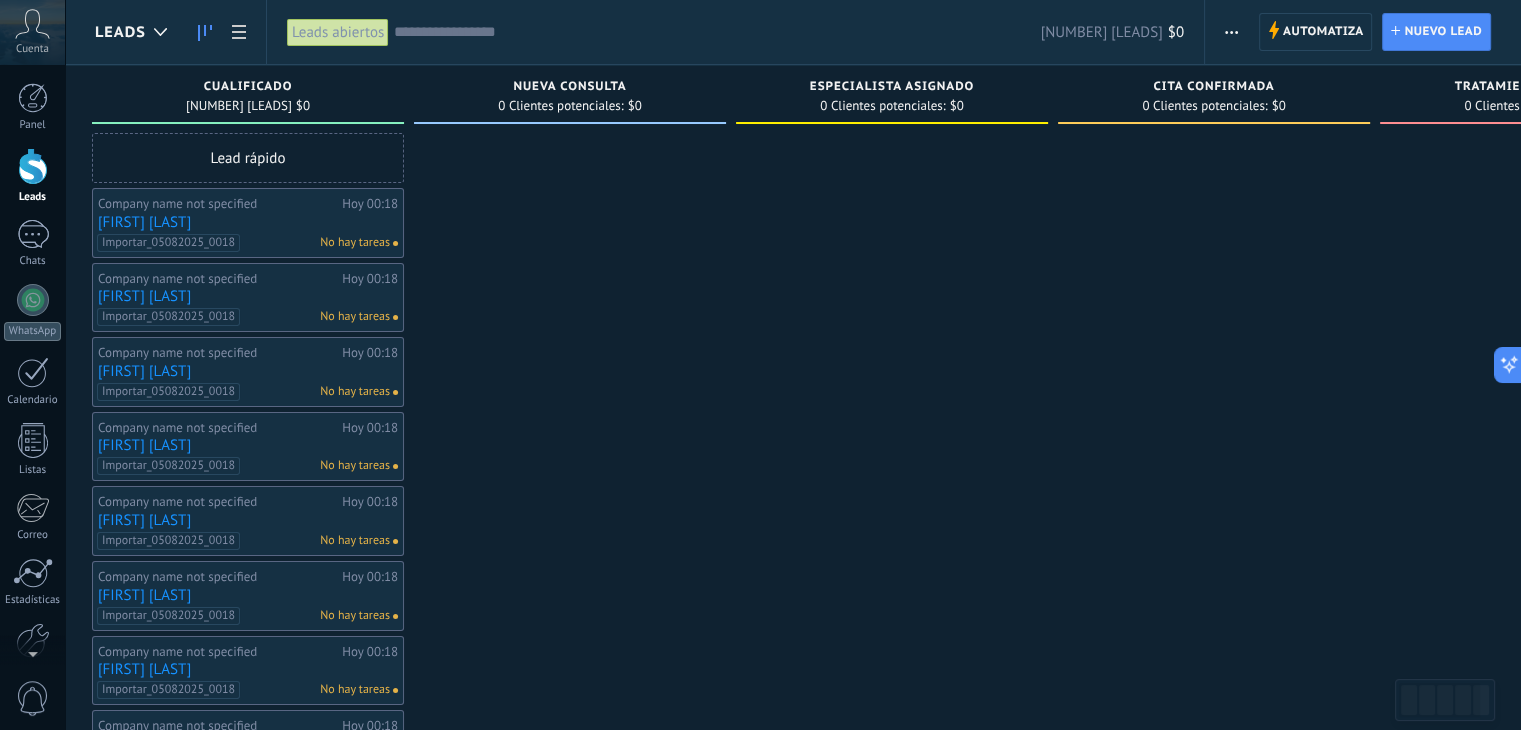 click at bounding box center (570, 904) 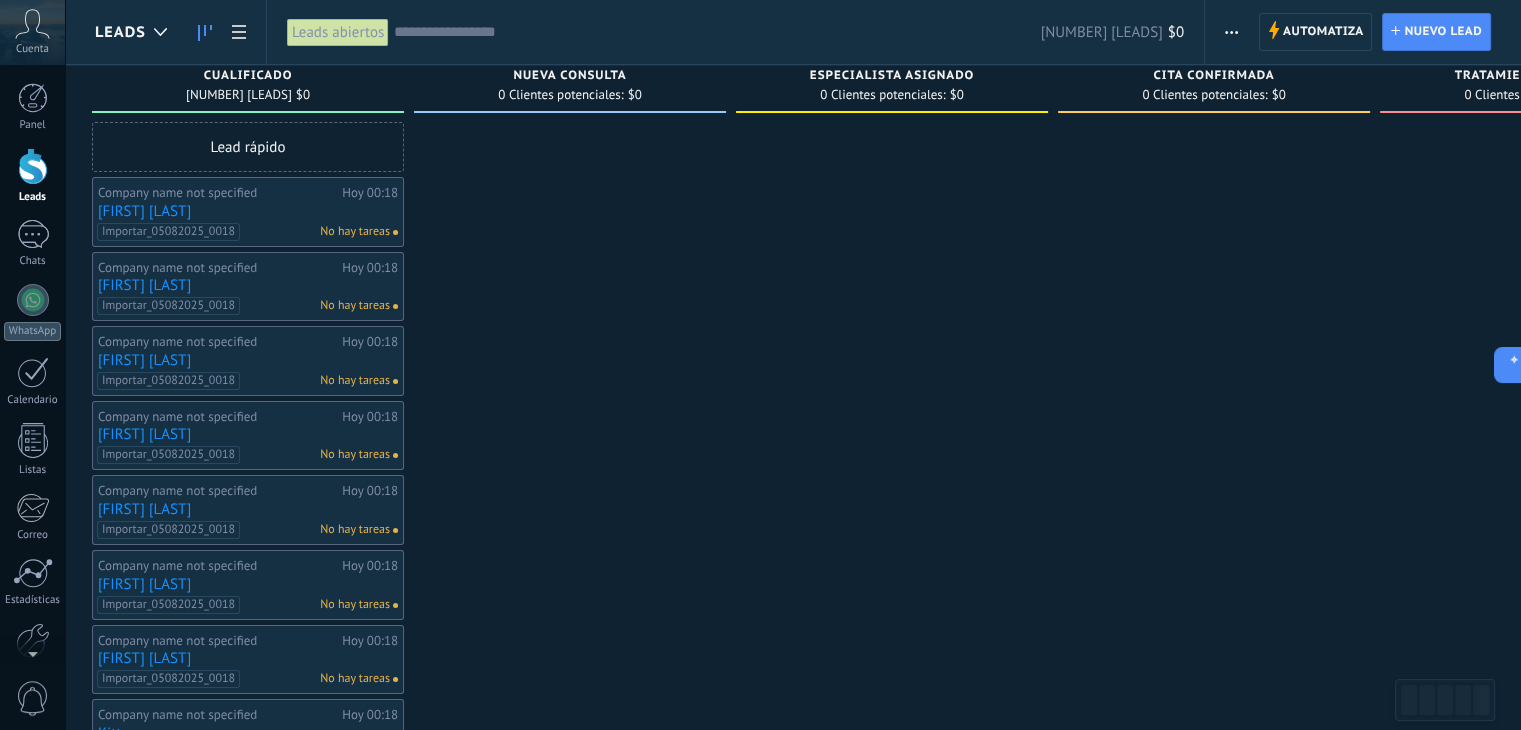 scroll, scrollTop: 0, scrollLeft: 0, axis: both 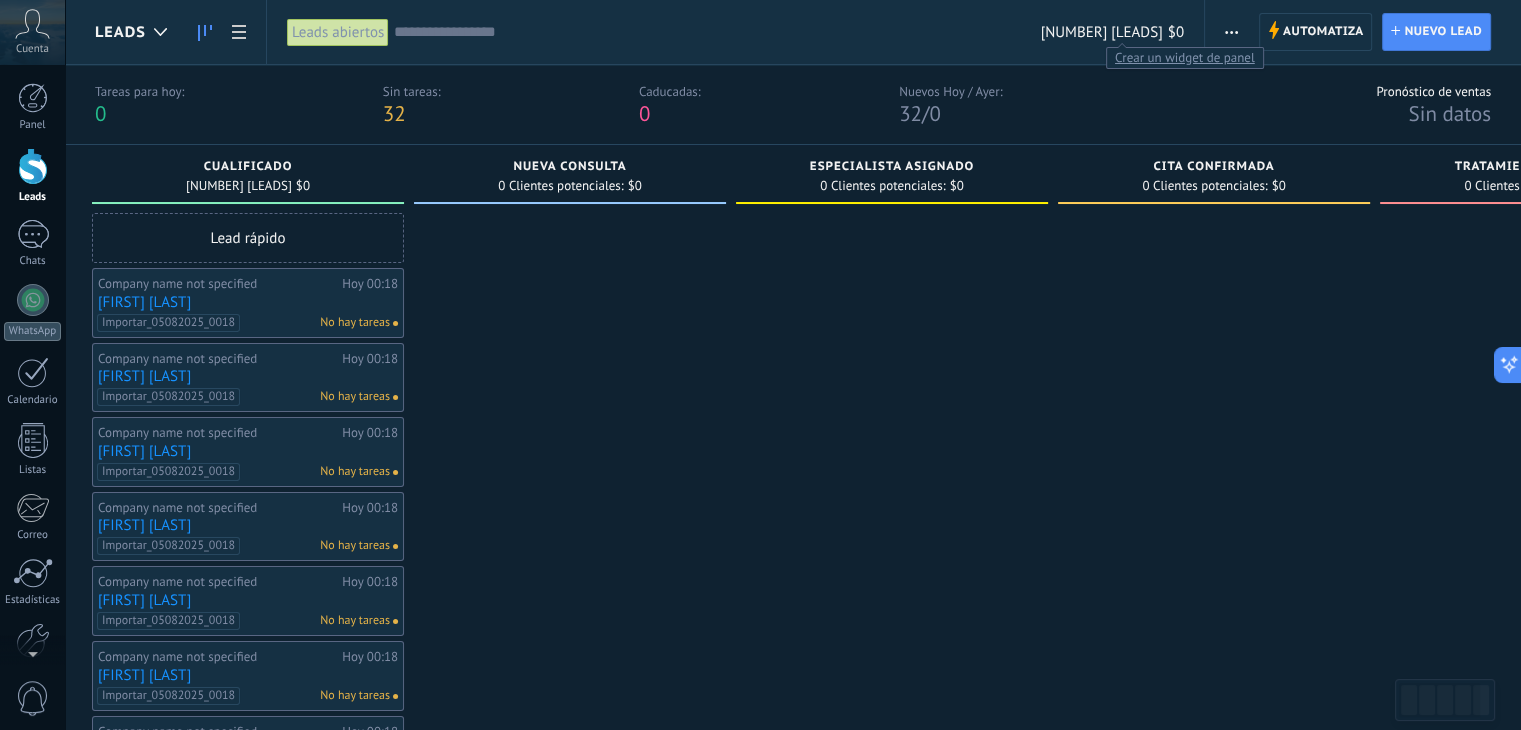 click on "Crear un widget de panel" at bounding box center [1185, 57] 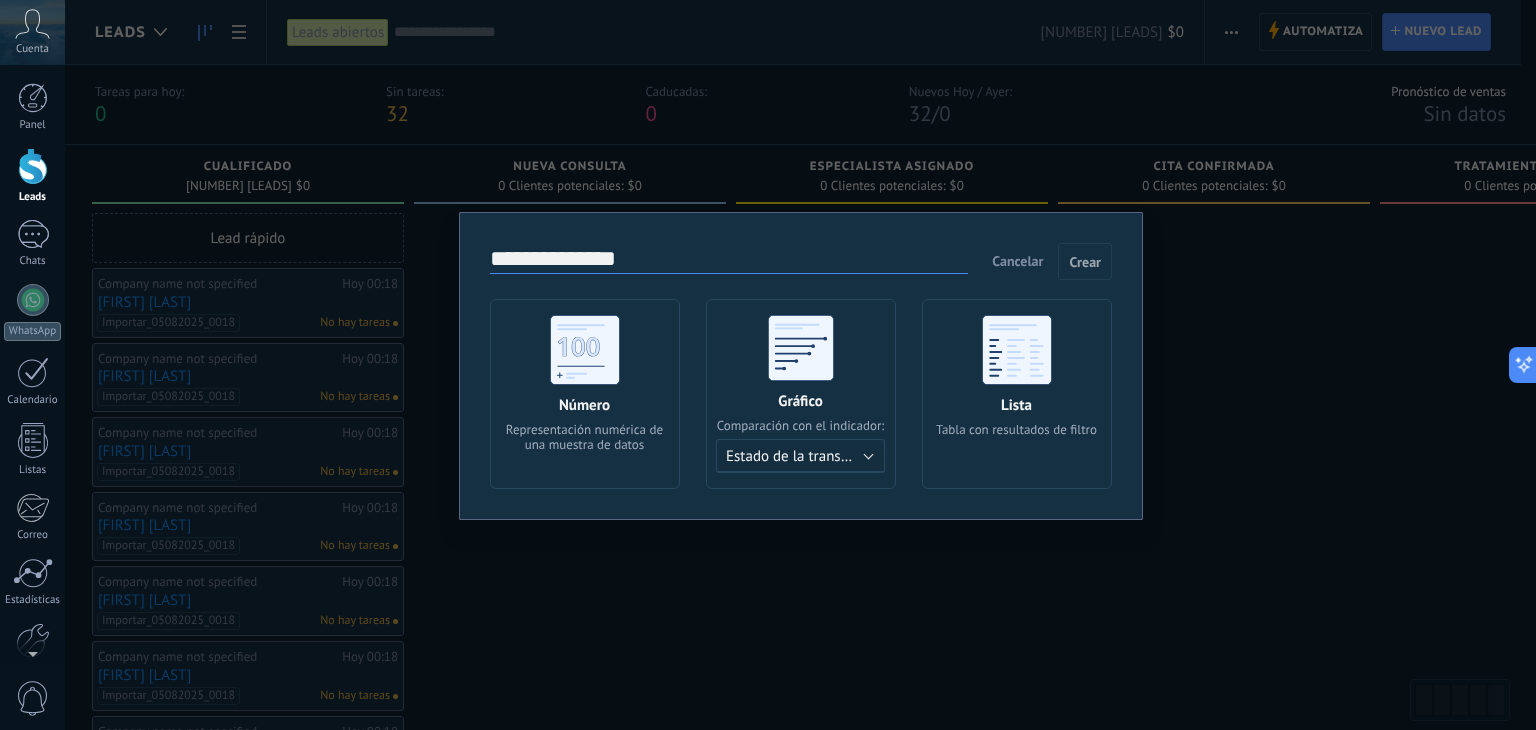 click 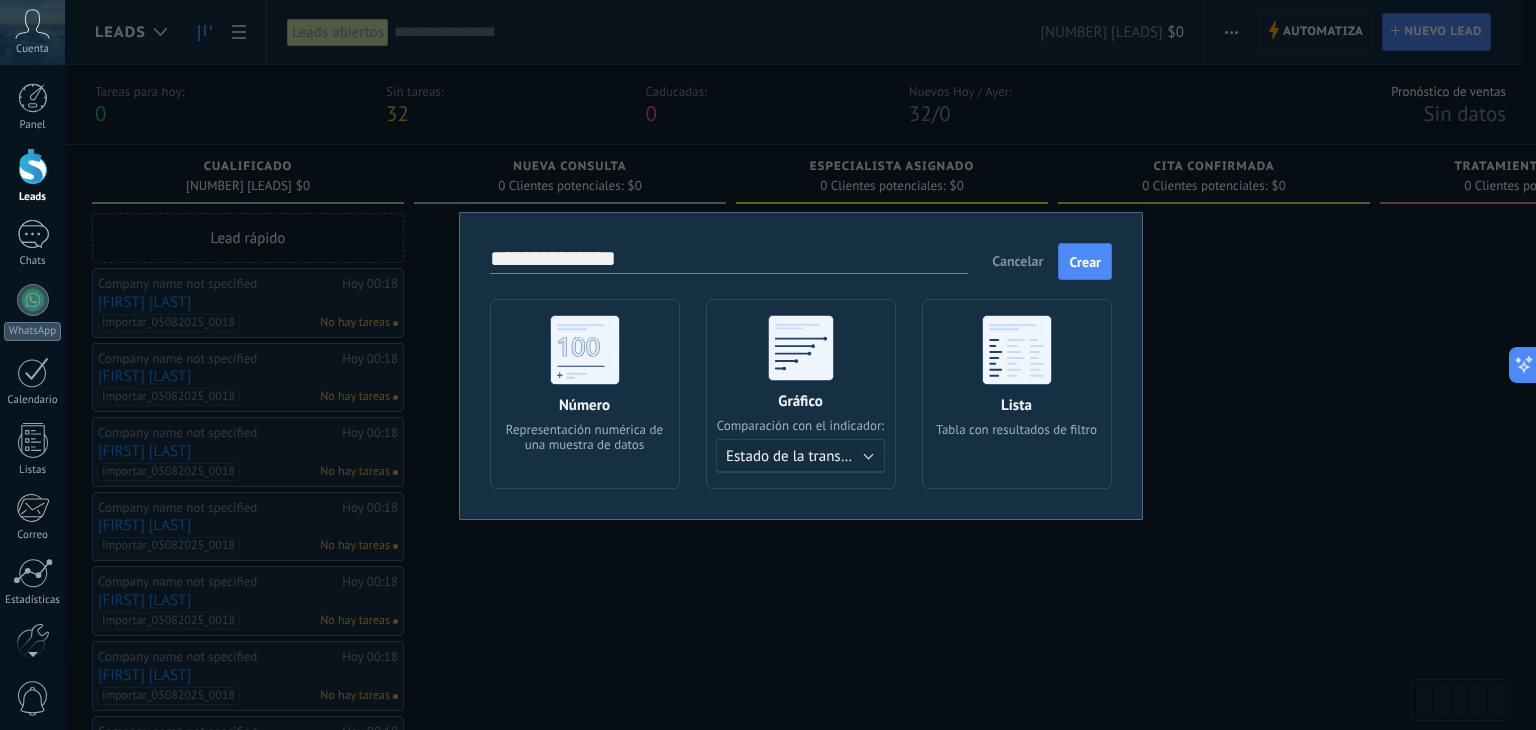 click on "[USER]" at bounding box center [801, 394] 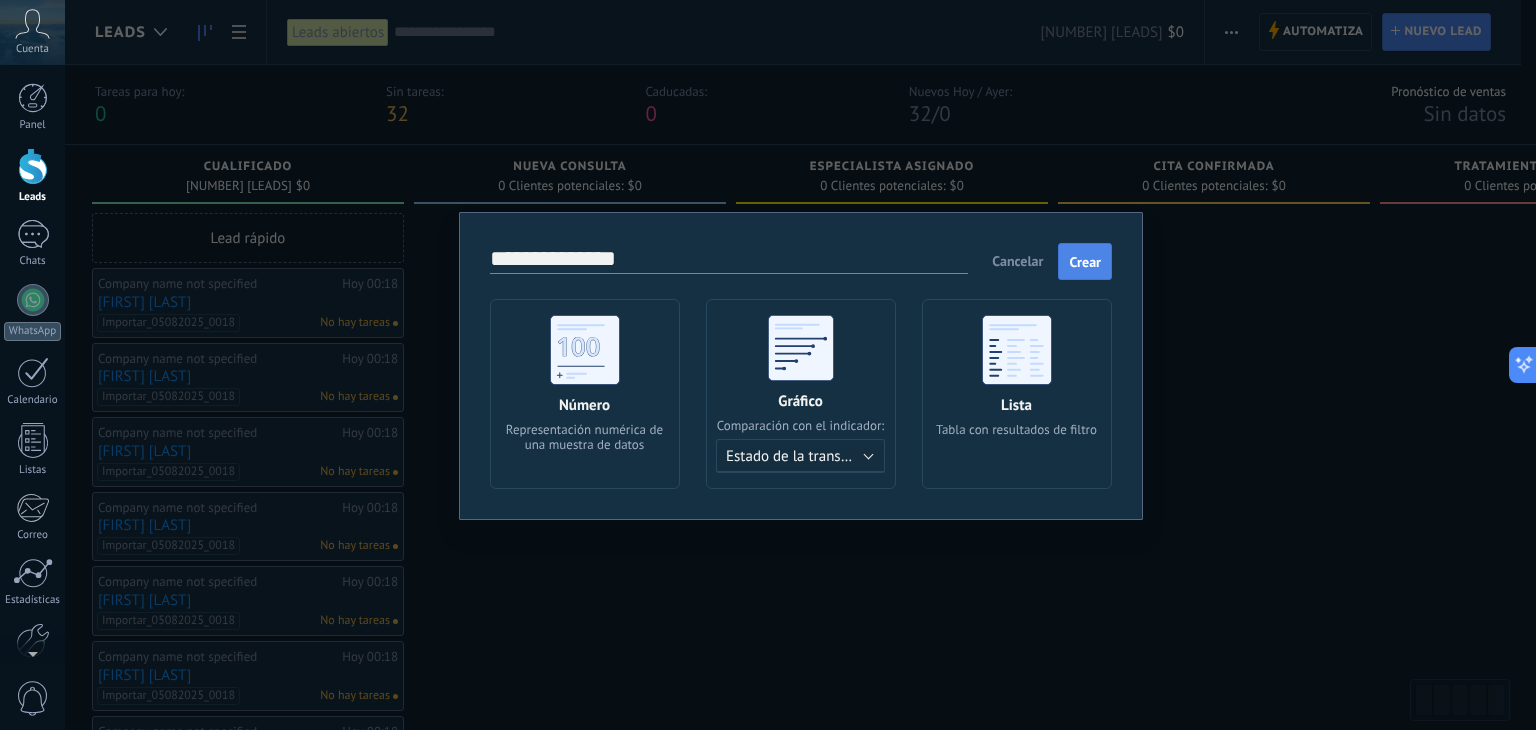 click on "Crear" at bounding box center [1085, 262] 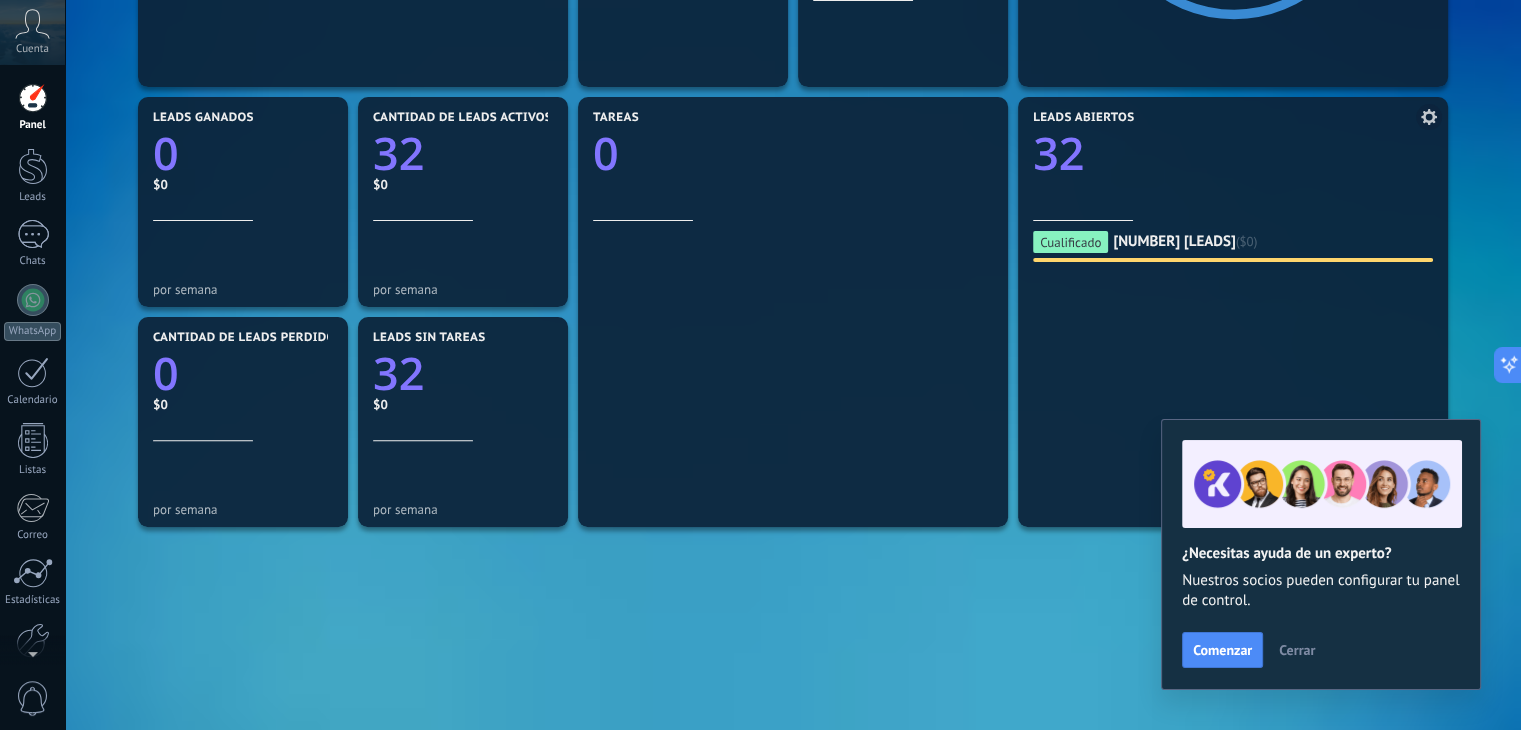scroll, scrollTop: 519, scrollLeft: 0, axis: vertical 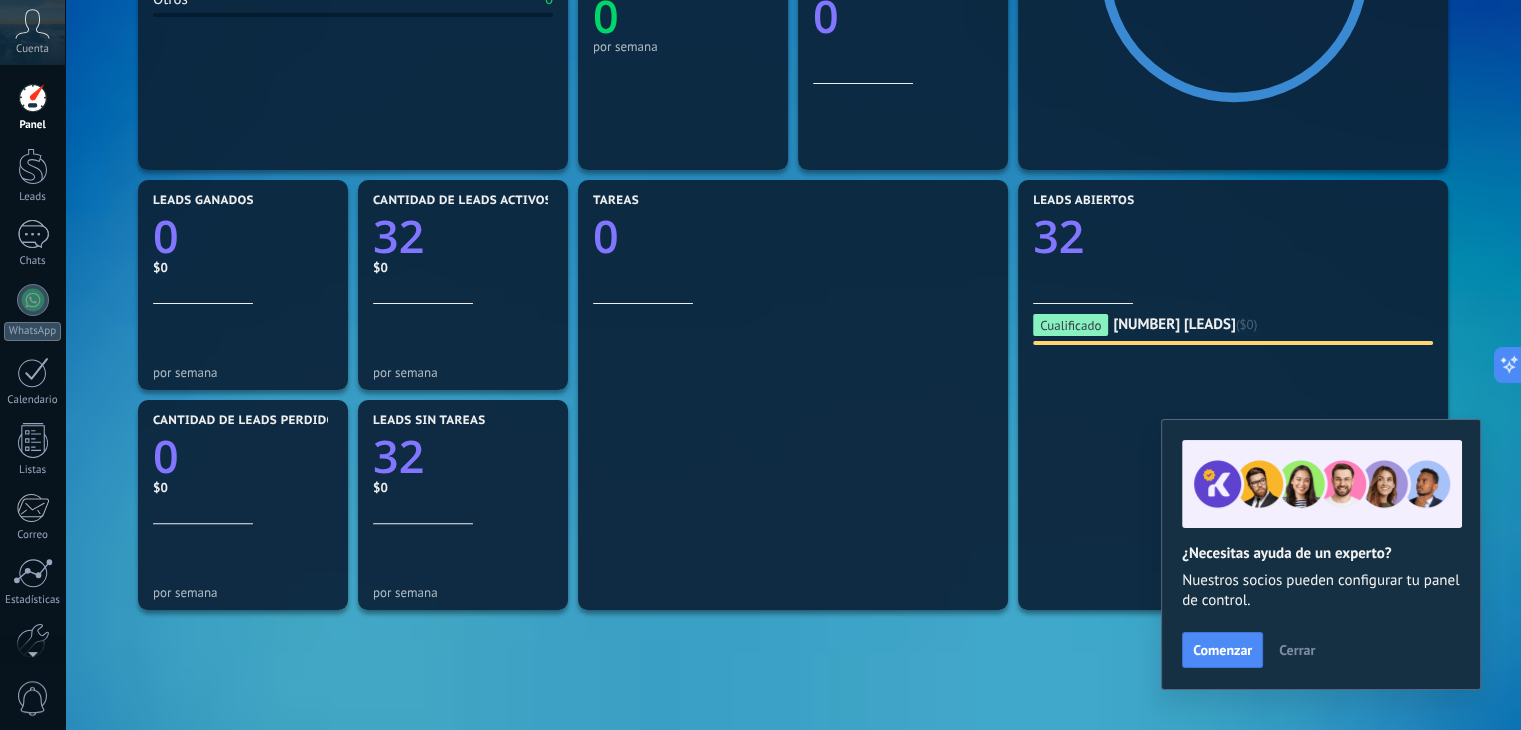 click on "Cerrar" at bounding box center (1297, 650) 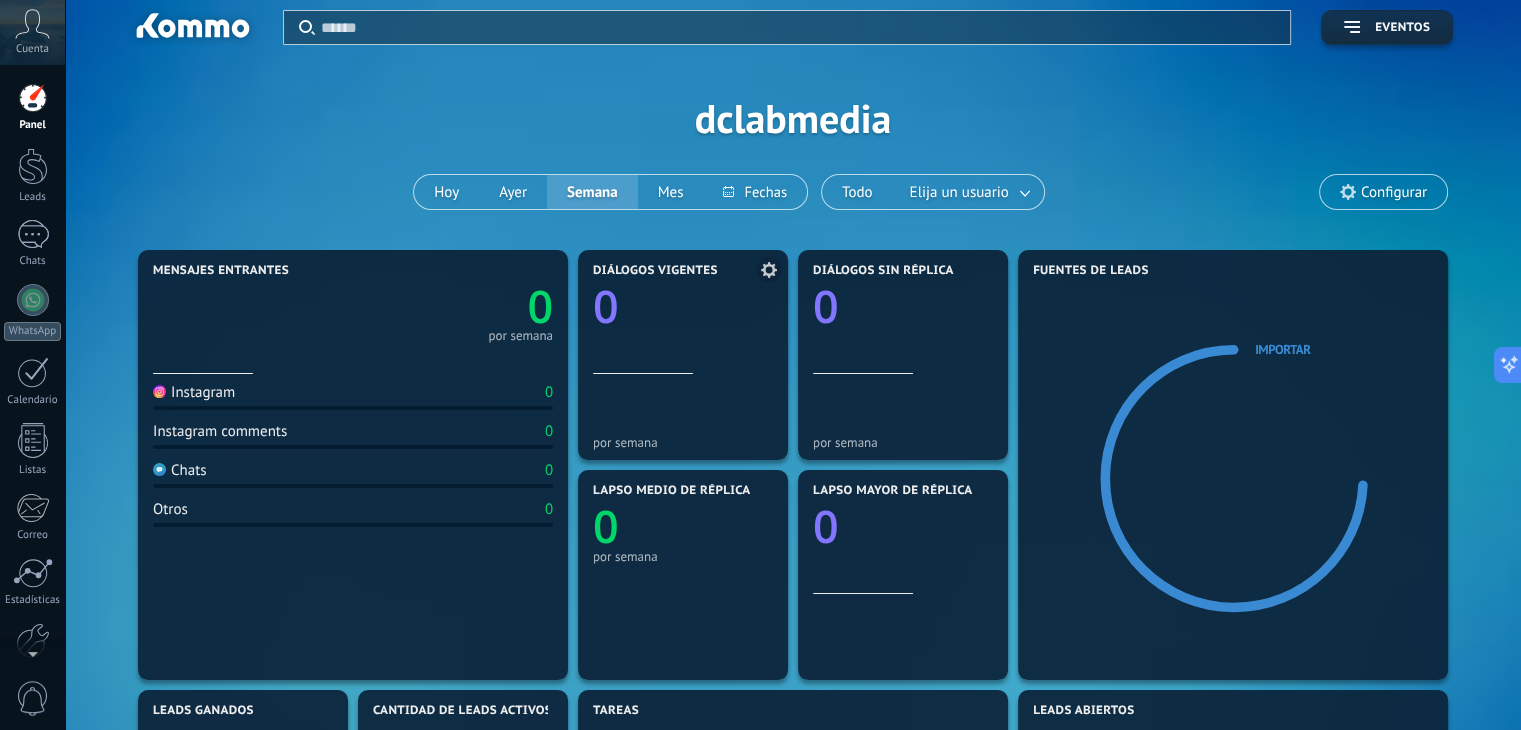scroll, scrollTop: 0, scrollLeft: 0, axis: both 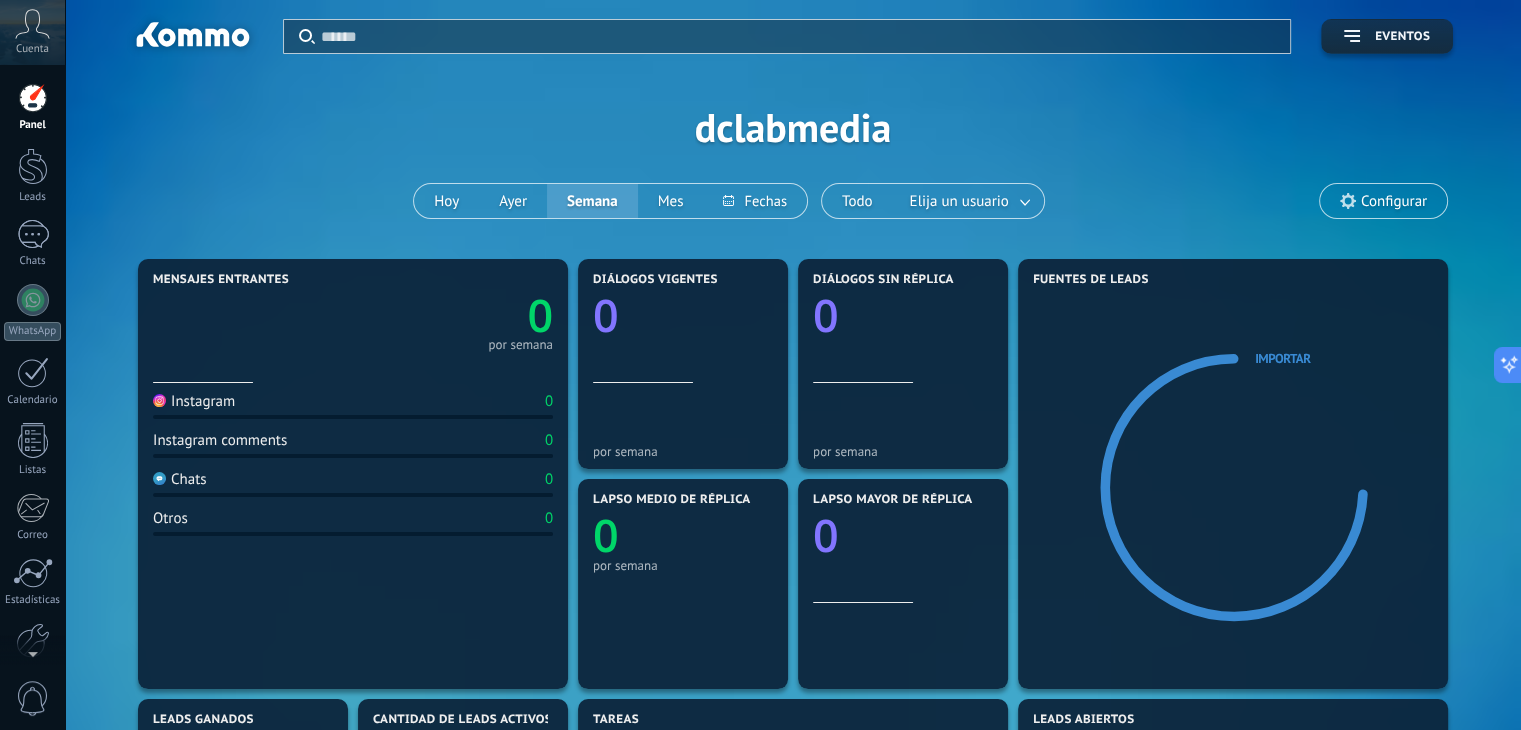 click on "[USER]" at bounding box center [793, 127] 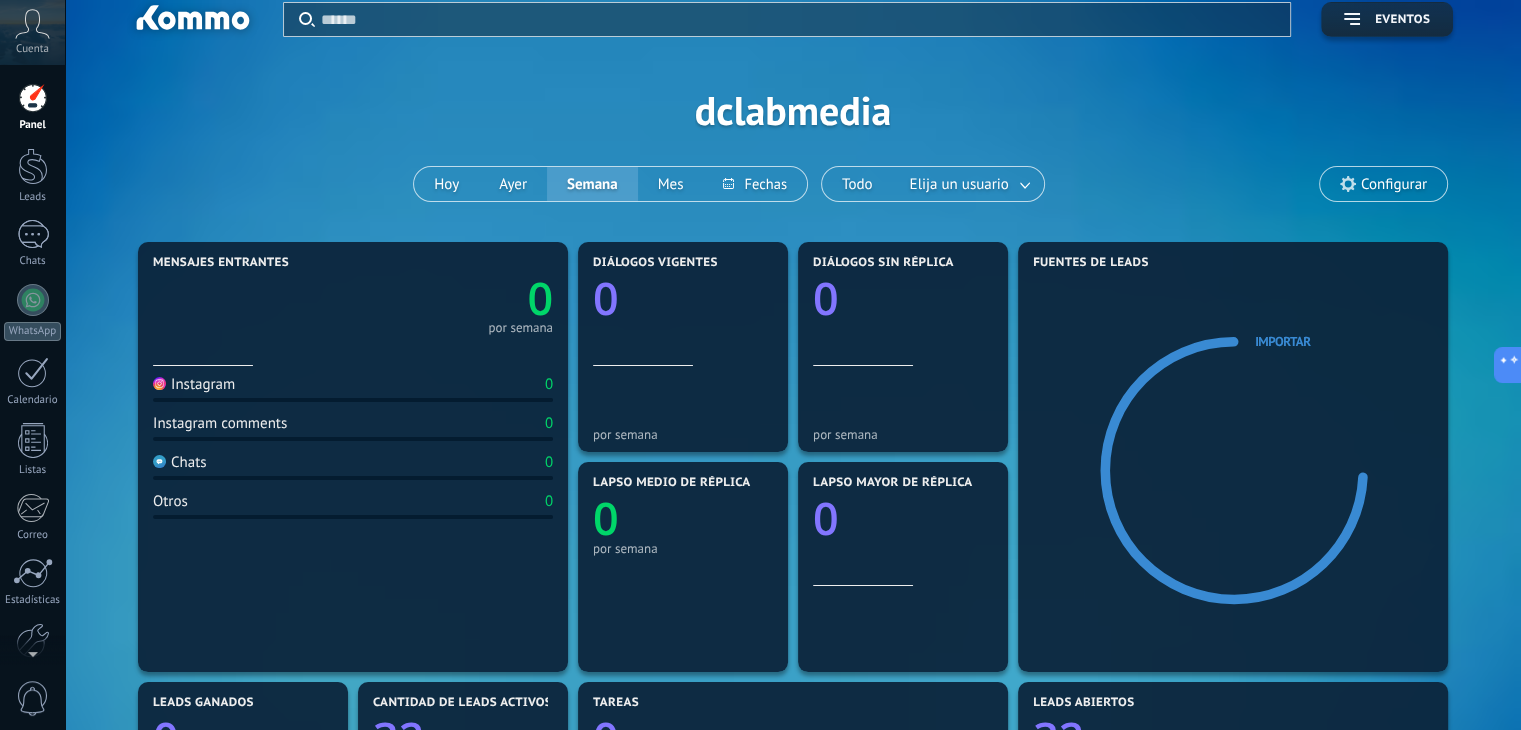 scroll, scrollTop: 0, scrollLeft: 0, axis: both 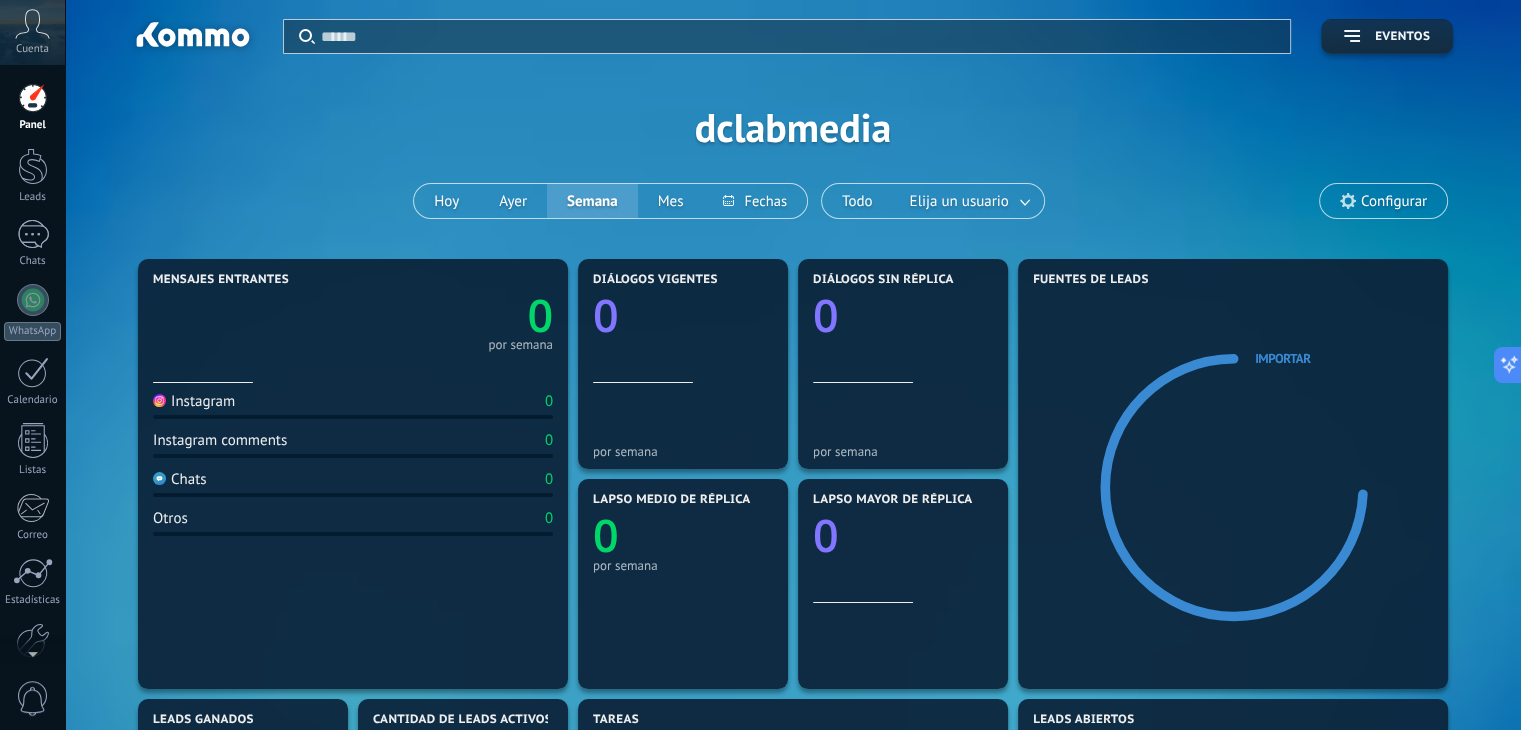 click on "[USER]" at bounding box center (793, 127) 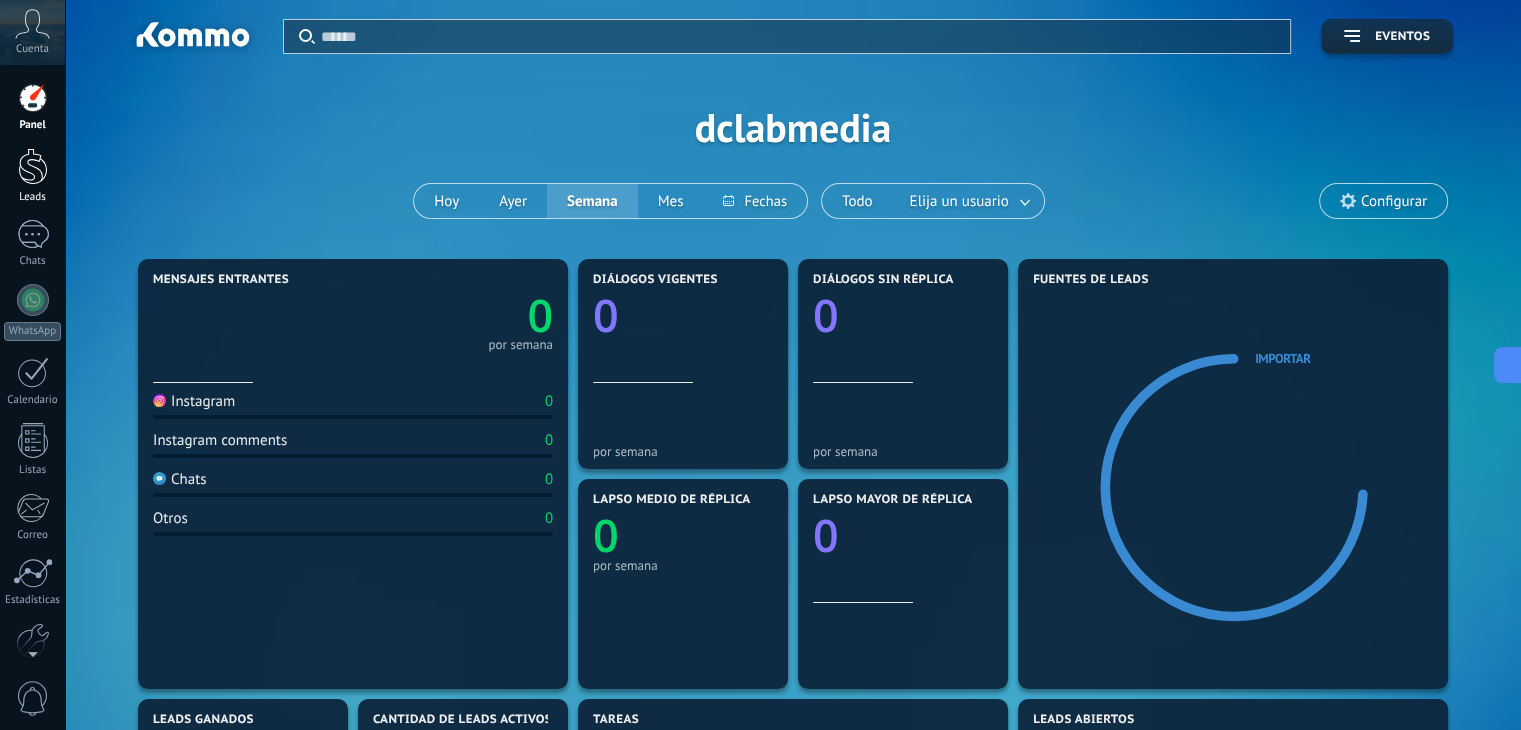 click at bounding box center [33, 166] 